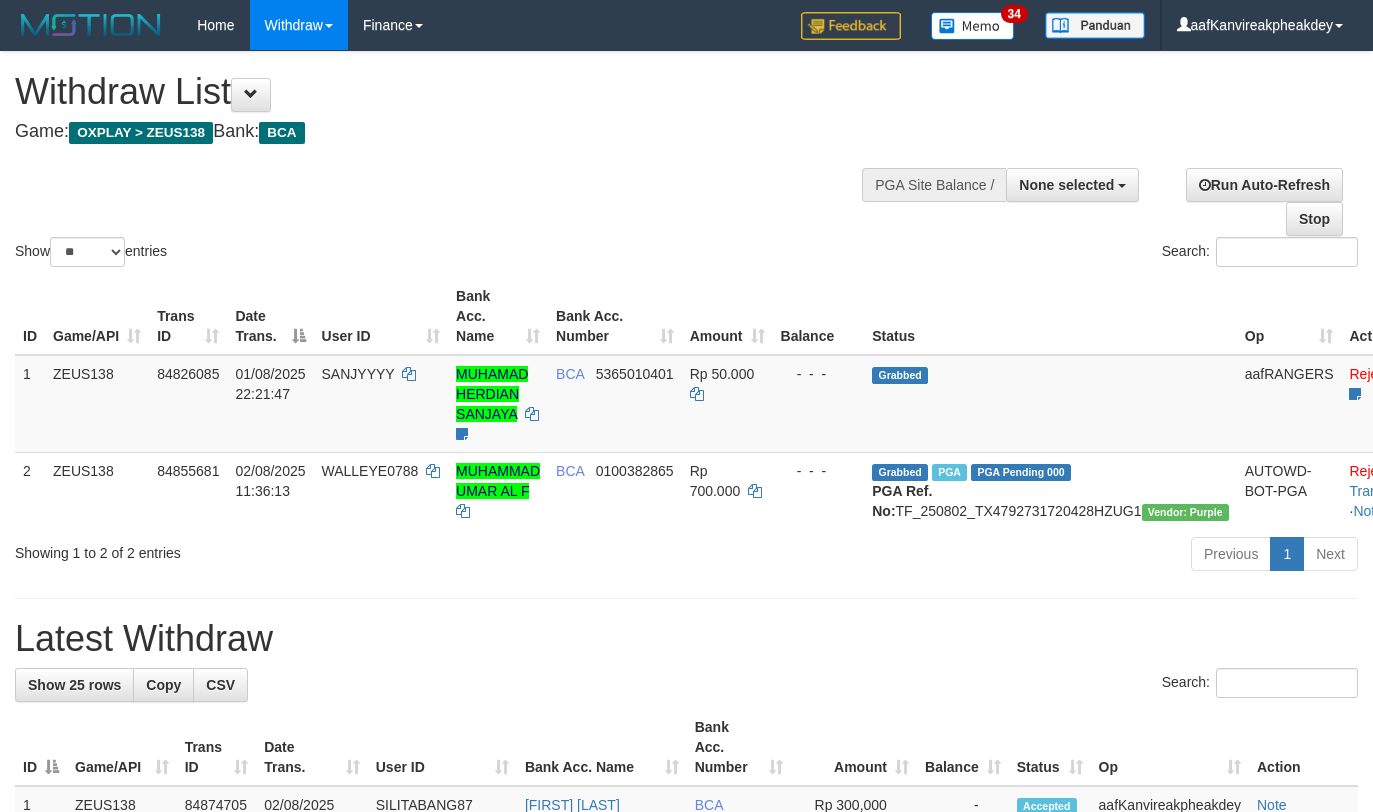 select 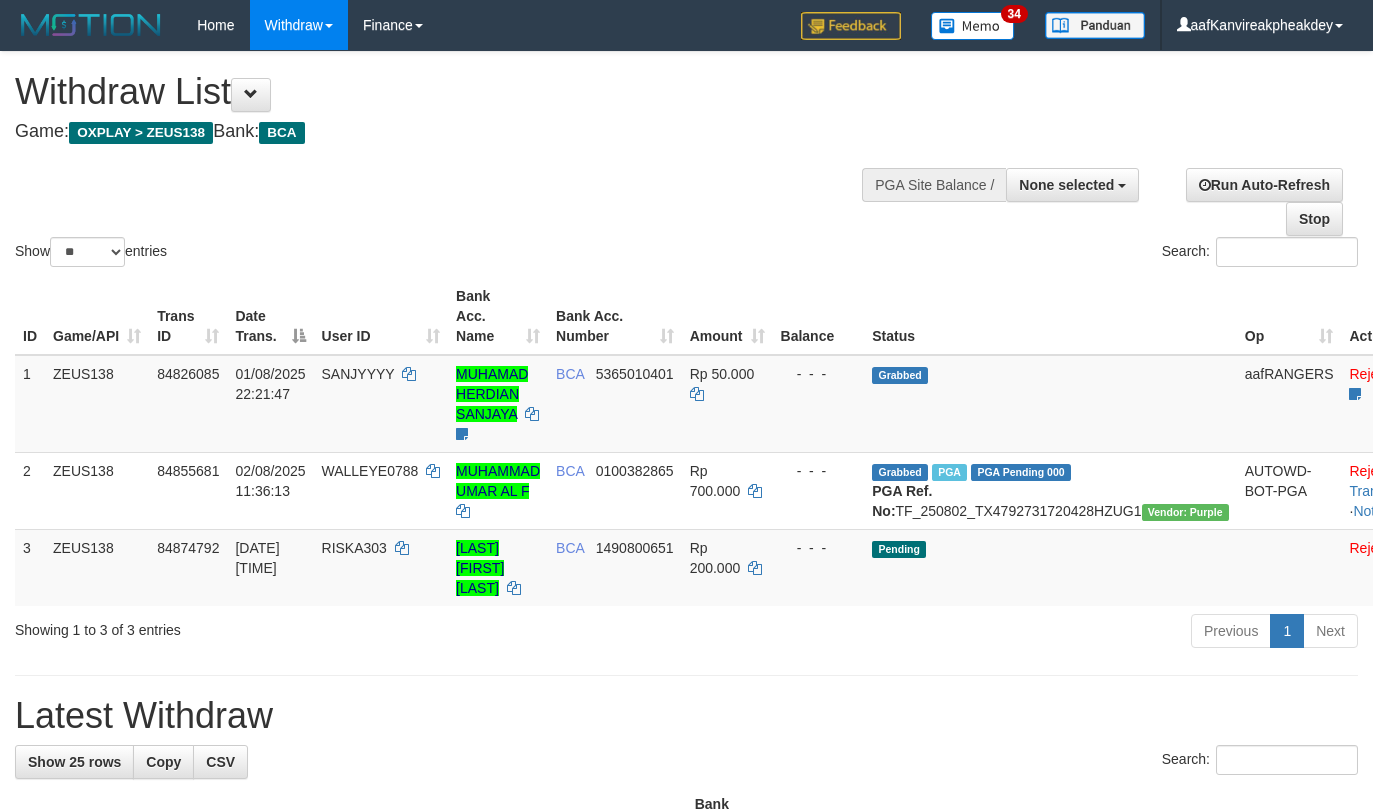 select 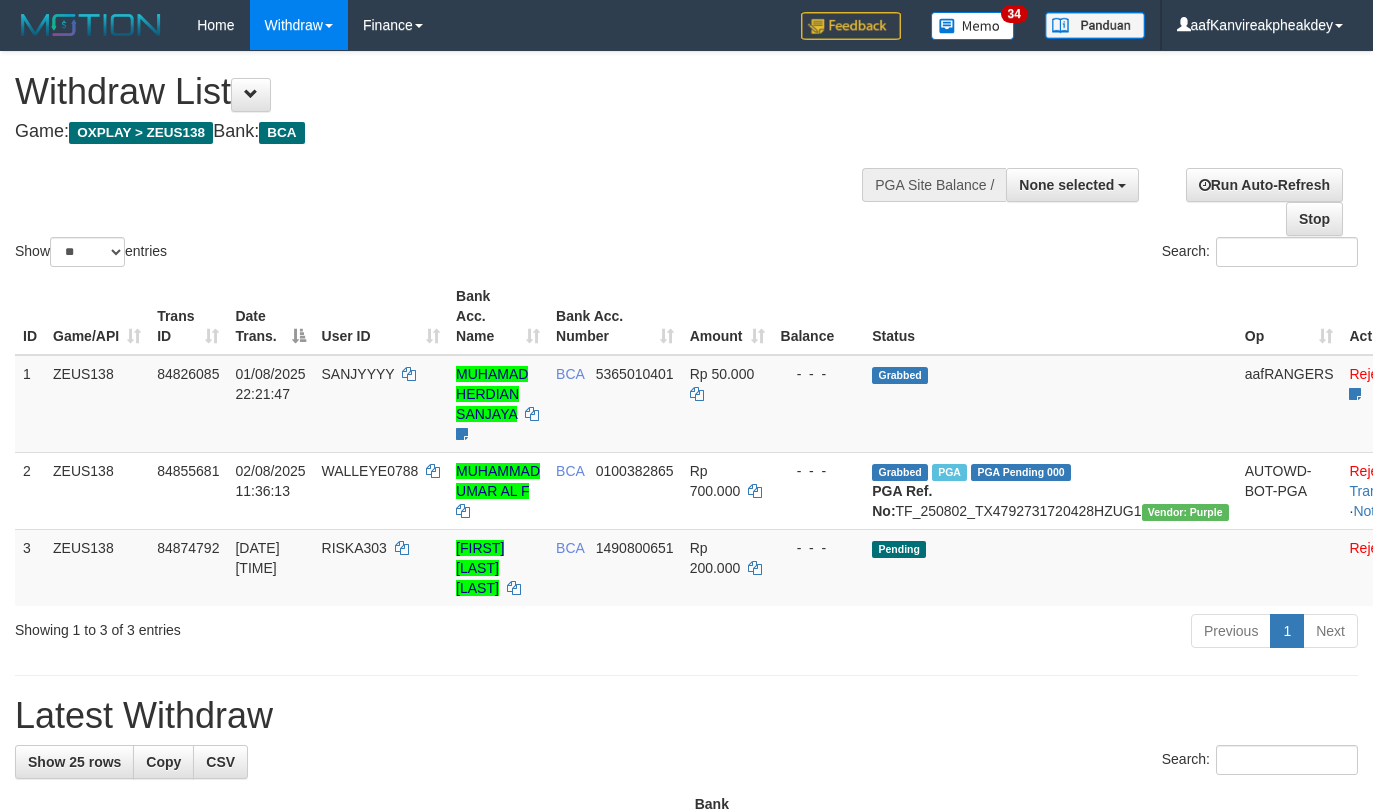 select 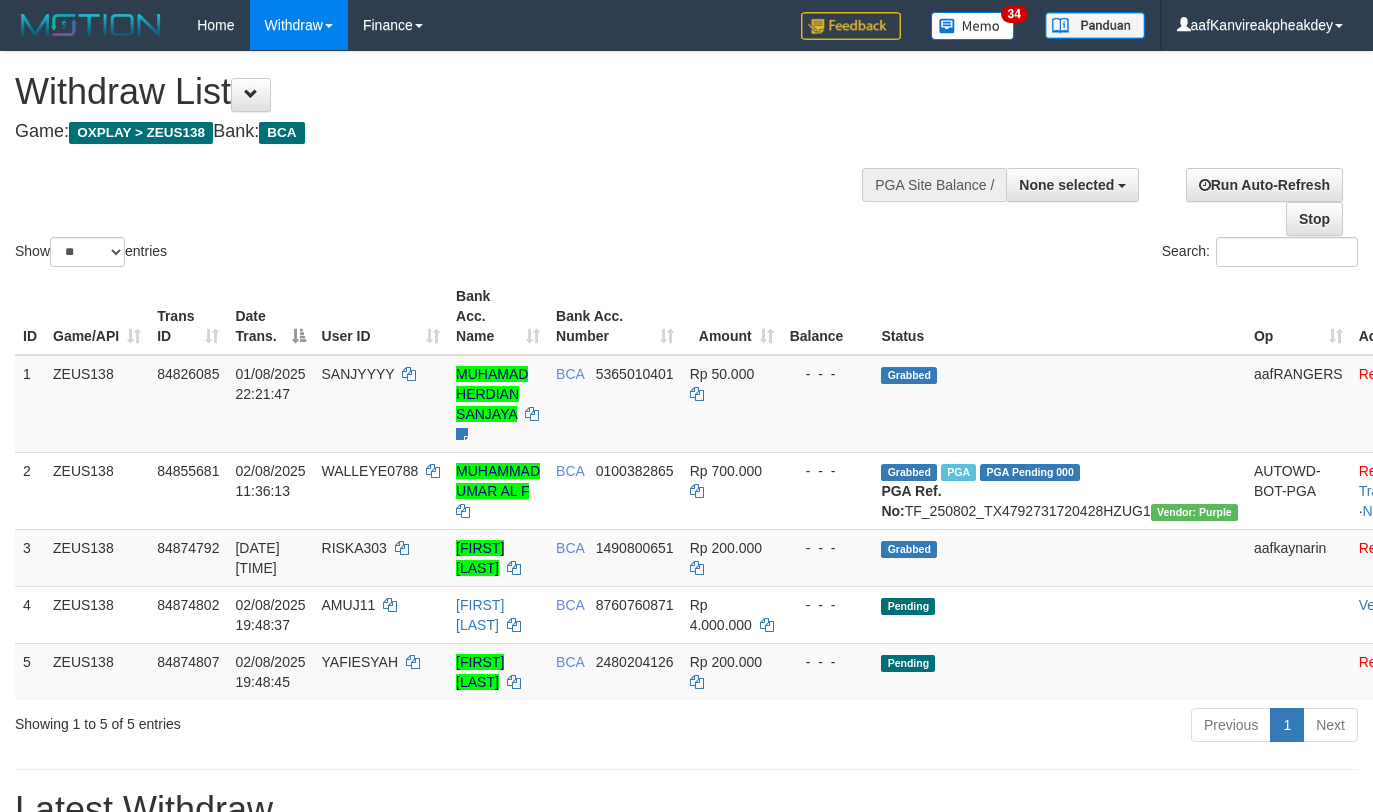 select 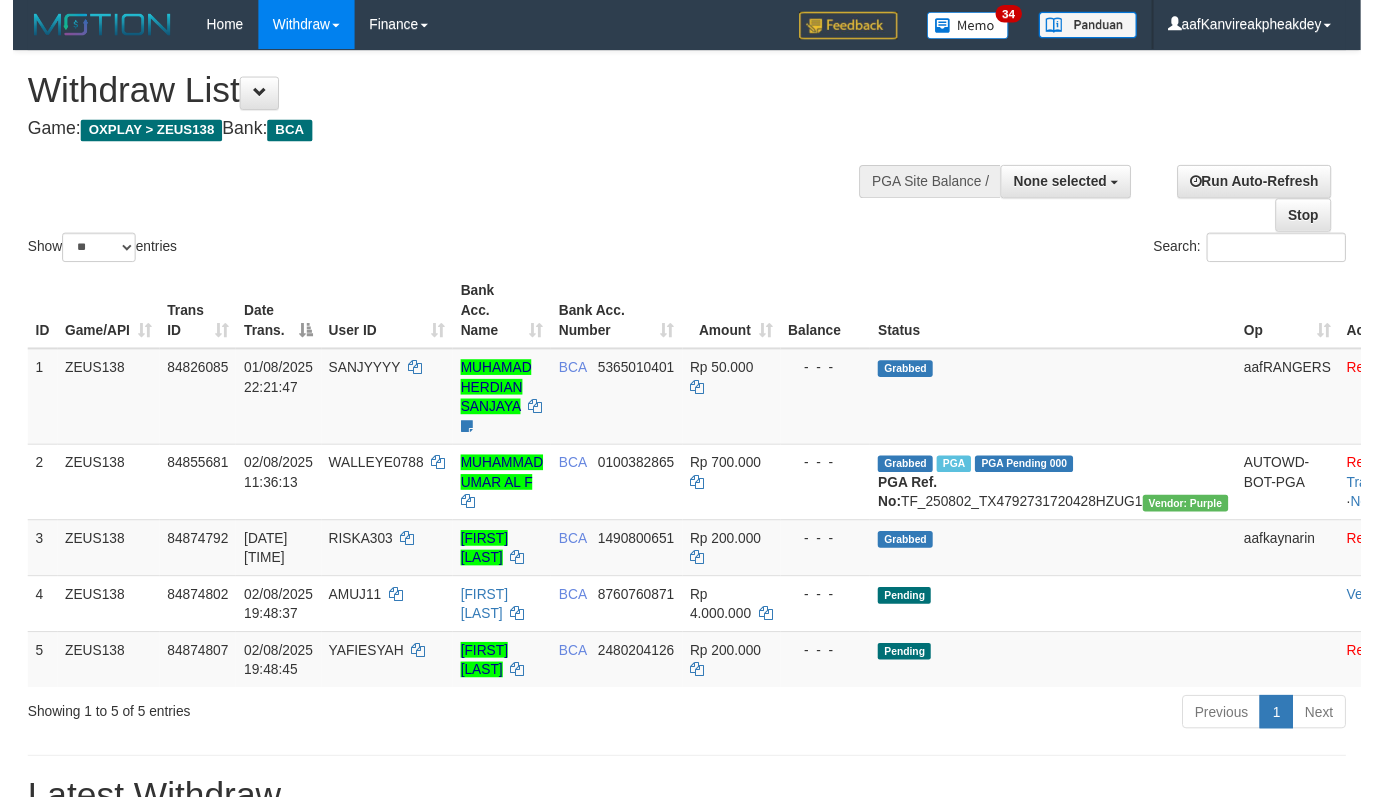 scroll, scrollTop: 200, scrollLeft: 0, axis: vertical 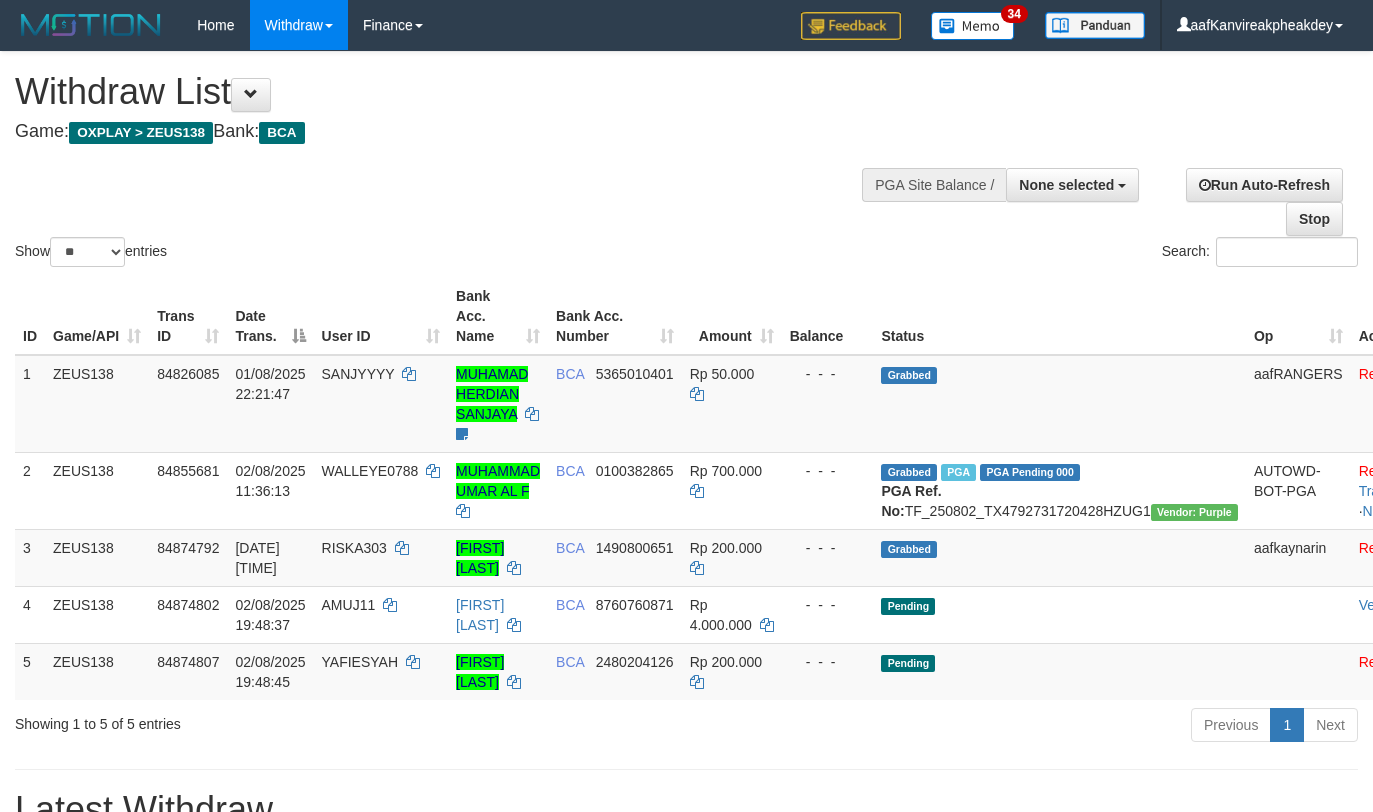 select 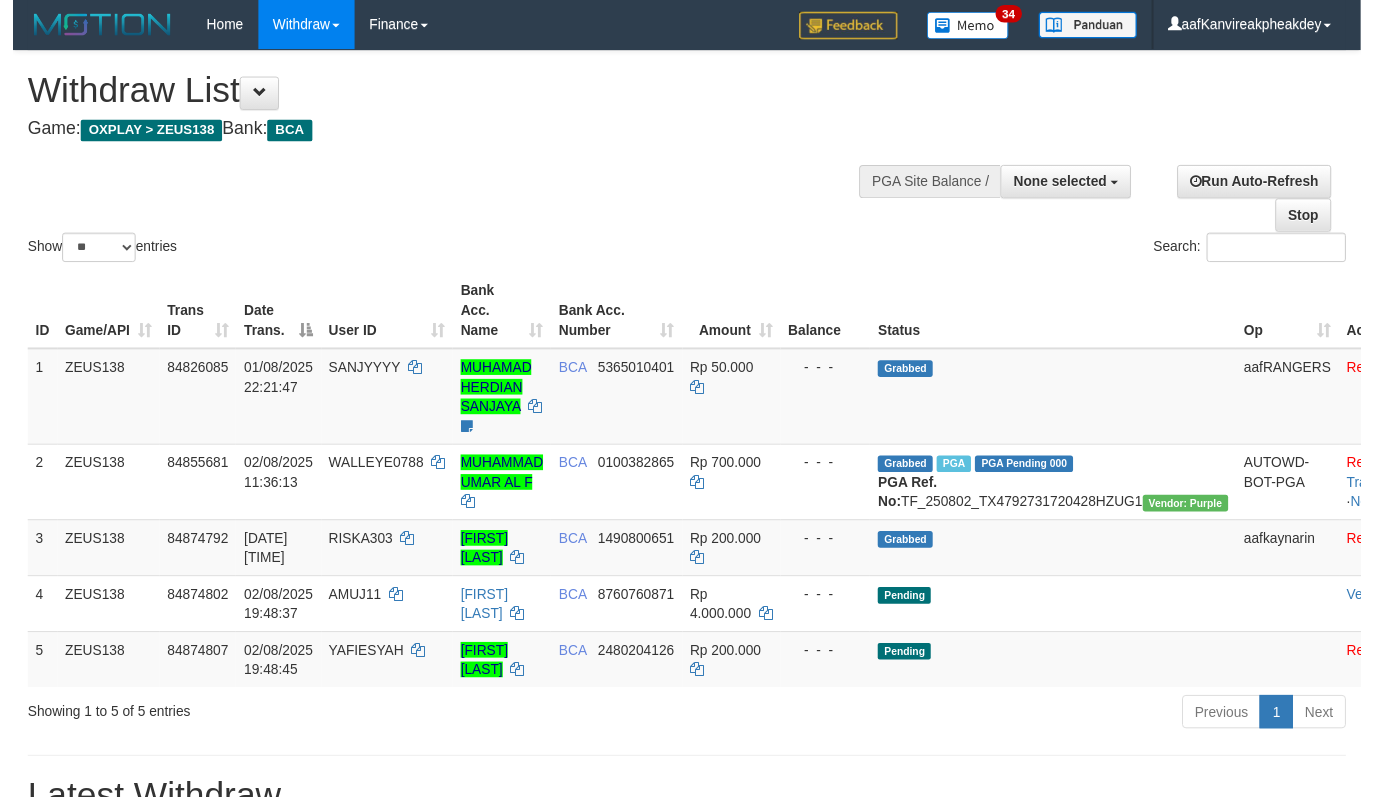 scroll, scrollTop: 200, scrollLeft: 0, axis: vertical 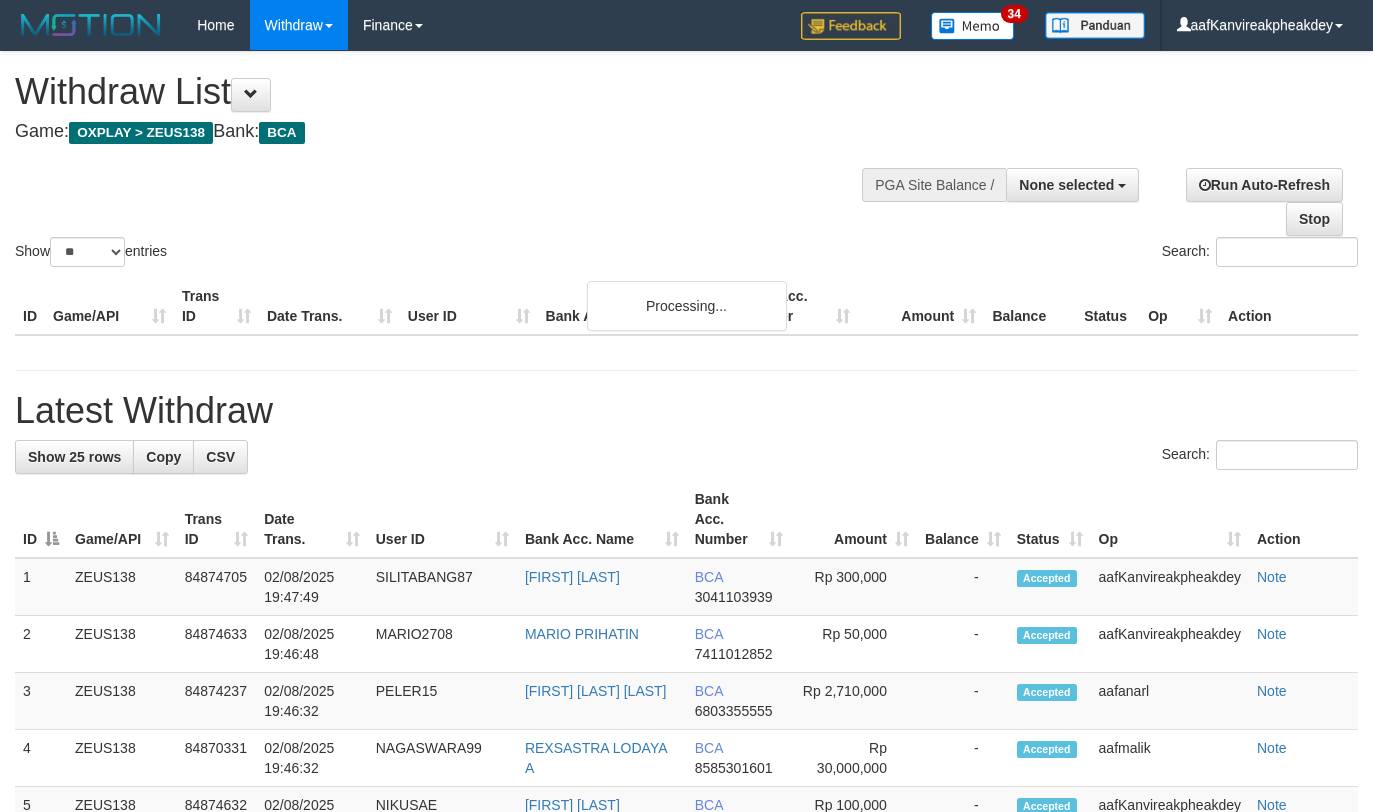 select 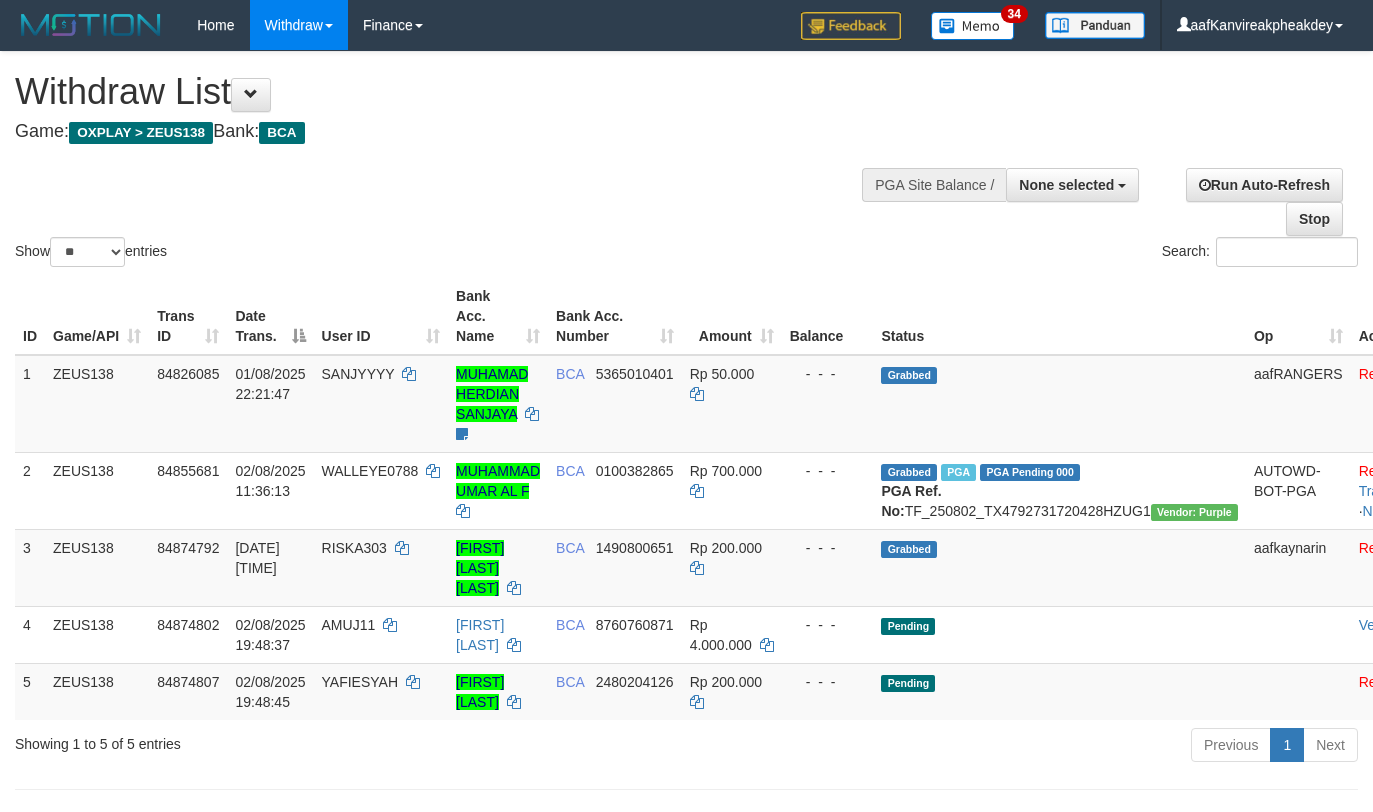 select 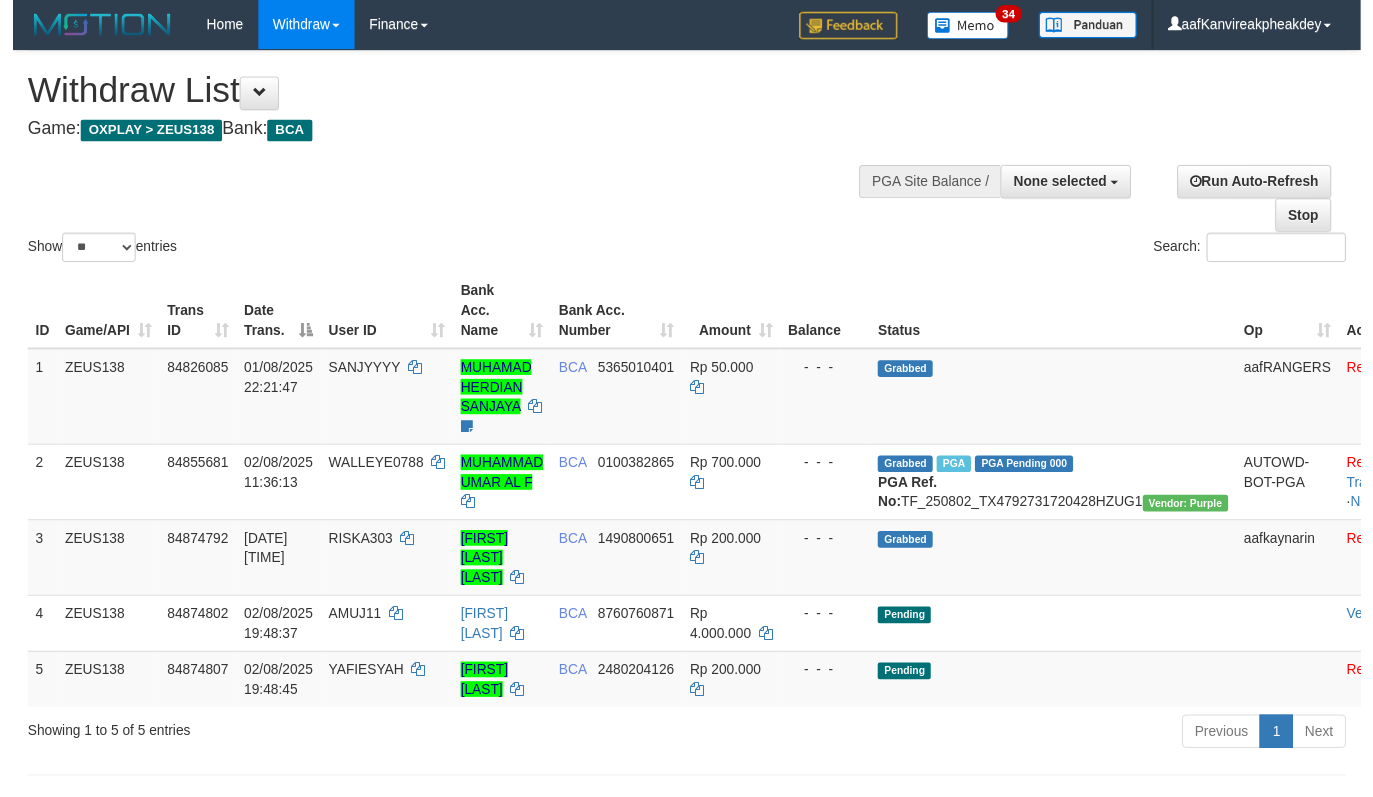 scroll, scrollTop: 200, scrollLeft: 0, axis: vertical 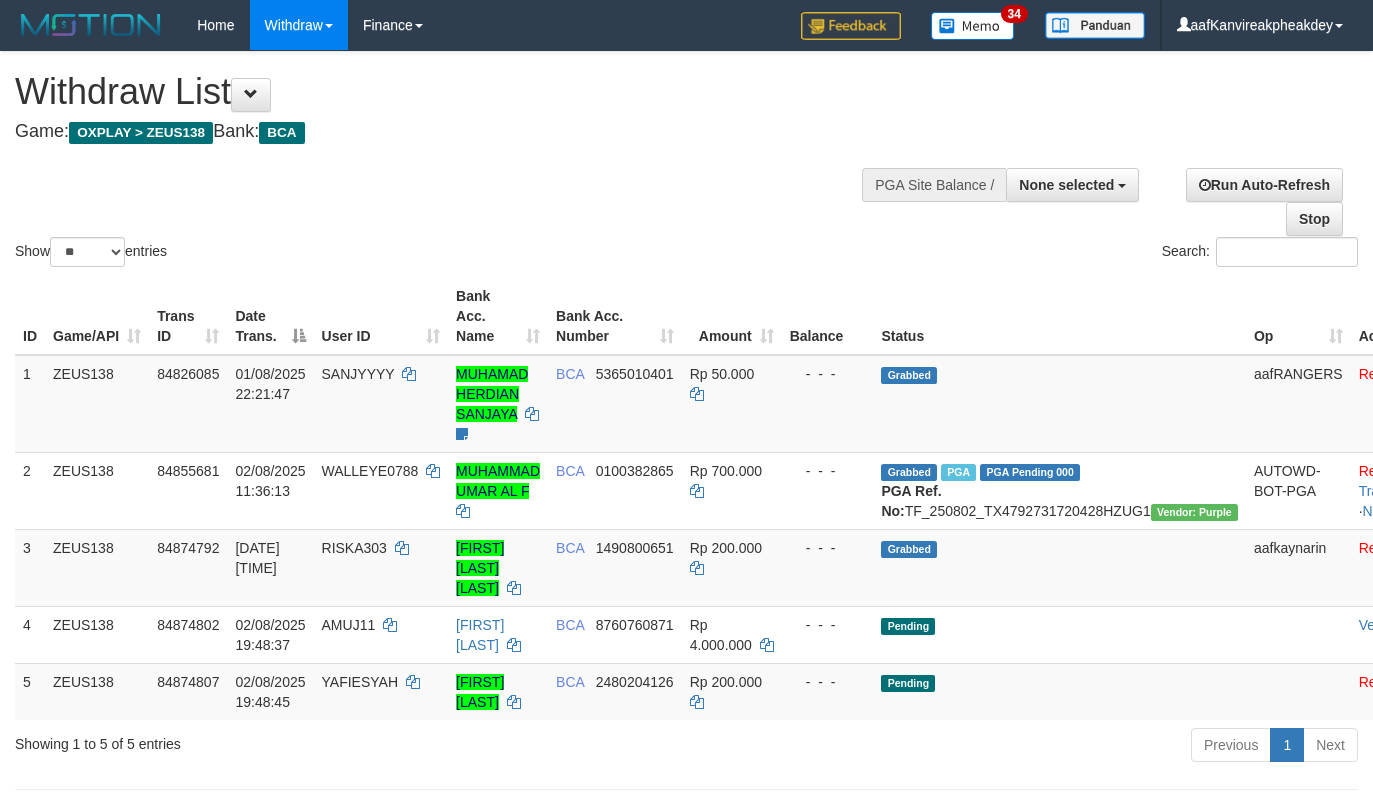 select 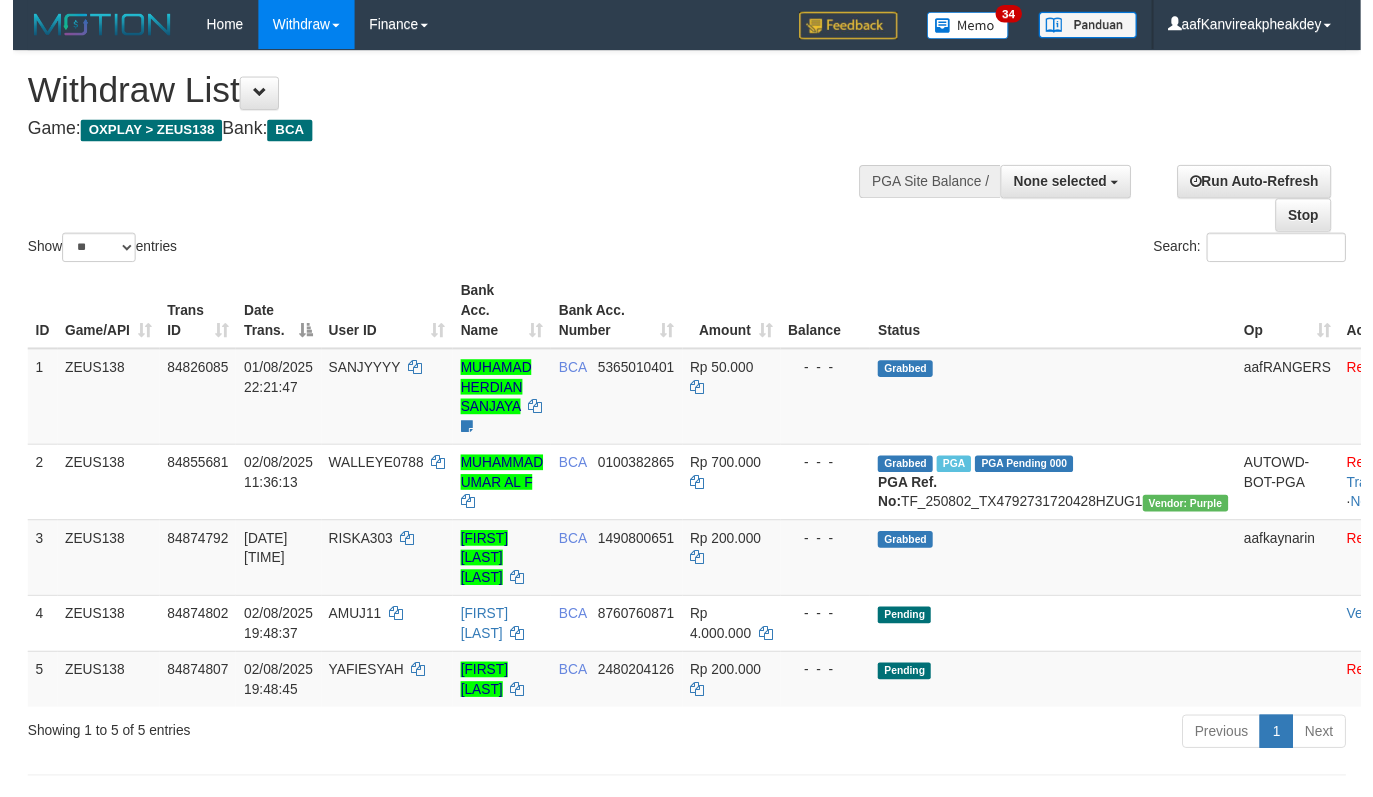 scroll, scrollTop: 200, scrollLeft: 0, axis: vertical 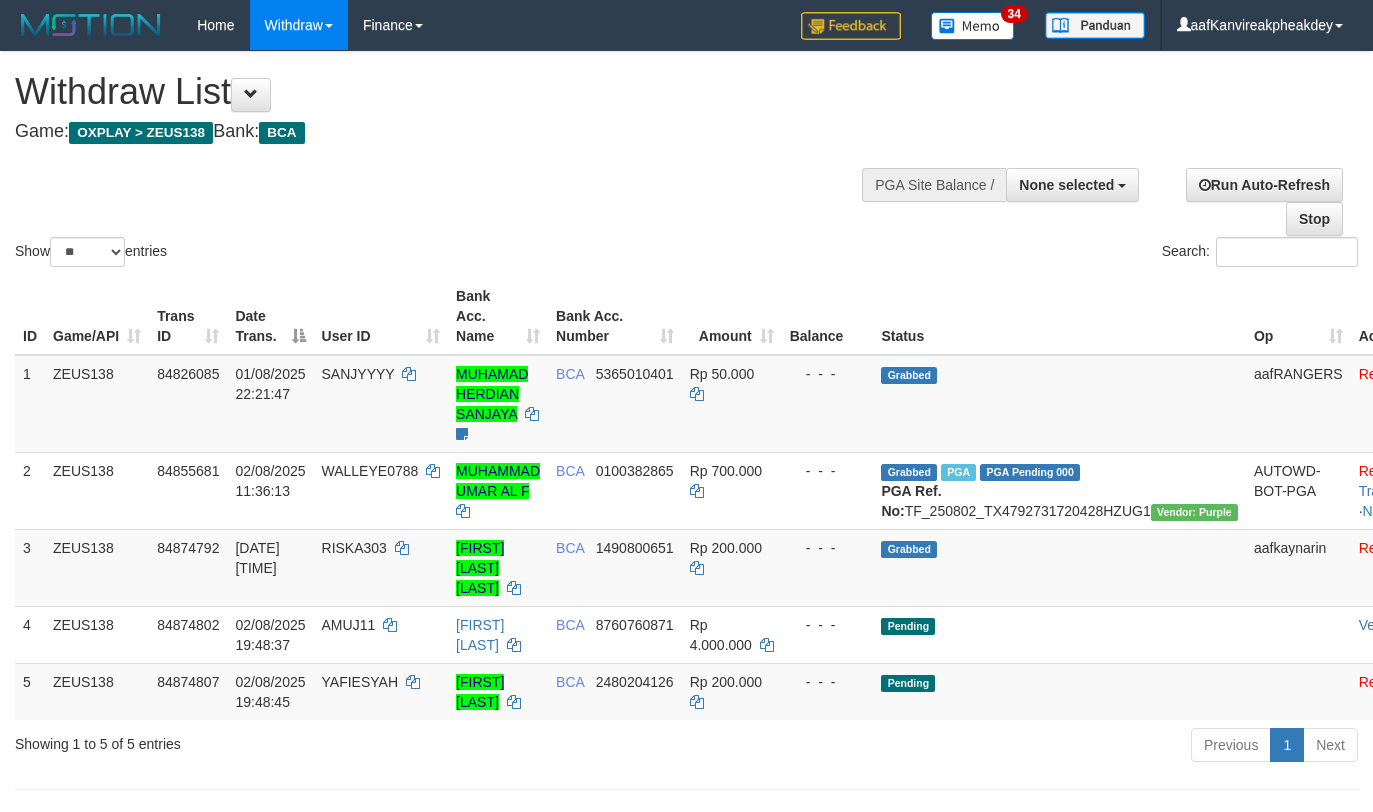 select 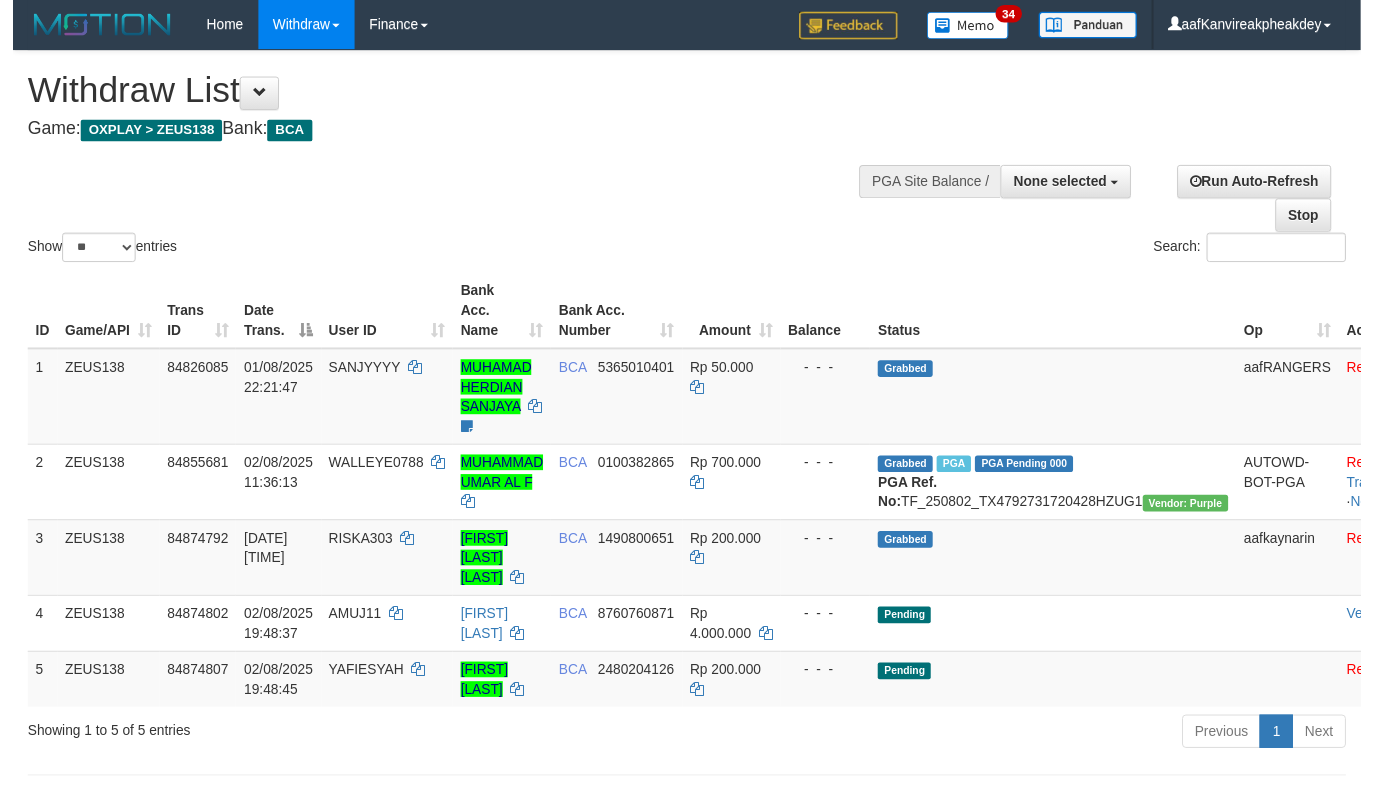 scroll, scrollTop: 200, scrollLeft: 0, axis: vertical 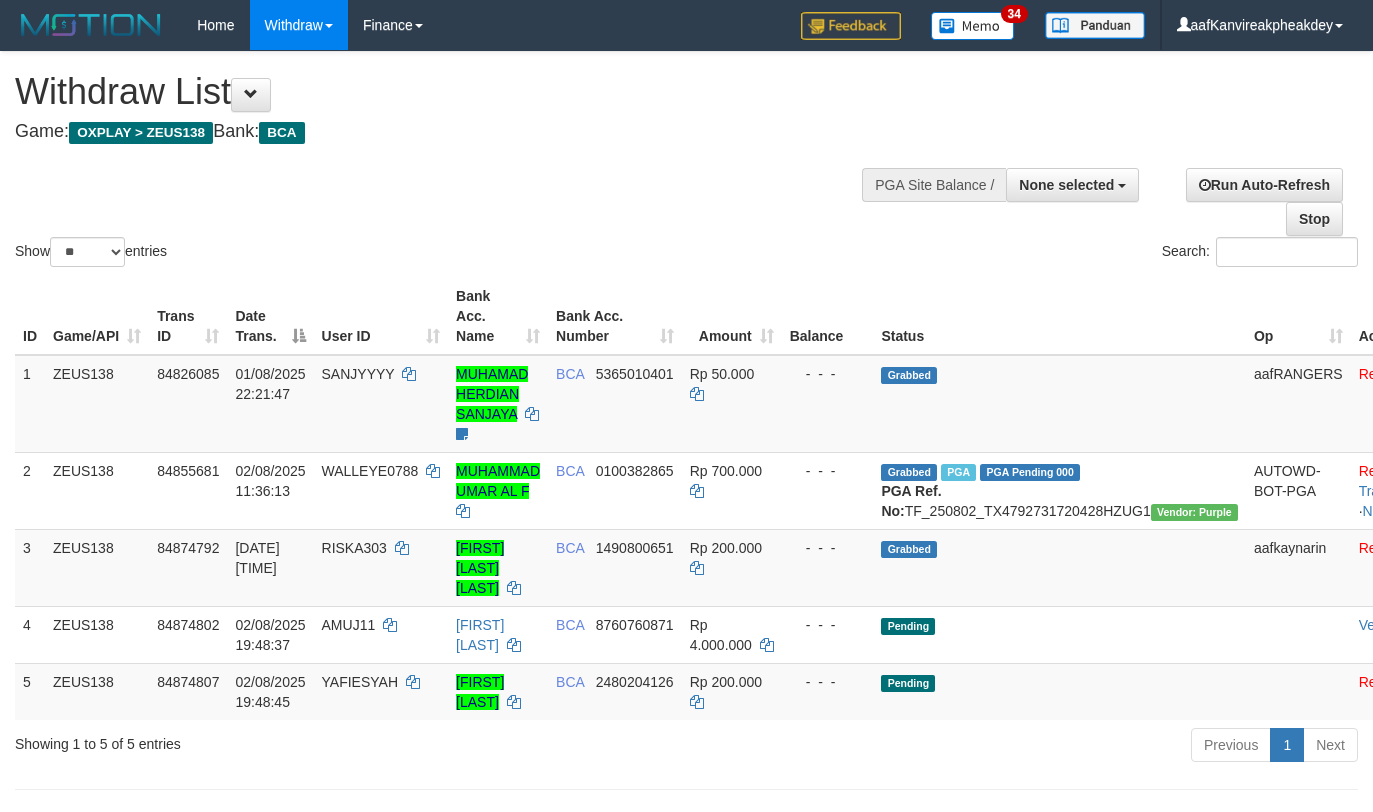 select 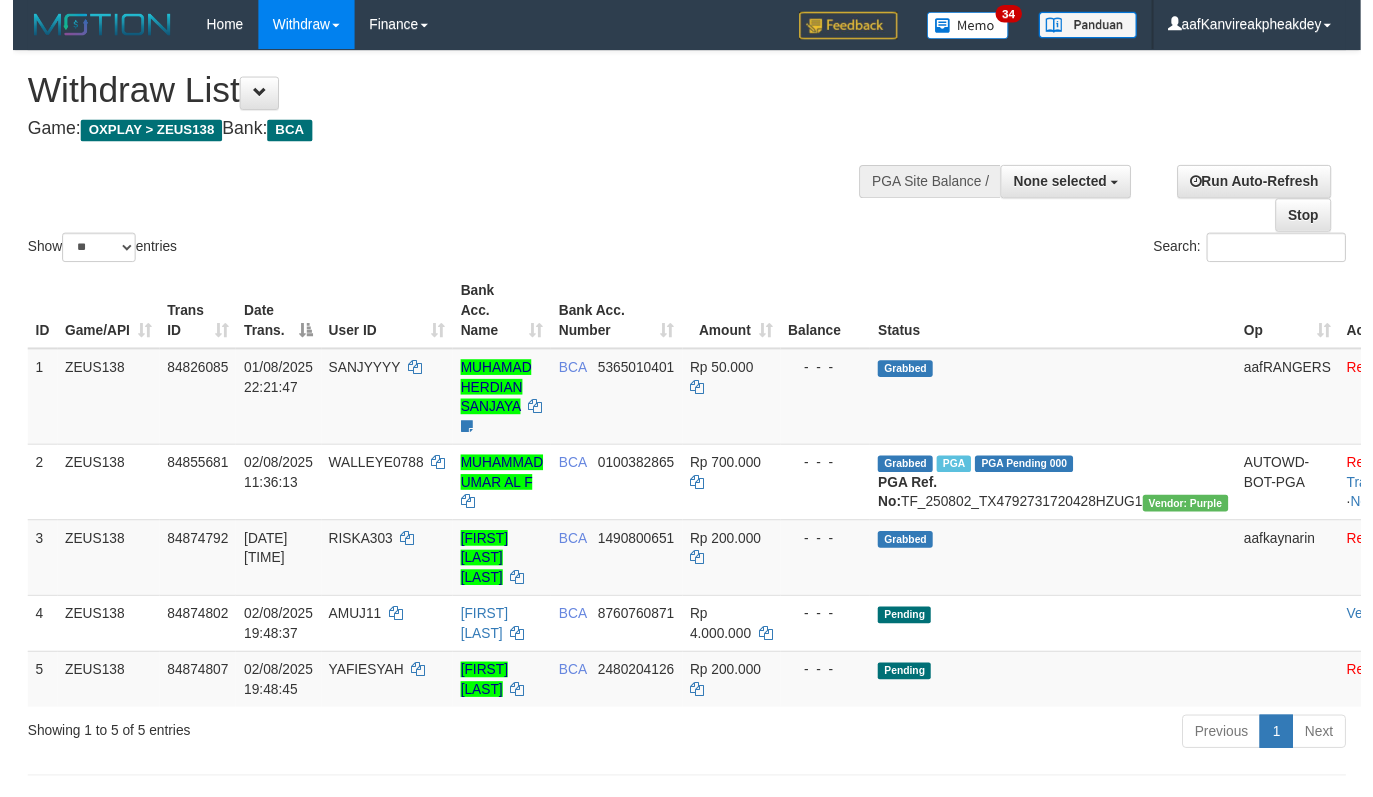 scroll, scrollTop: 200, scrollLeft: 0, axis: vertical 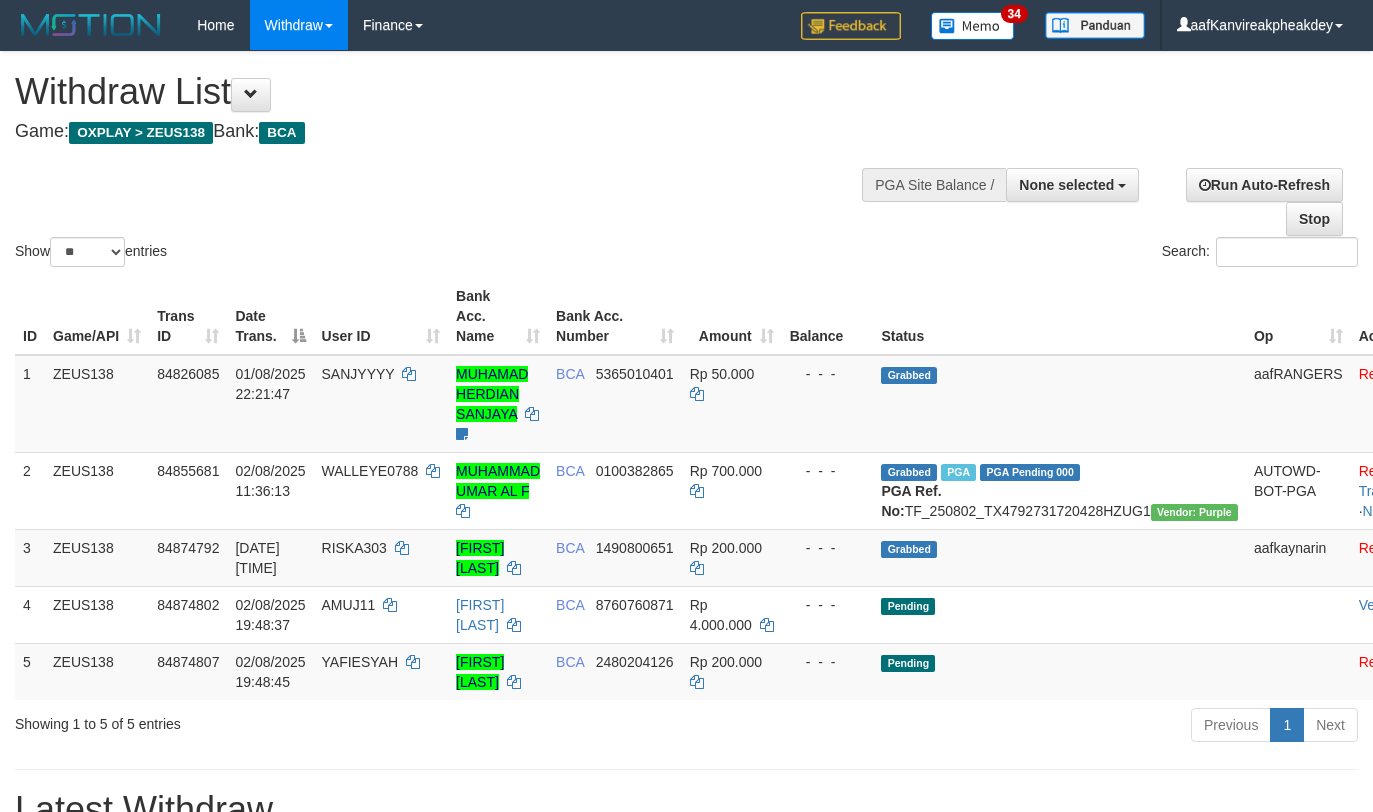 select 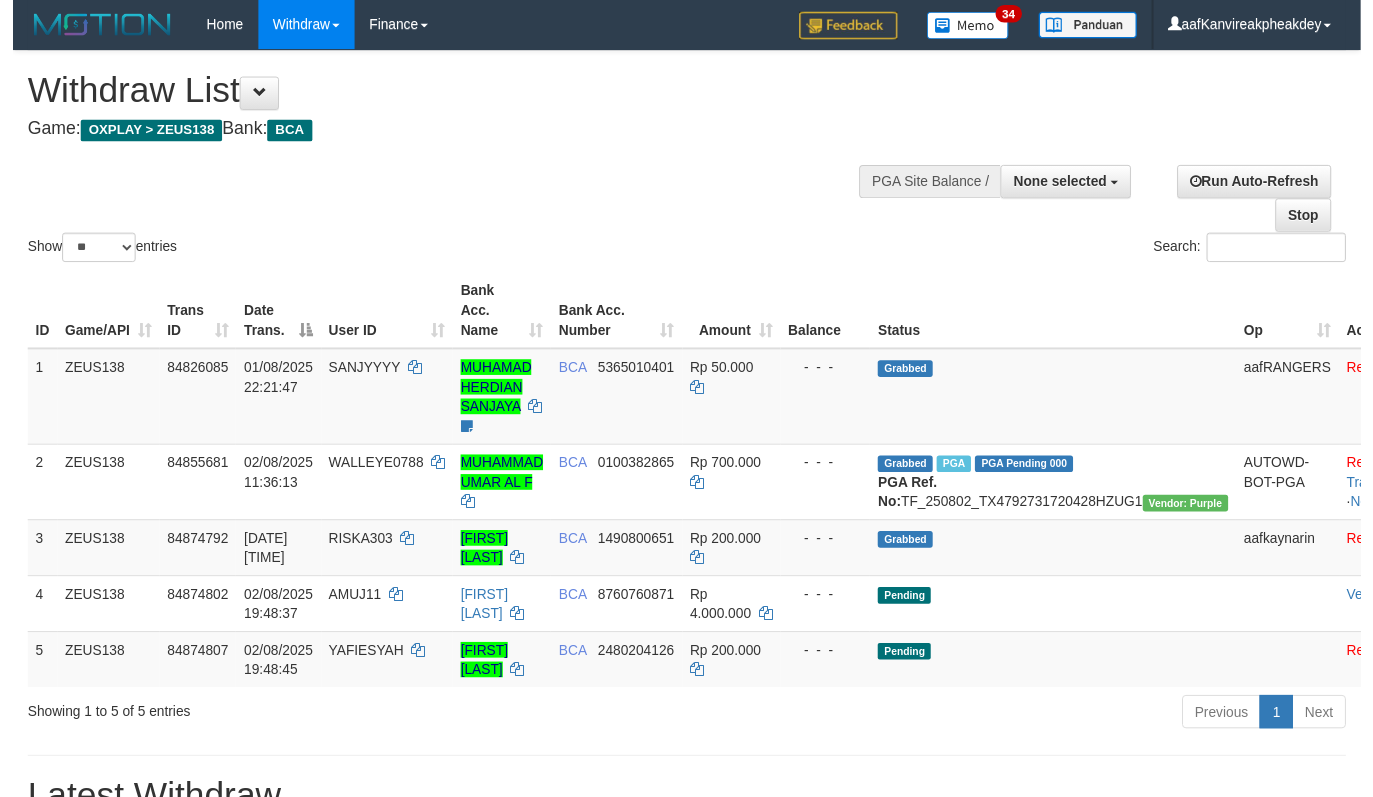 scroll, scrollTop: 200, scrollLeft: 0, axis: vertical 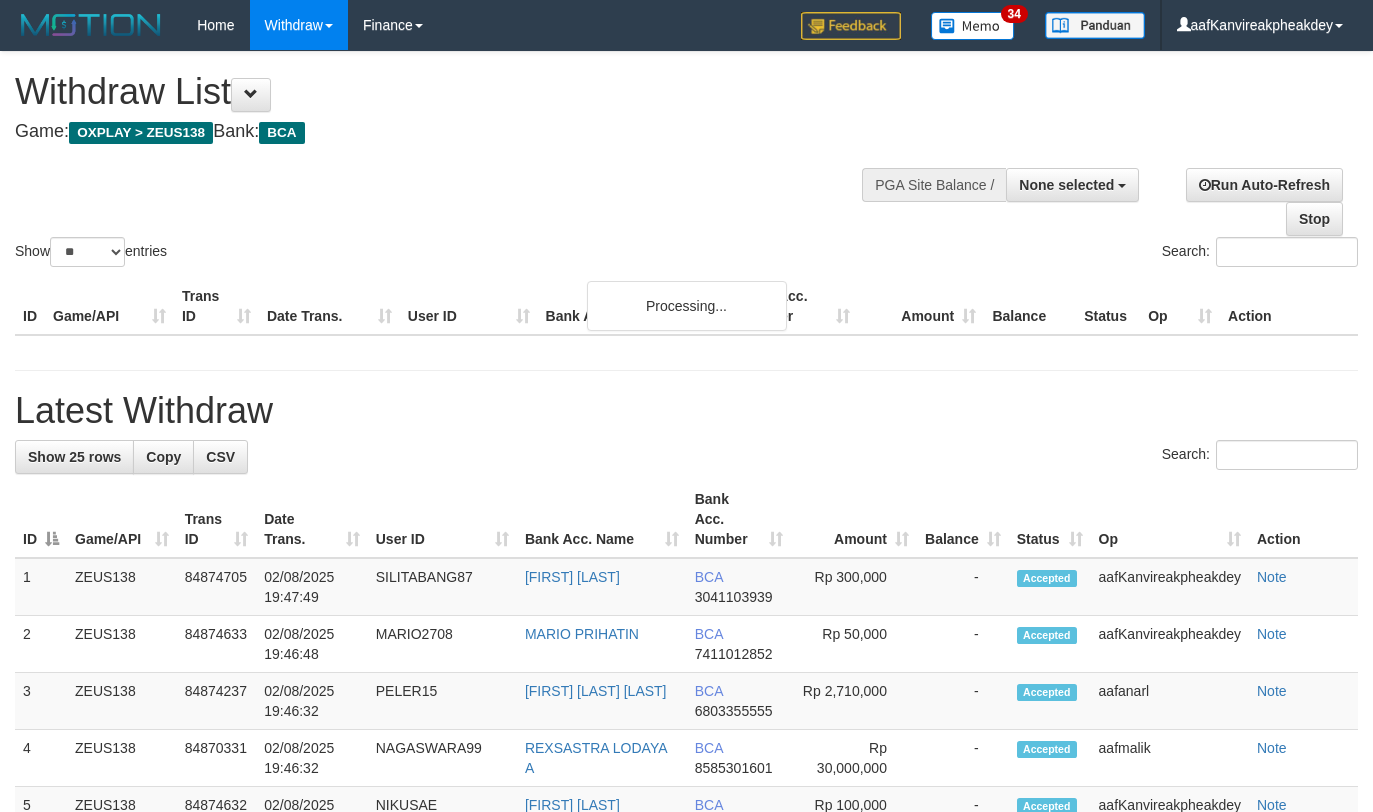 select 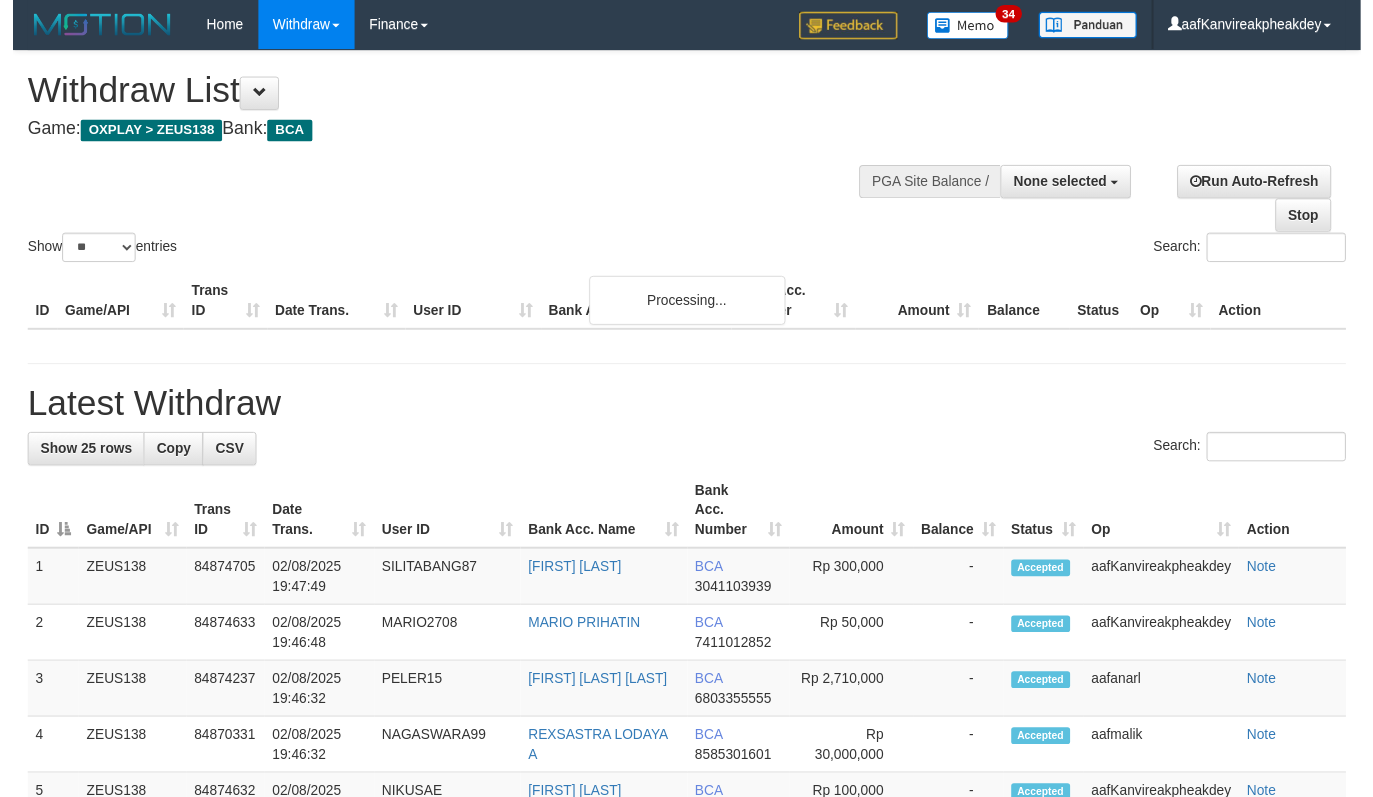 scroll, scrollTop: 200, scrollLeft: 0, axis: vertical 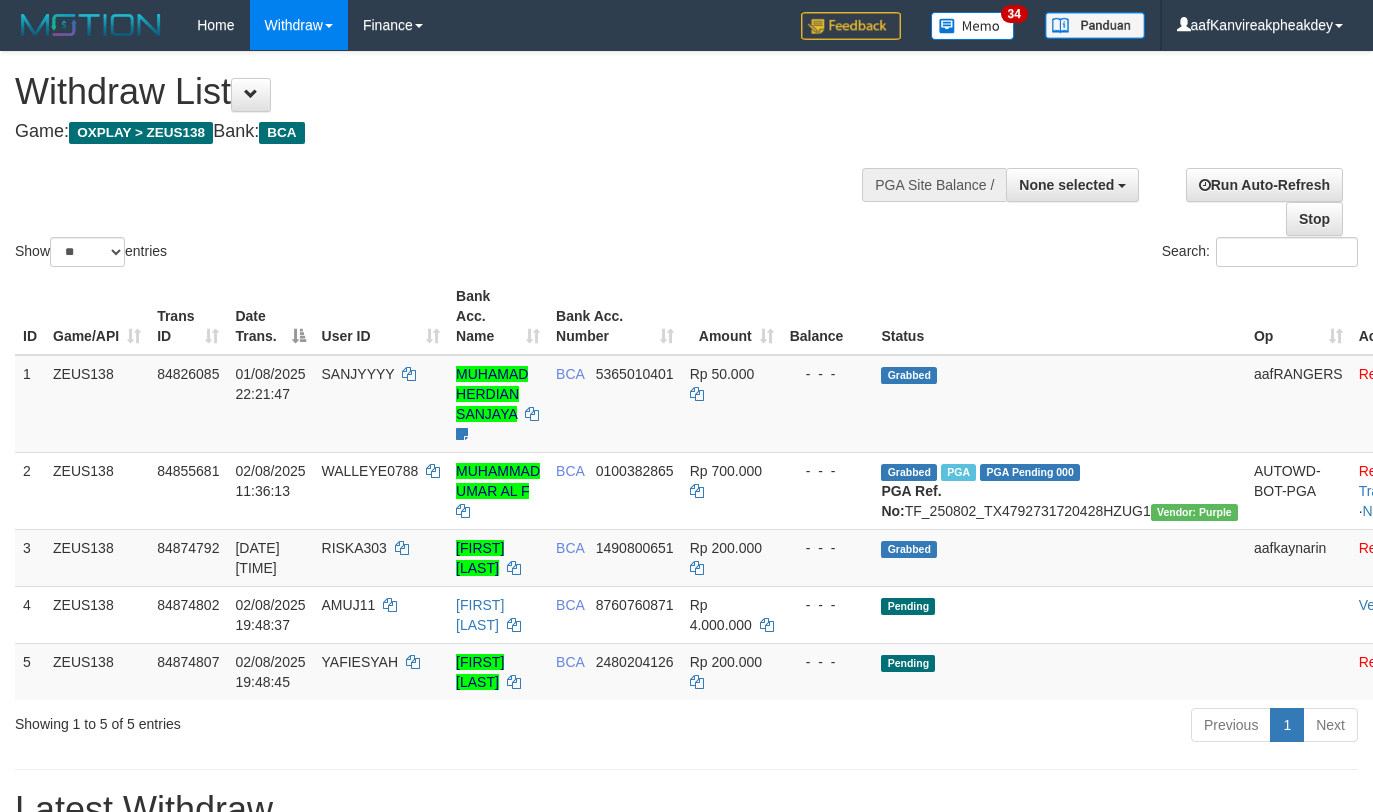select 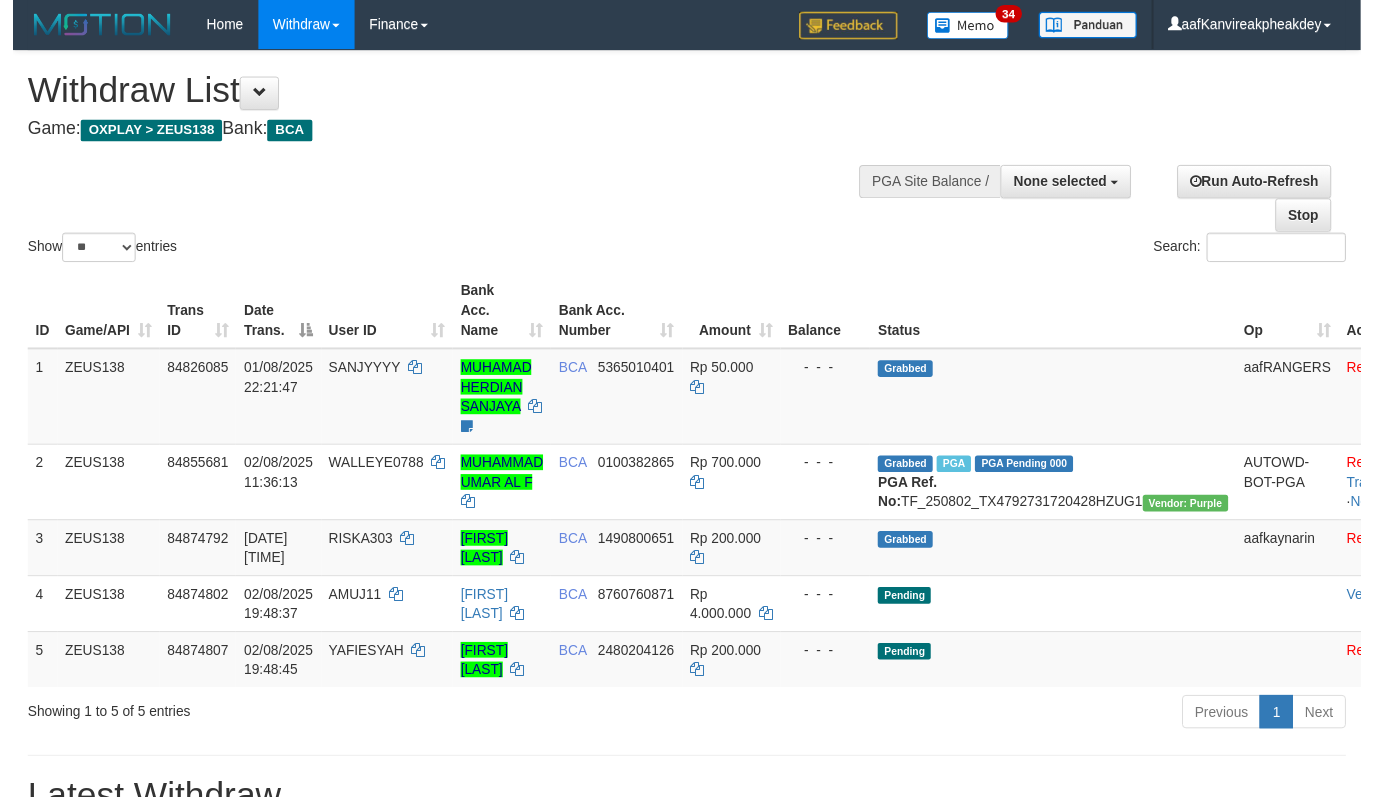 scroll, scrollTop: 200, scrollLeft: 0, axis: vertical 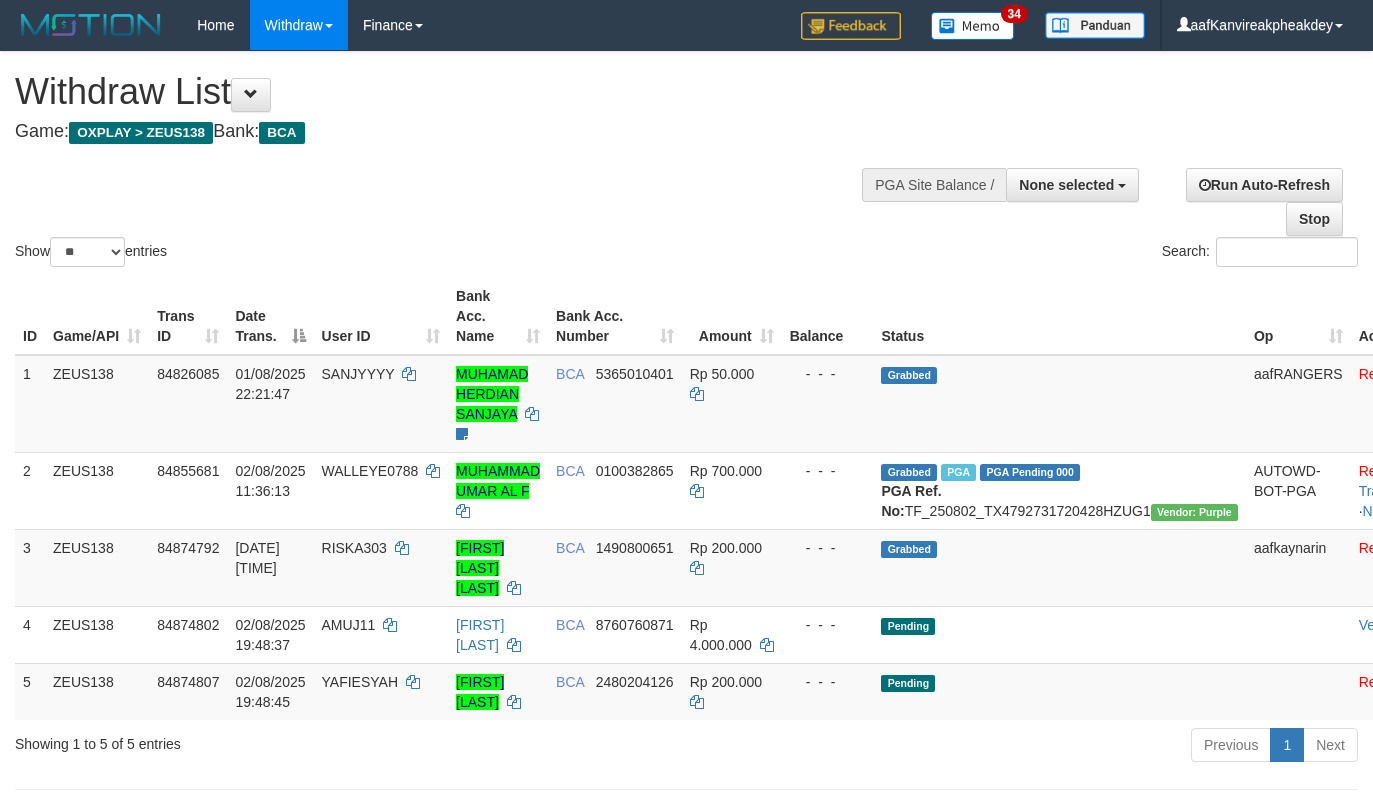 select 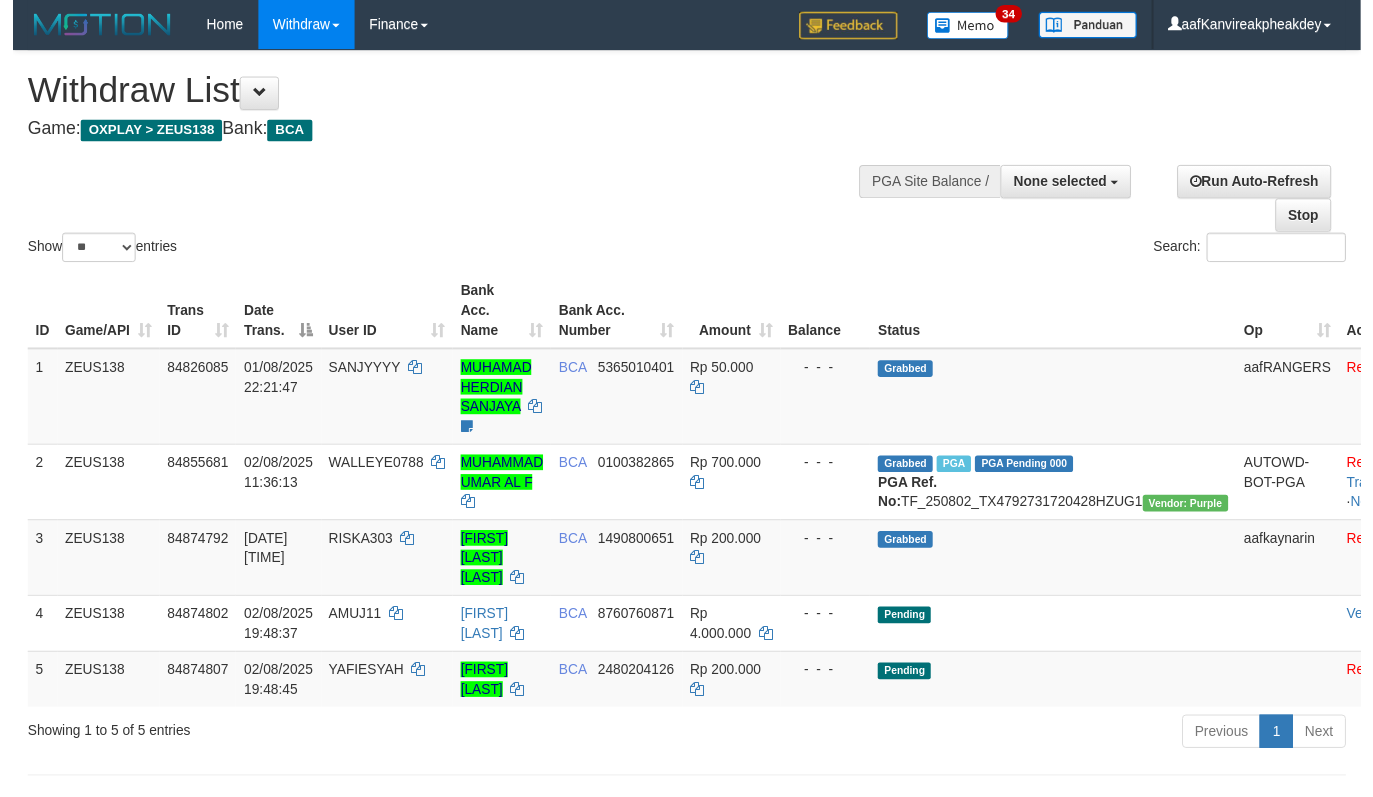 scroll, scrollTop: 200, scrollLeft: 0, axis: vertical 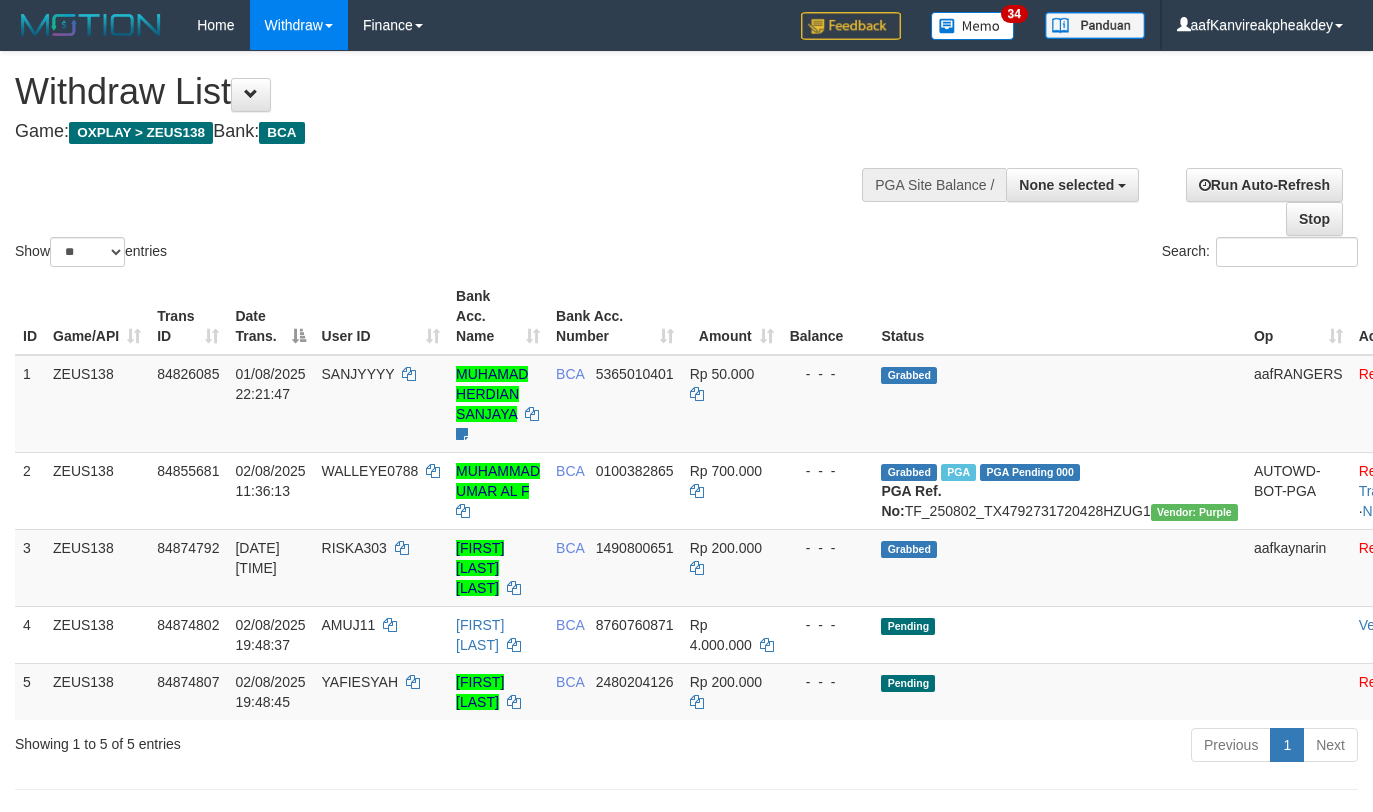 select 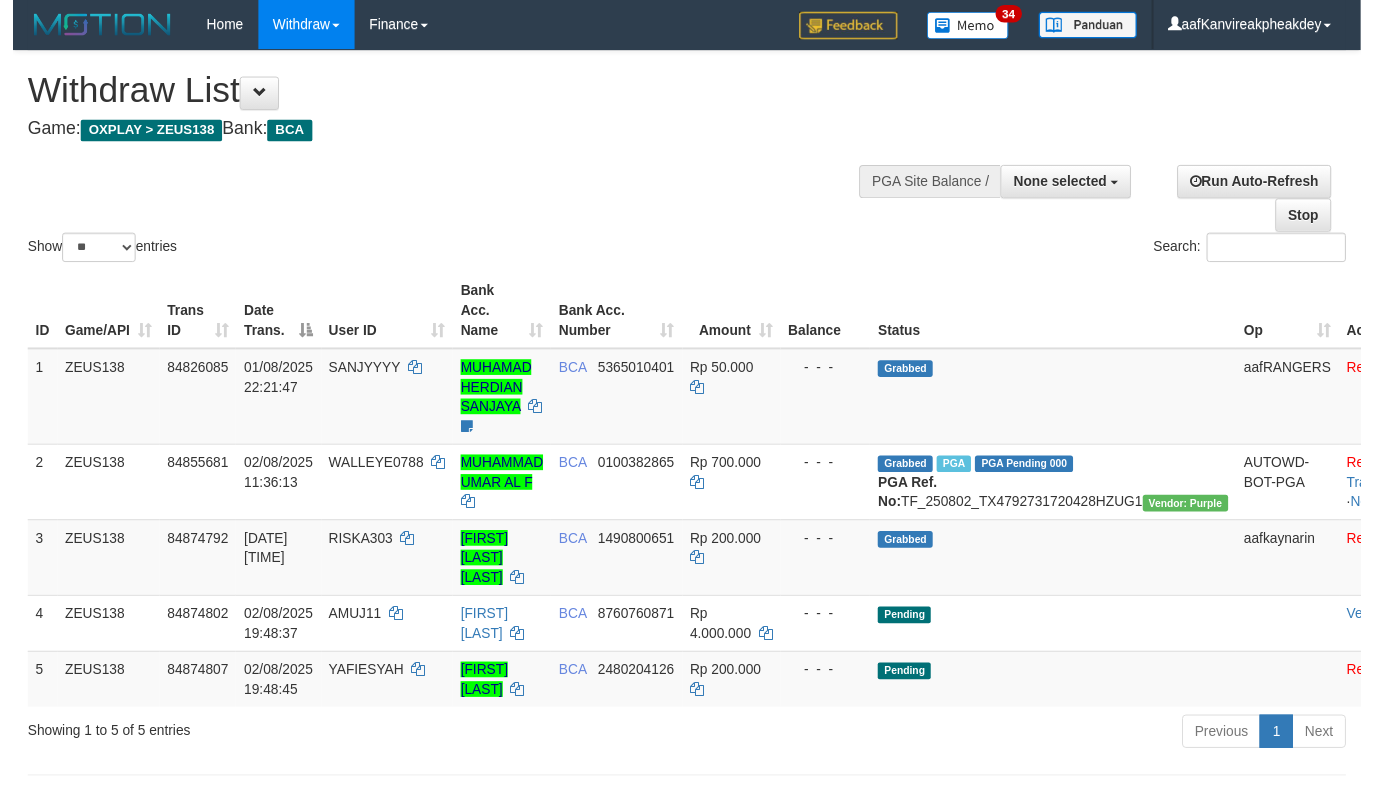 scroll, scrollTop: 200, scrollLeft: 0, axis: vertical 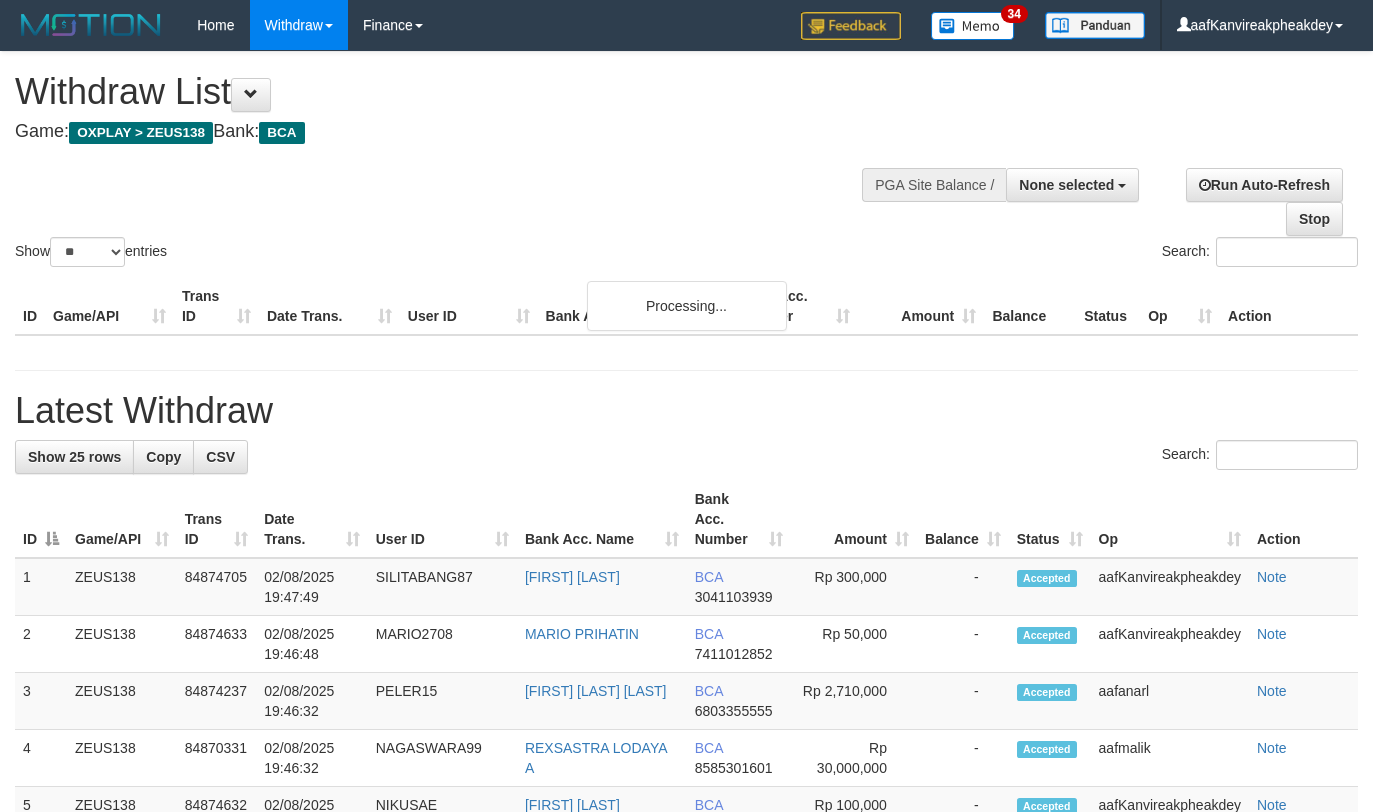 select 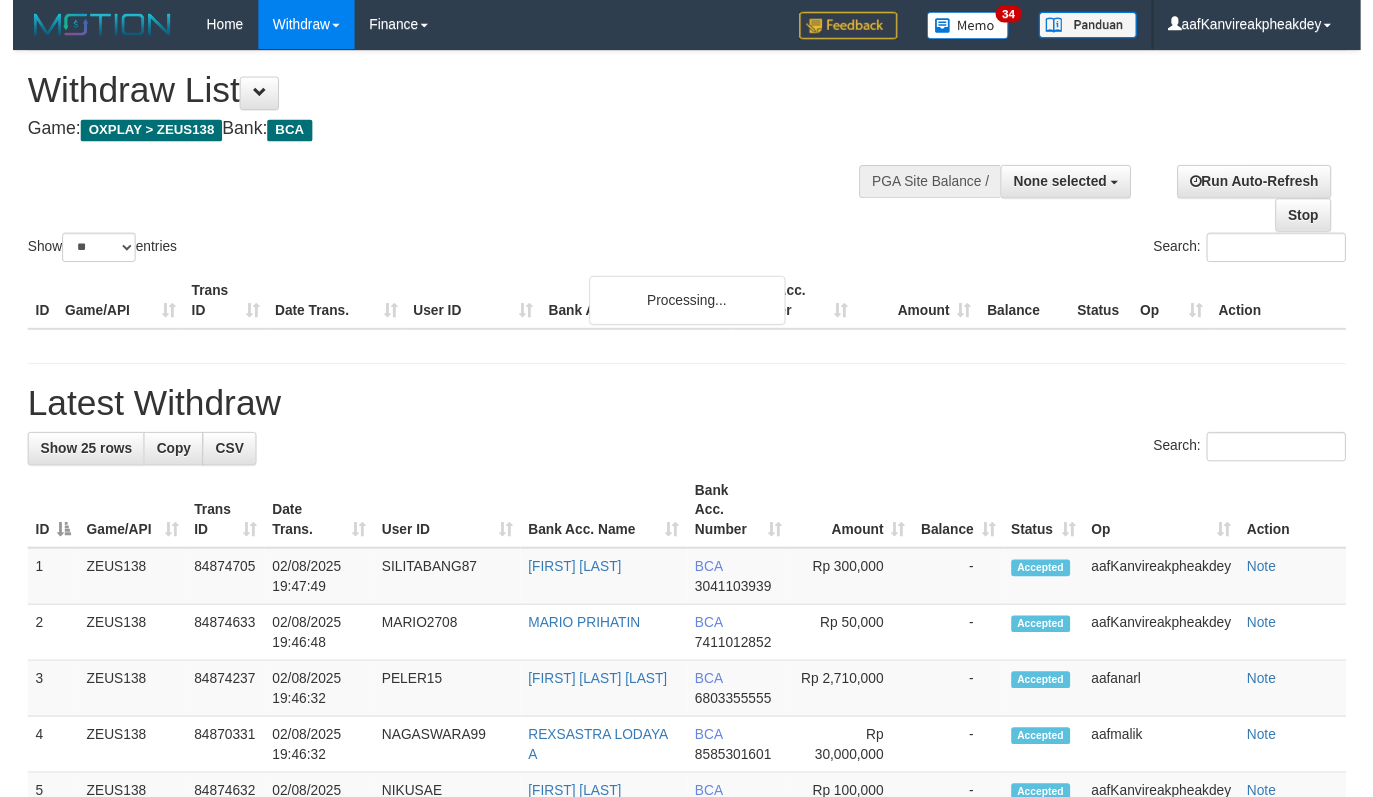 scroll, scrollTop: 200, scrollLeft: 0, axis: vertical 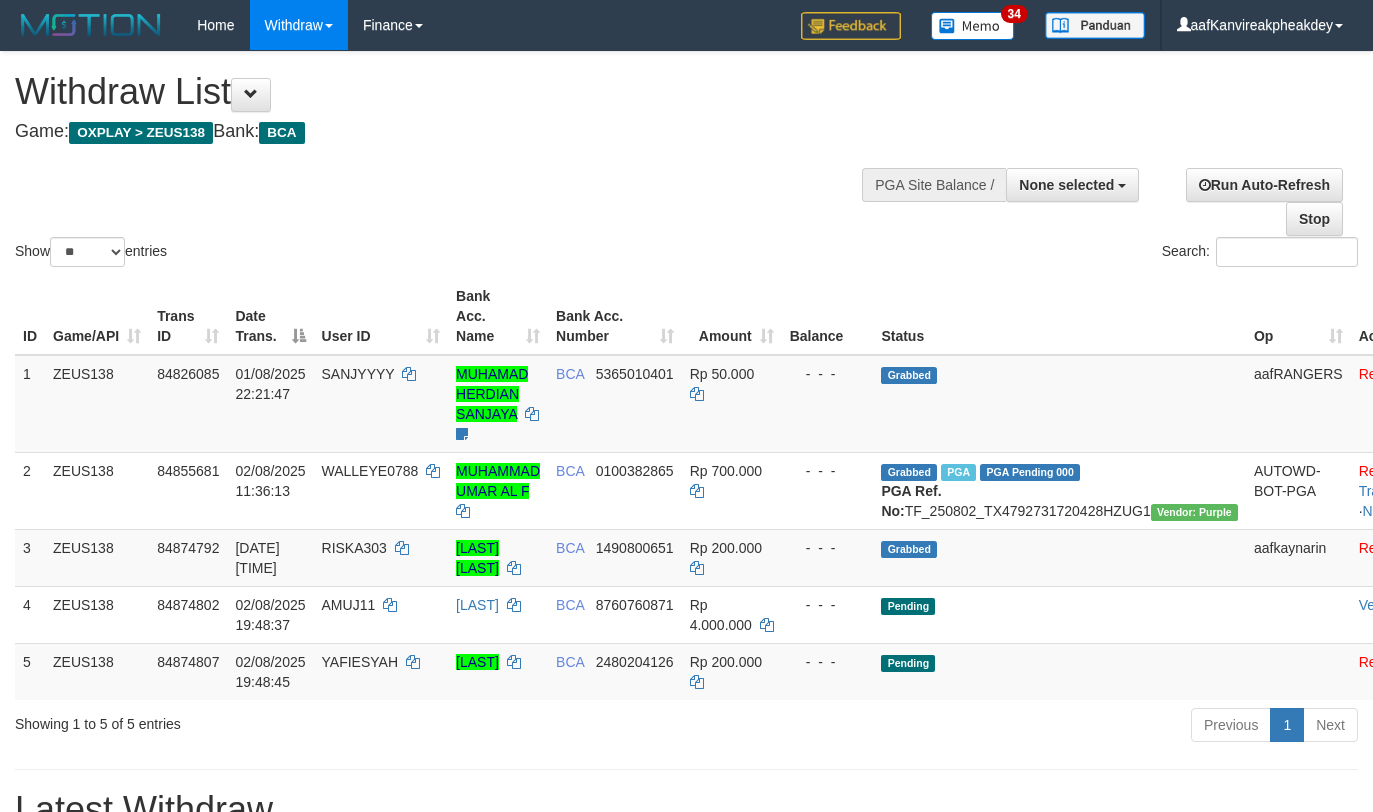select 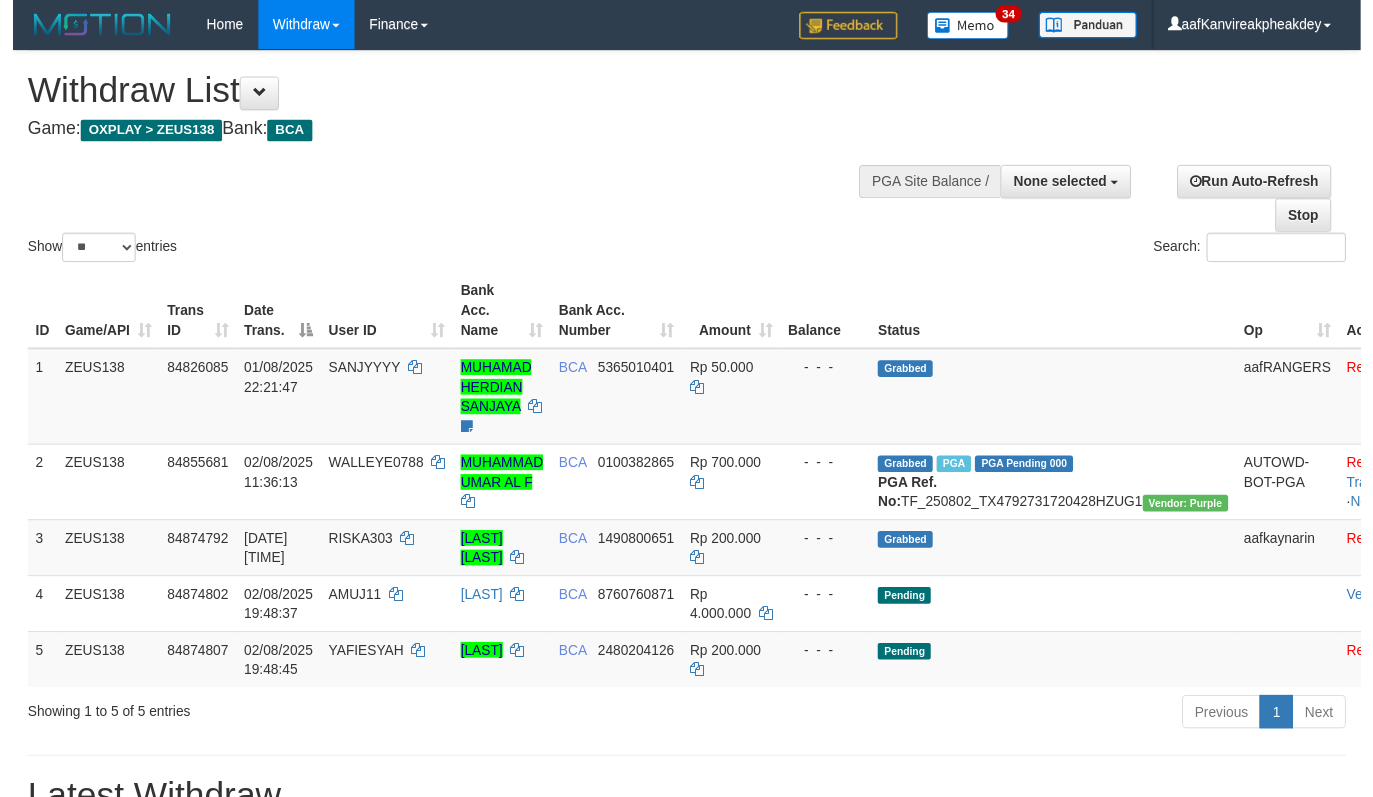 scroll, scrollTop: 200, scrollLeft: 0, axis: vertical 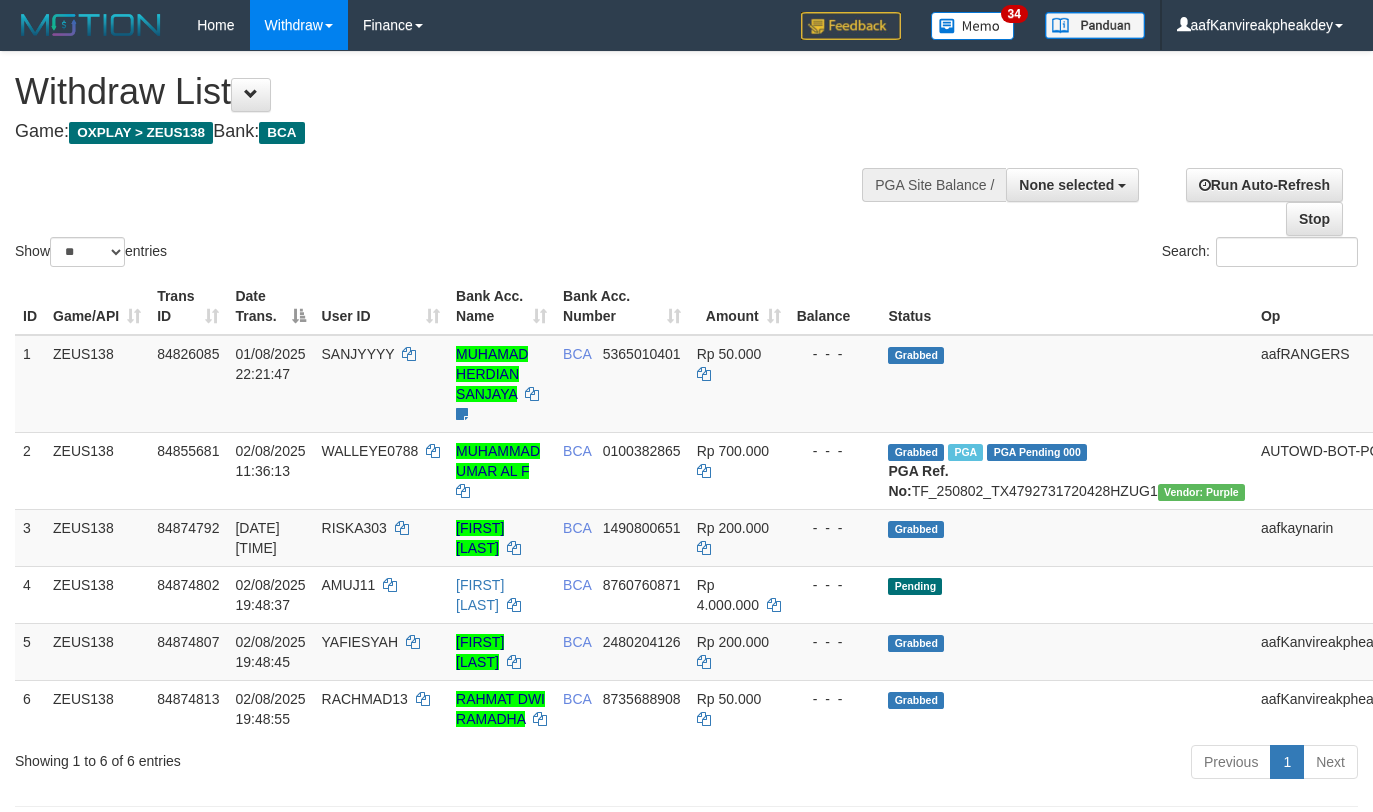 select 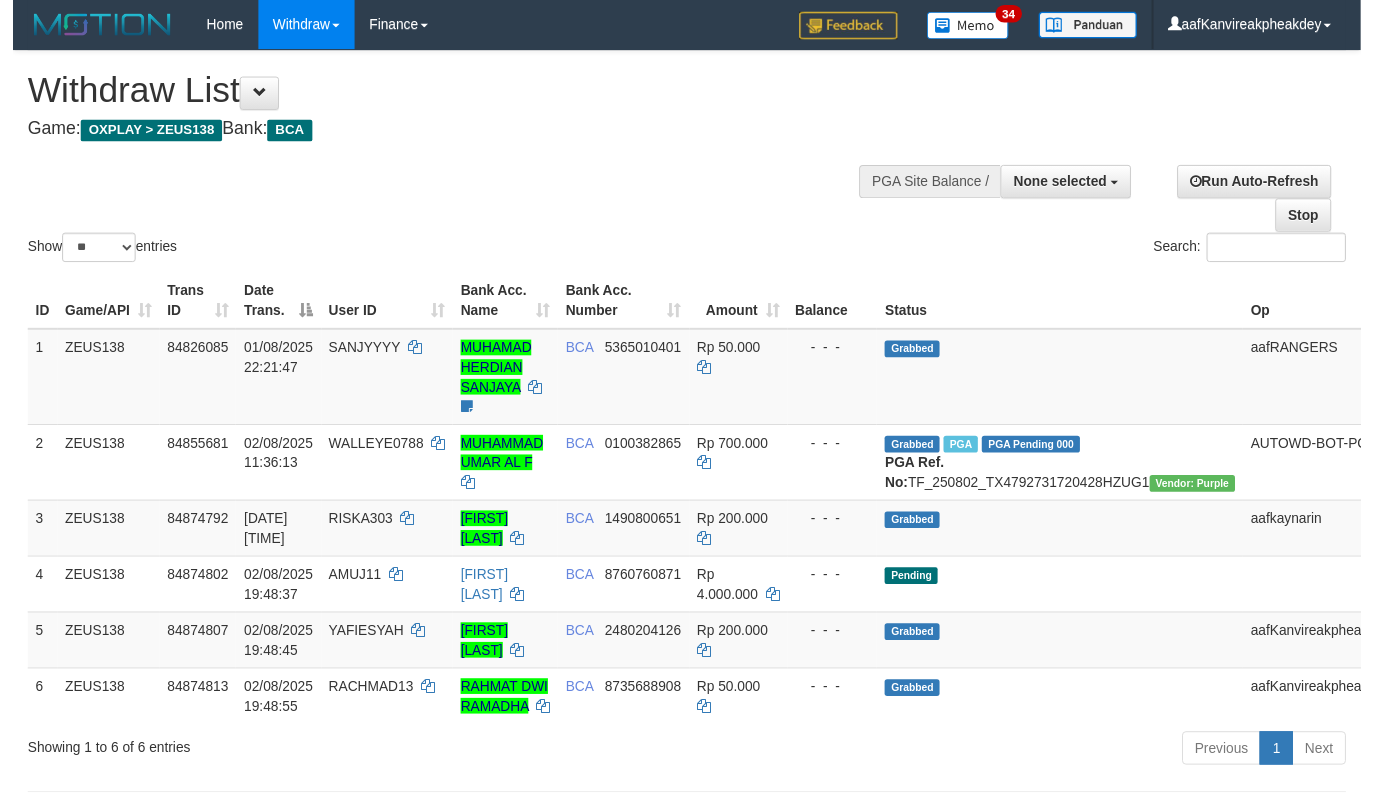 scroll, scrollTop: 200, scrollLeft: 0, axis: vertical 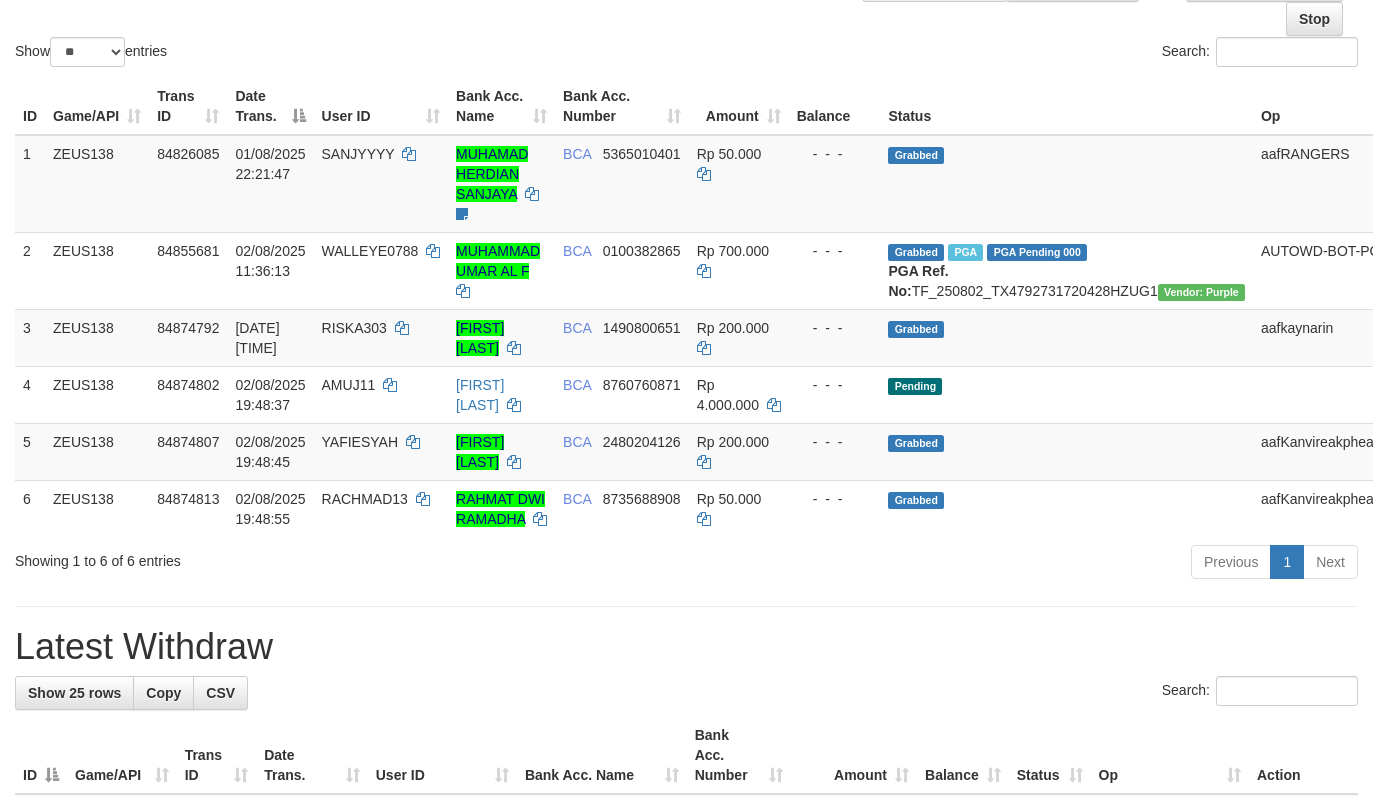 click on "Balance" at bounding box center [835, 106] 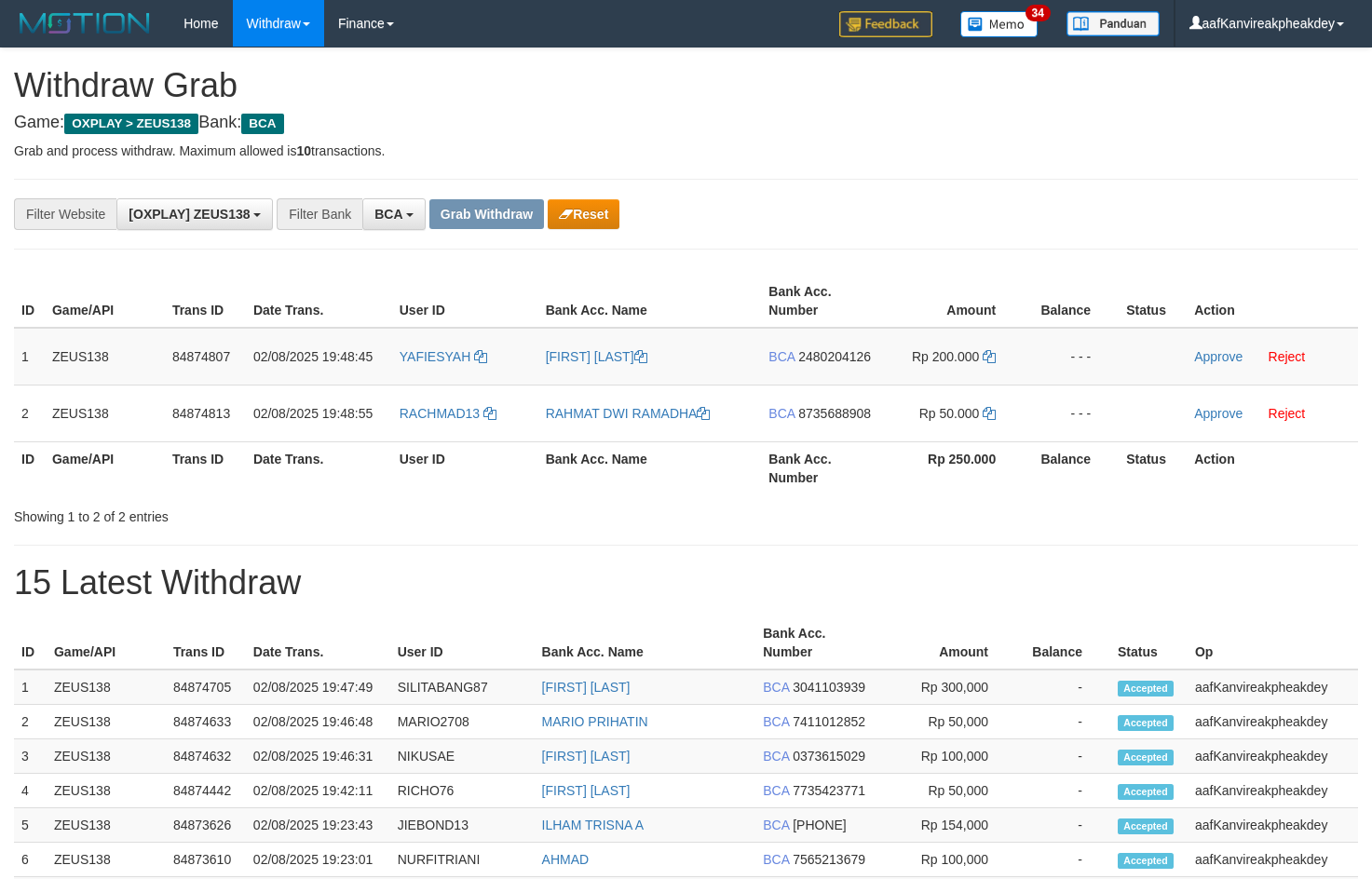 scroll, scrollTop: 0, scrollLeft: 0, axis: both 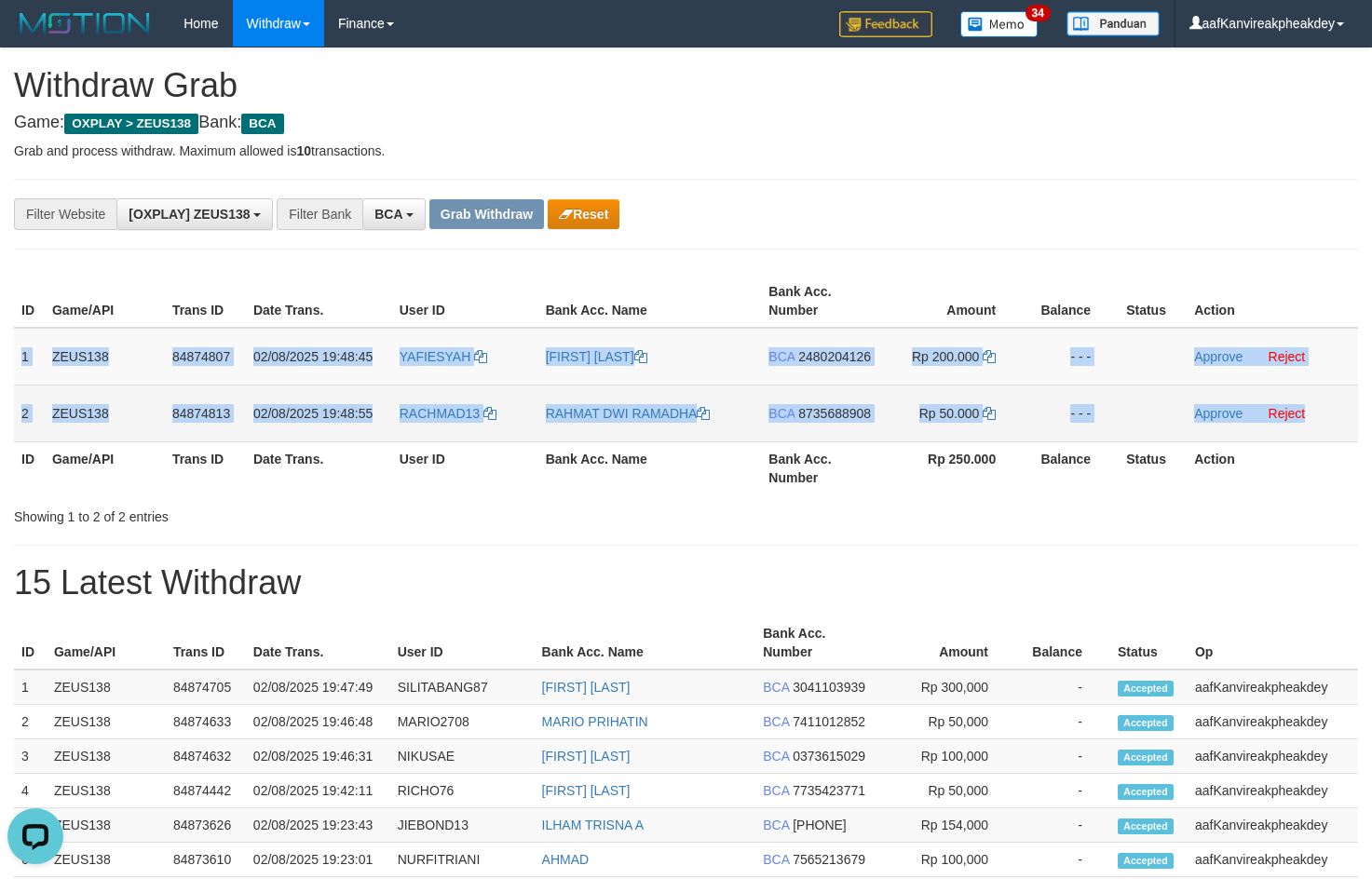 copy on "1
[USERNAME]
[NUMBER]
[DATE] [TIME]
[USERNAME]
[FIRST] [LAST]
[BANK]
[ACCOUNT_NUMBER]
Rp [AMOUNT]
- - -
Approve
Reject
2
[USERNAME]
[NUMBER]
[DATE] [TIME]
[USERNAME]
[FIRST] [LAST]
[BANK]
[ACCOUNT_NUMBER]
Rp [AMOUNT]
- - -
Approve
Reject" 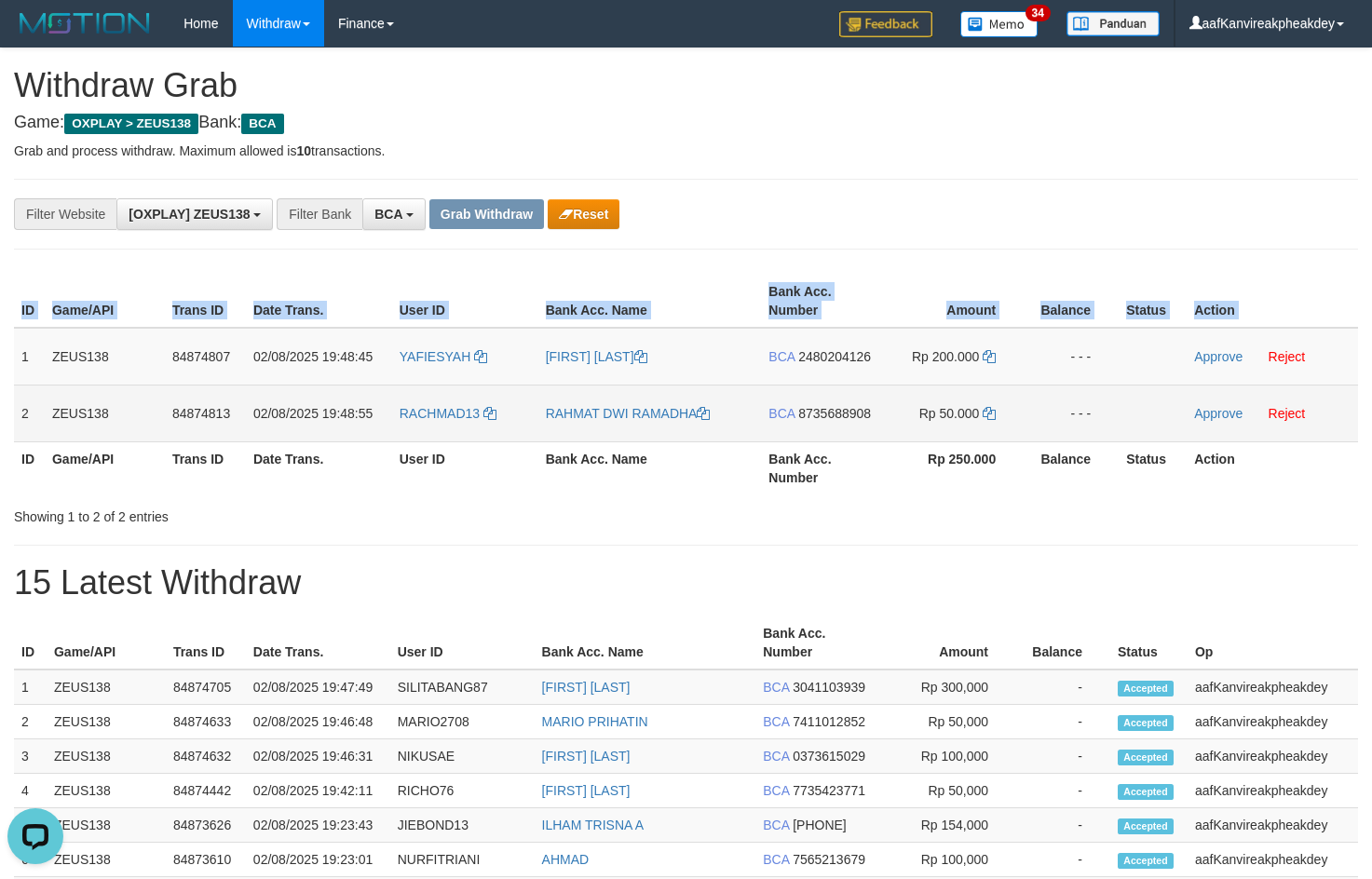 copy on "ID Game/API Trans ID Date Trans. User ID Bank Acc. Name Bank Acc. Number Amount Balance Status Action" 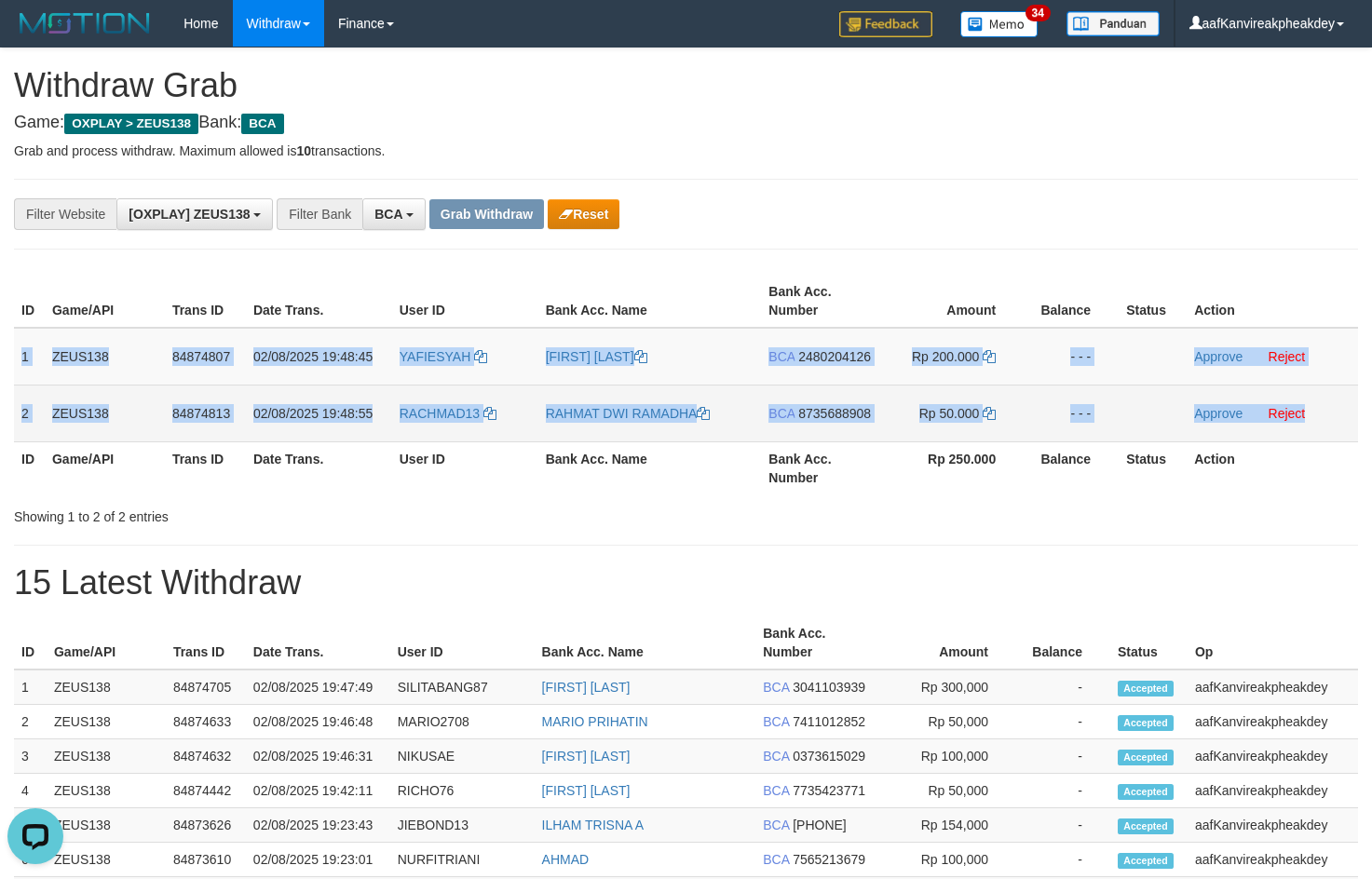 copy on "1
[USERNAME]
[NUMBER]
[DATE] [TIME]
[USERNAME]
[FIRST] [LAST]
[BANK]
[ACCOUNT_NUMBER]
Rp [AMOUNT]
- - -
Approve
Reject
2
[USERNAME]
[NUMBER]
[DATE] [TIME]
[USERNAME]
[FIRST] [LAST]
[BANK]
[ACCOUNT_NUMBER]
Rp [AMOUNT]
- - -
Approve
Reject" 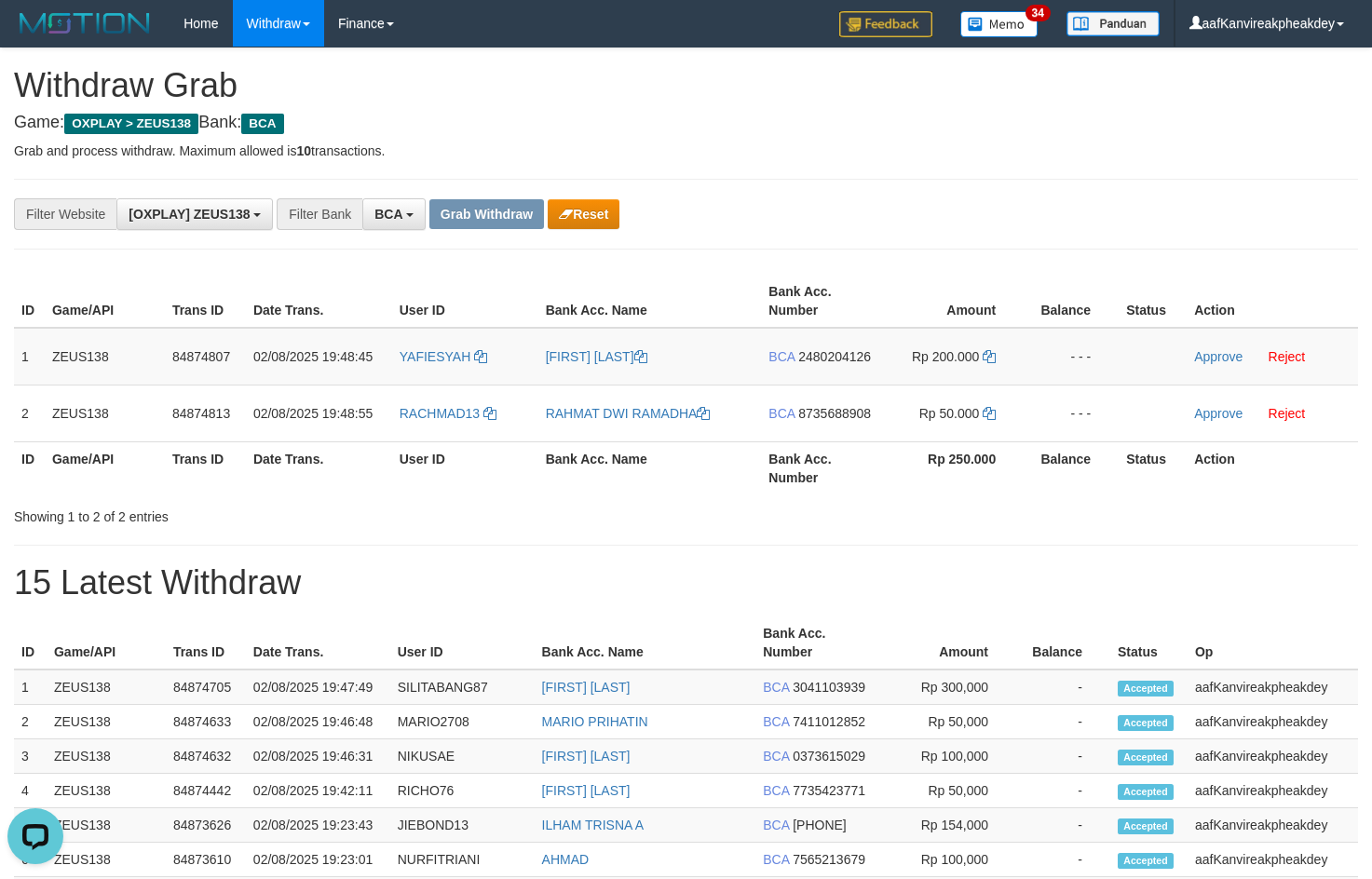click on "**********" at bounding box center [686, 214] 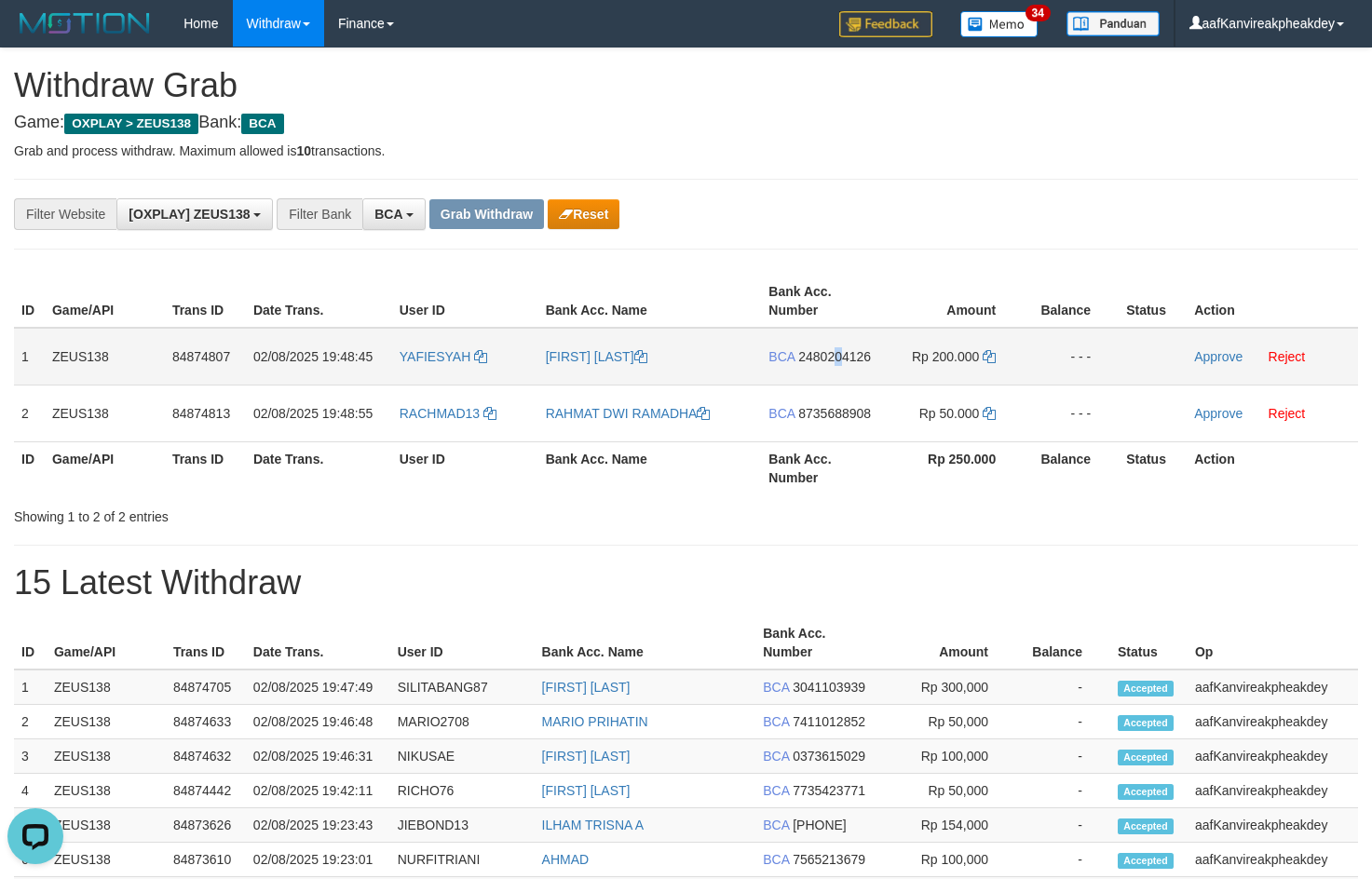 click on "2480204126" at bounding box center [835, 357] 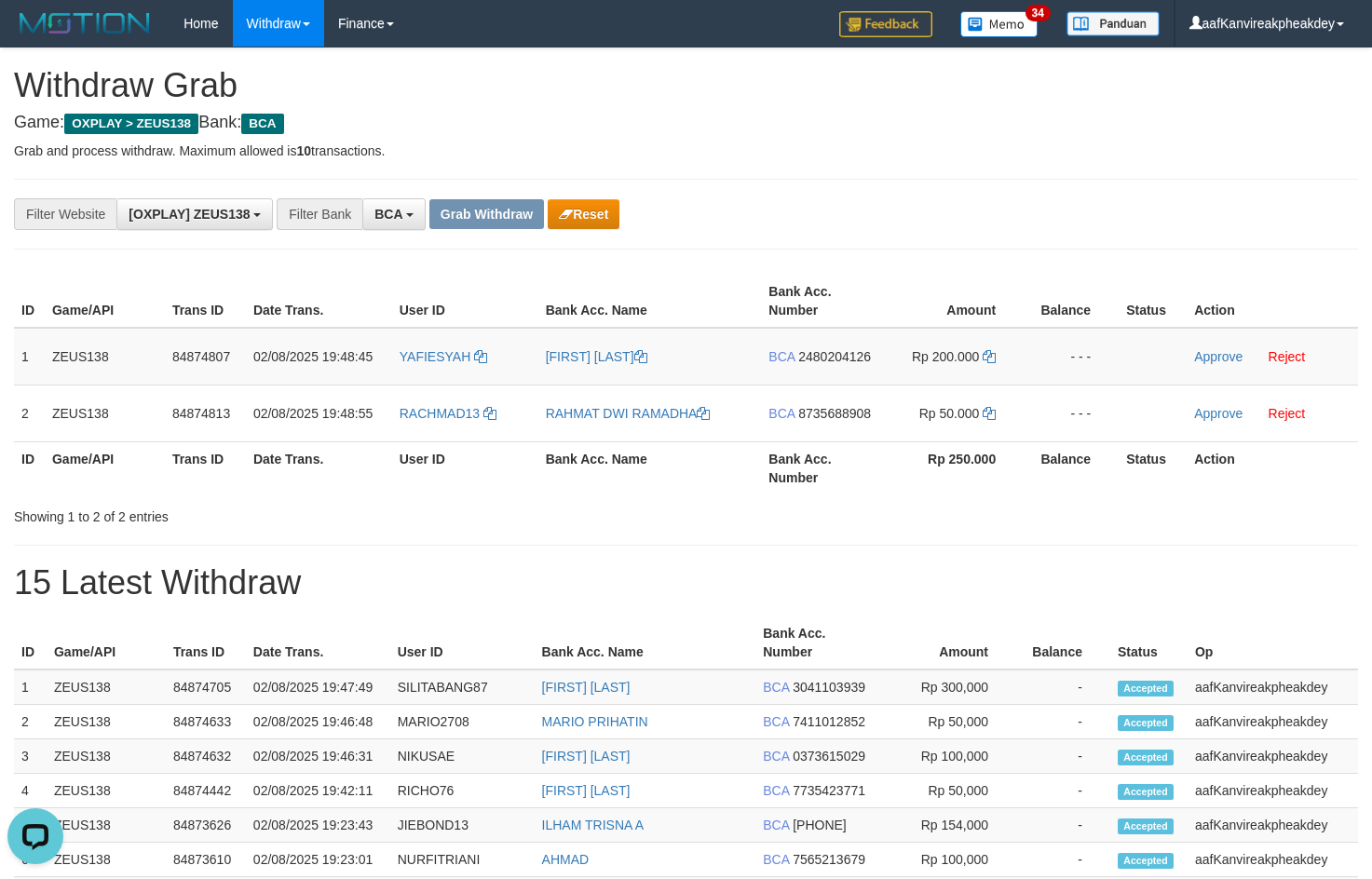 drag, startPoint x: 839, startPoint y: 356, endPoint x: 1371, endPoint y: 244, distance: 543.6617 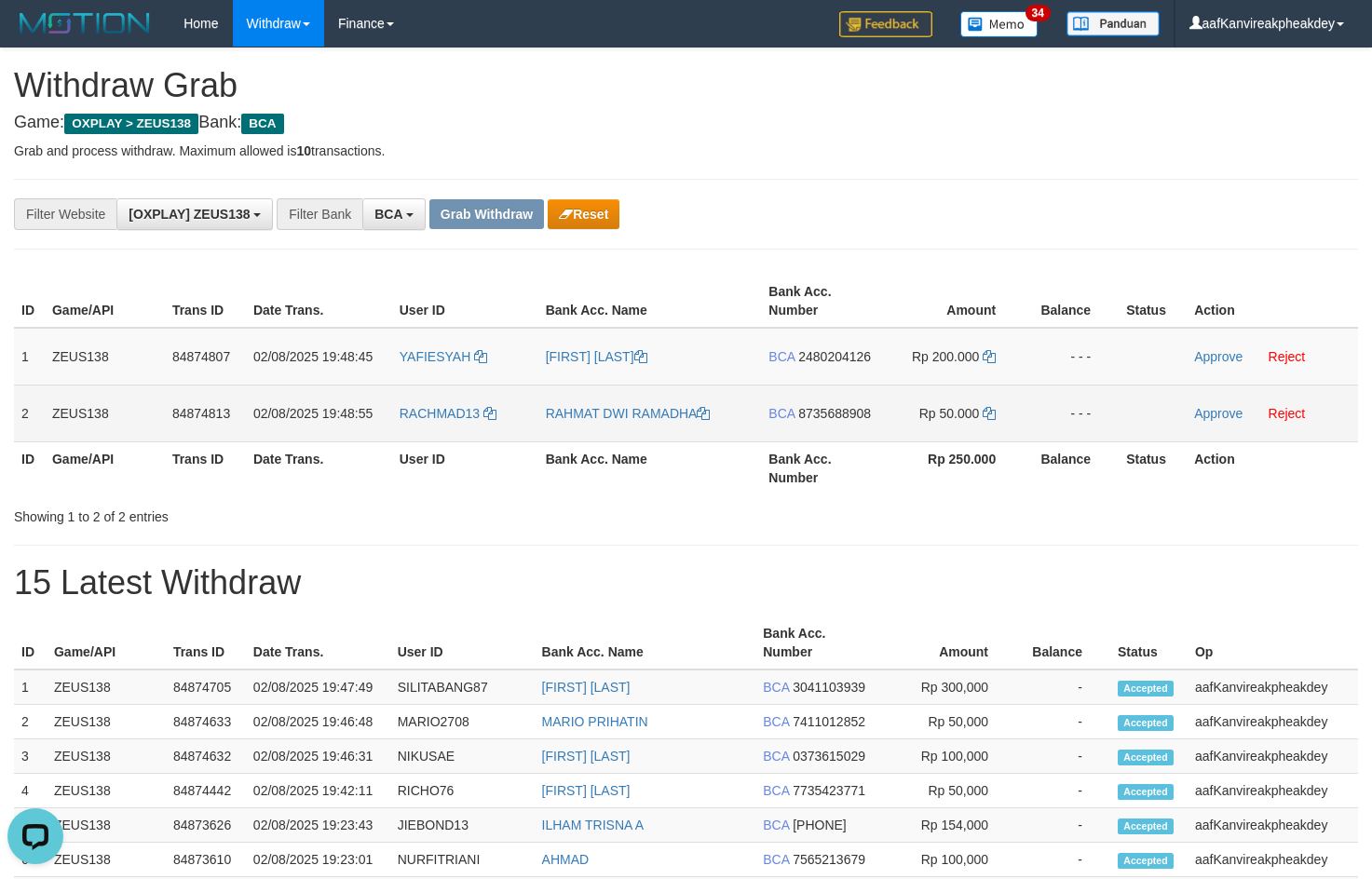 click on "8735688908" at bounding box center (835, 413) 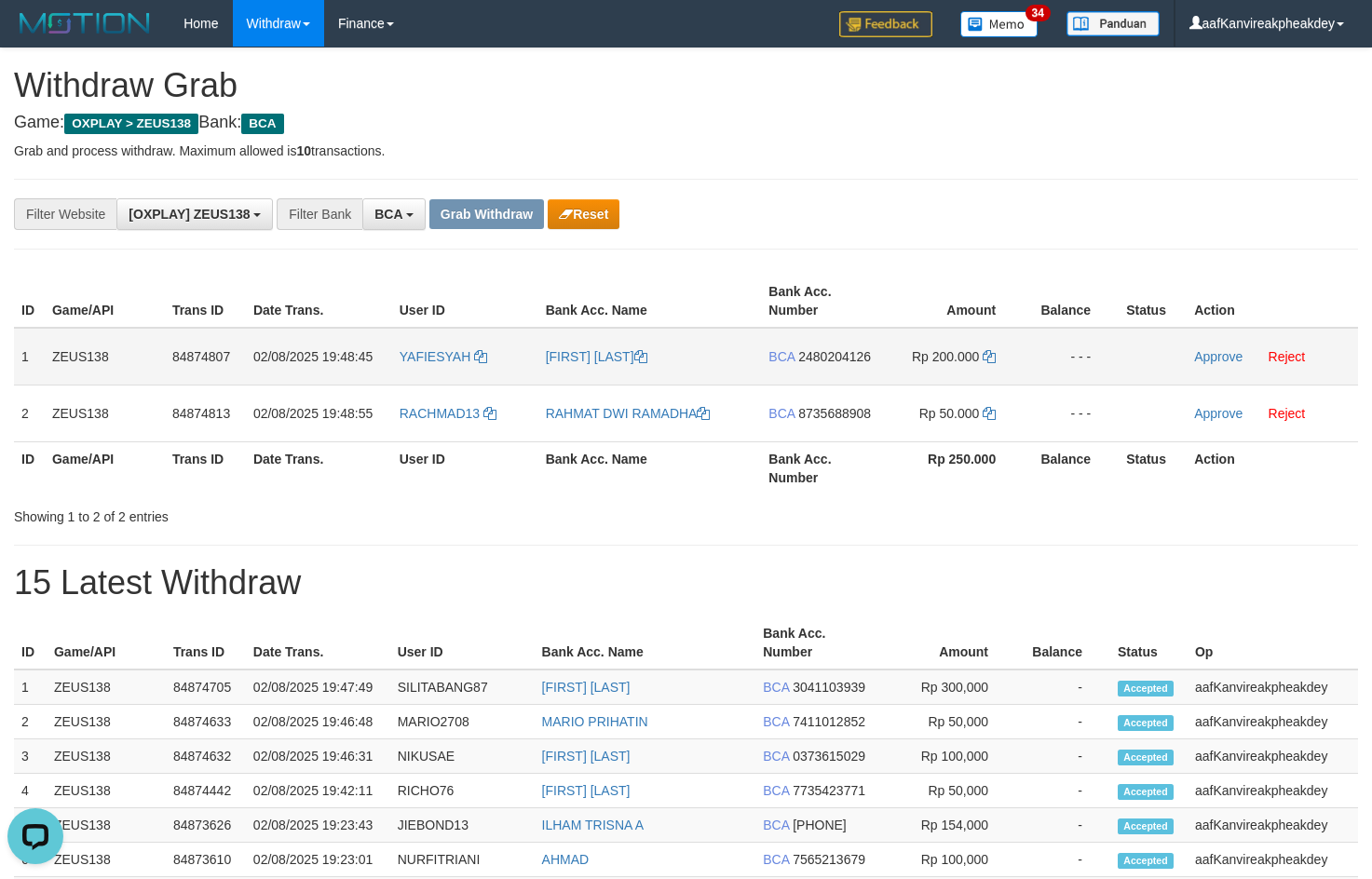 click on "YAFIESYAH" at bounding box center (465, 357) 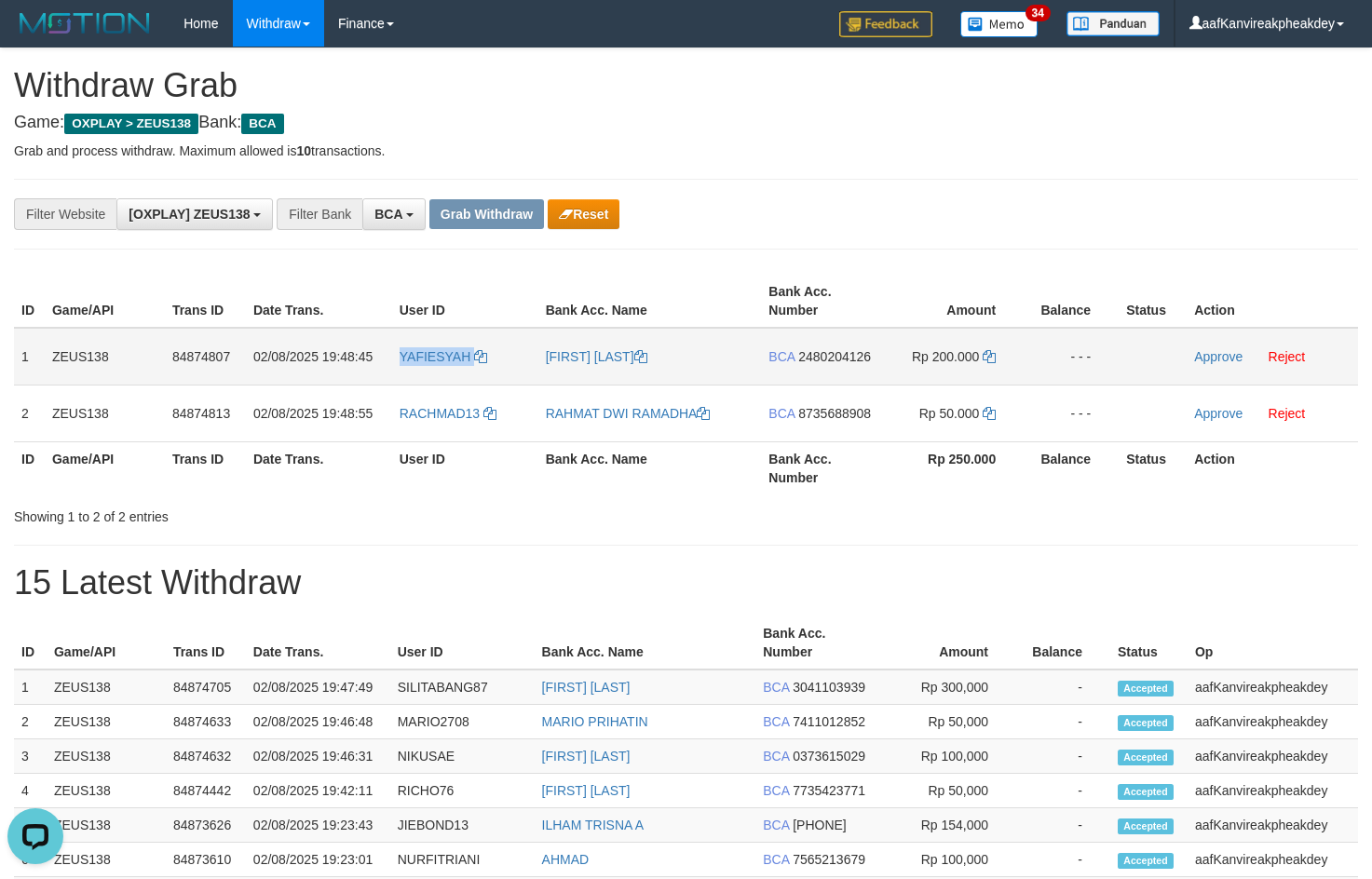 click on "YAFIESYAH" at bounding box center [465, 357] 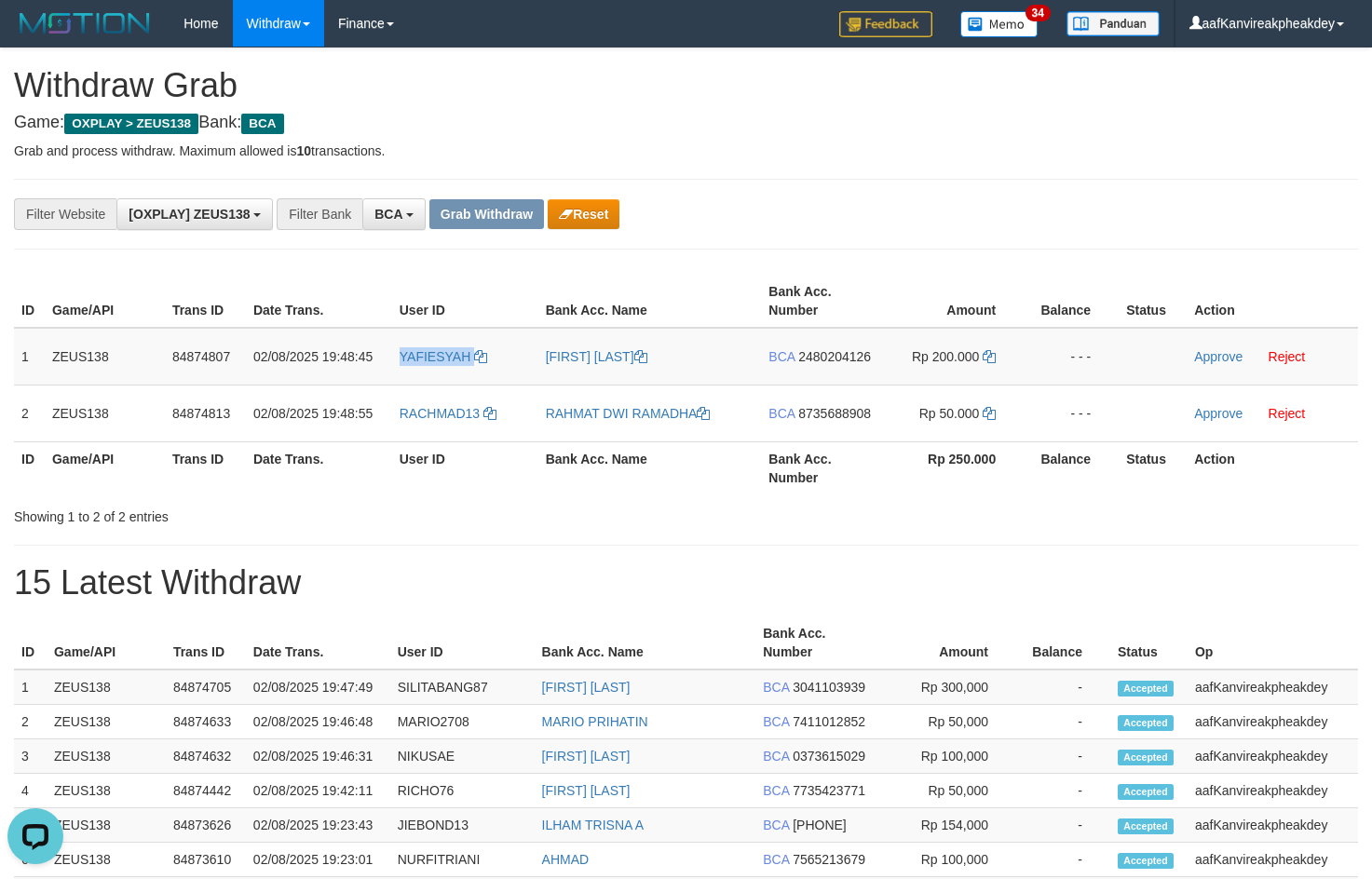copy on "YAFIESYAH" 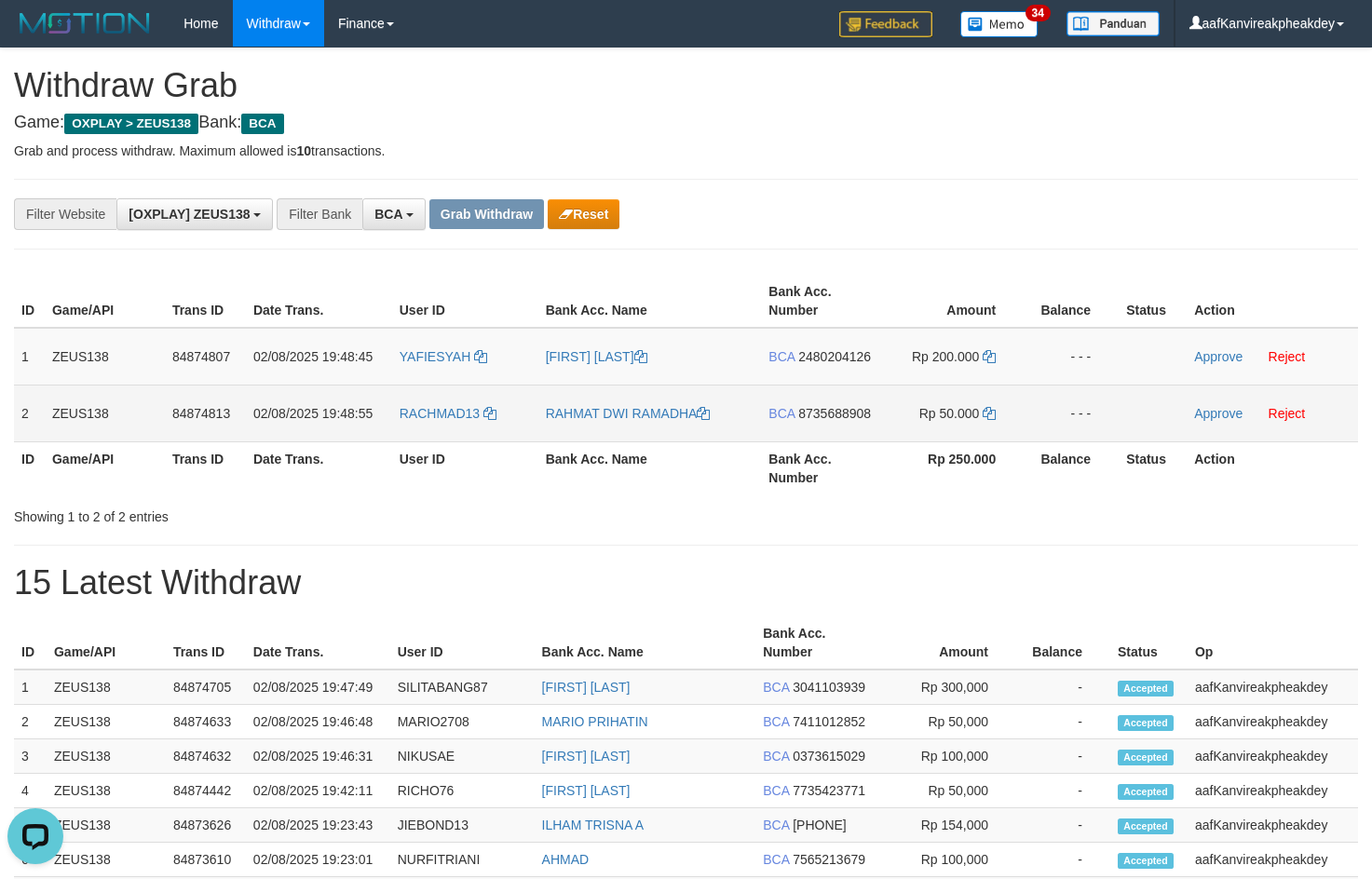 click on "RACHMAD13" at bounding box center [465, 412] 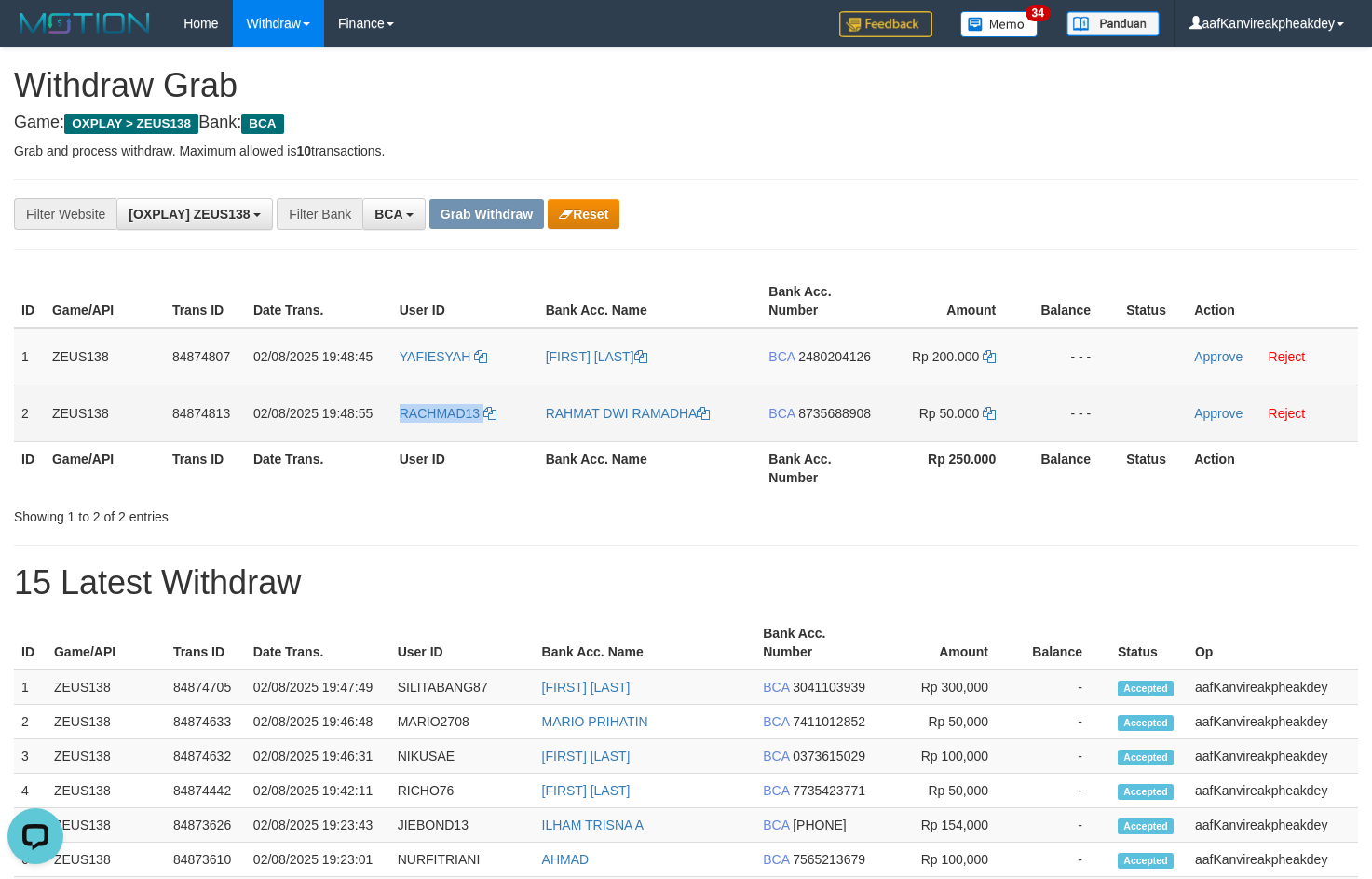 click on "RACHMAD13" at bounding box center [465, 412] 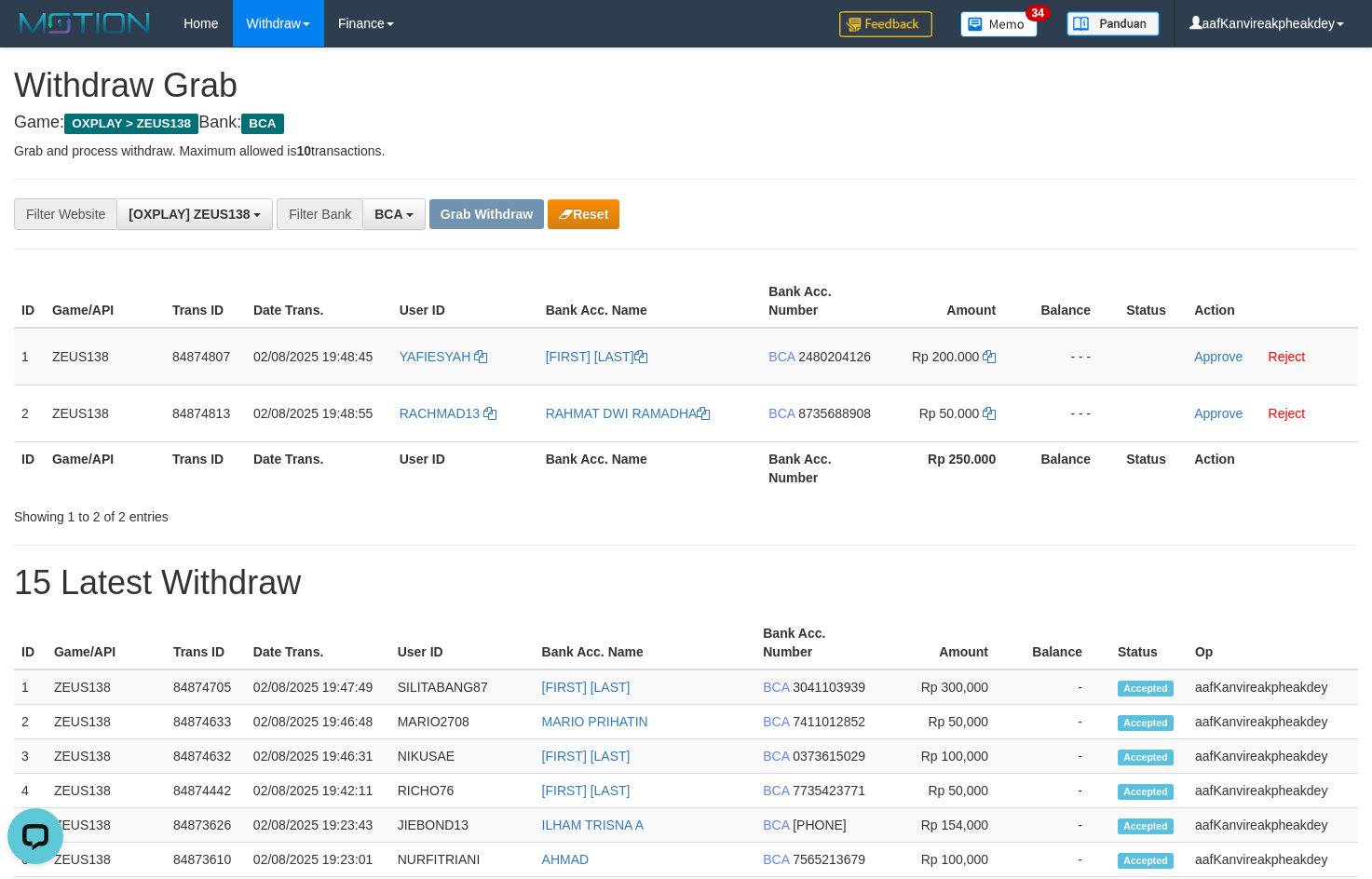 click on "**********" at bounding box center [686, 832] 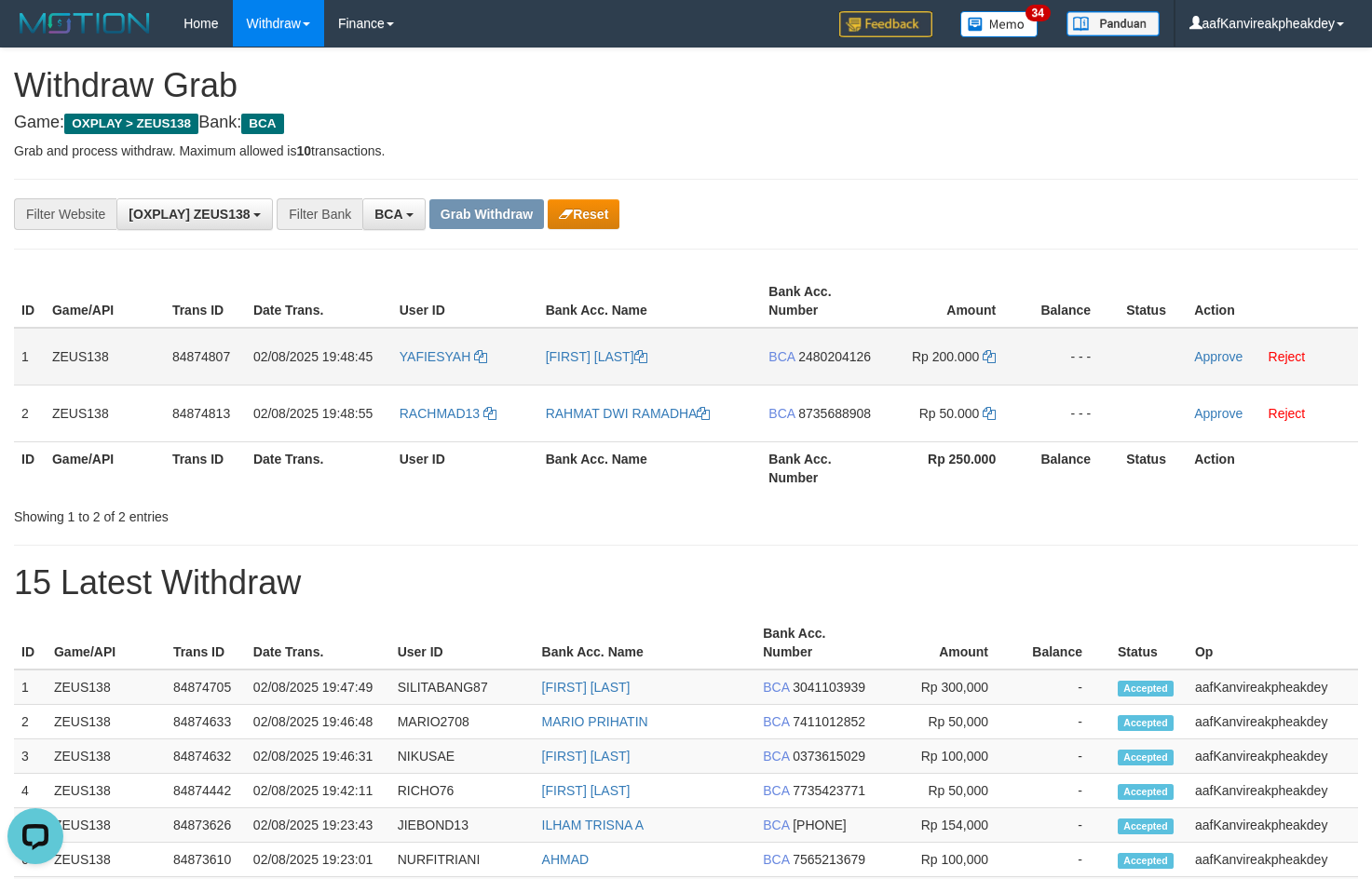 click on "2480204126" at bounding box center (835, 357) 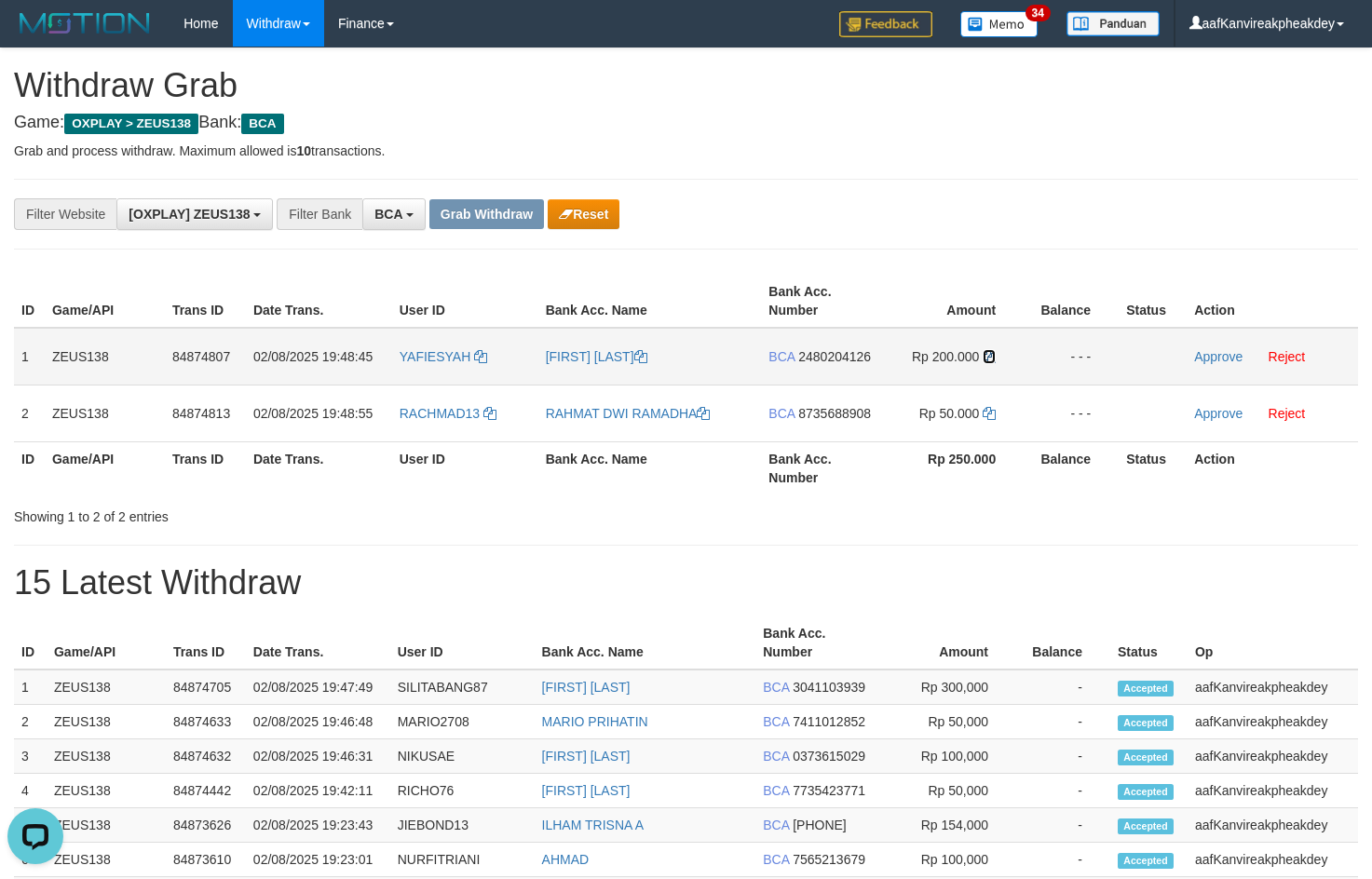 click at bounding box center (989, 357) 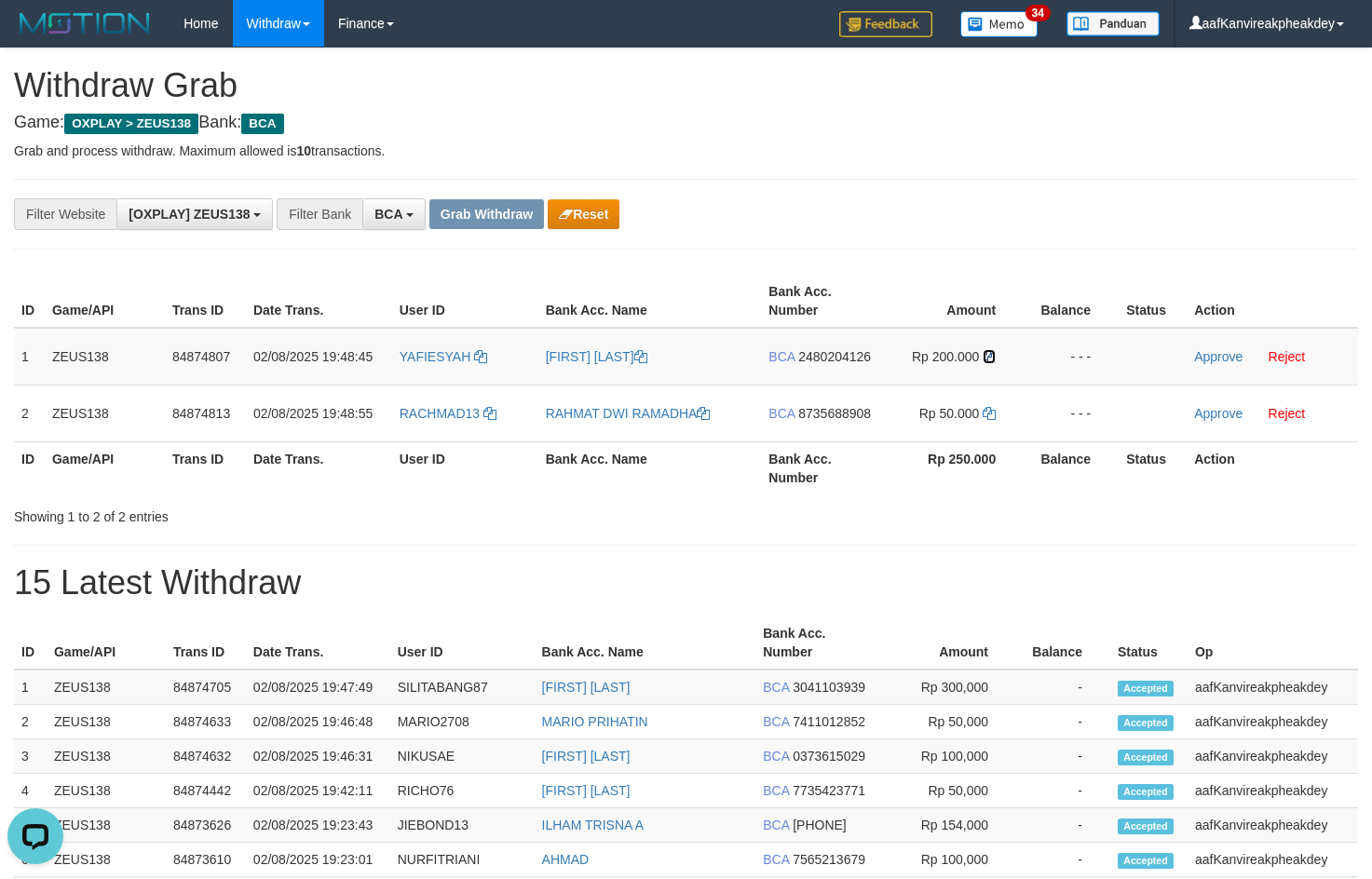 drag, startPoint x: 991, startPoint y: 359, endPoint x: 1360, endPoint y: 372, distance: 369.2289 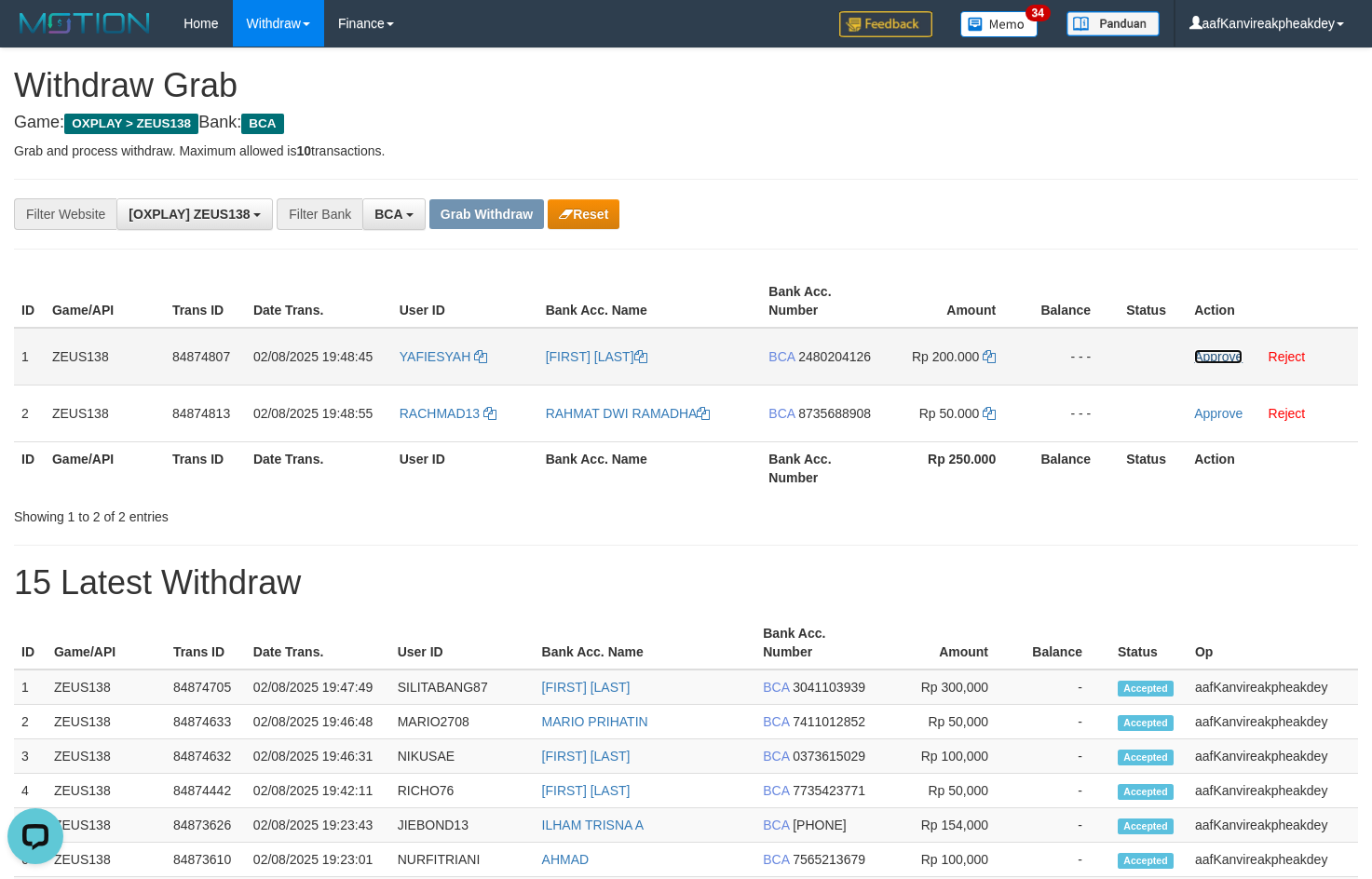 click on "Approve" at bounding box center [1218, 357] 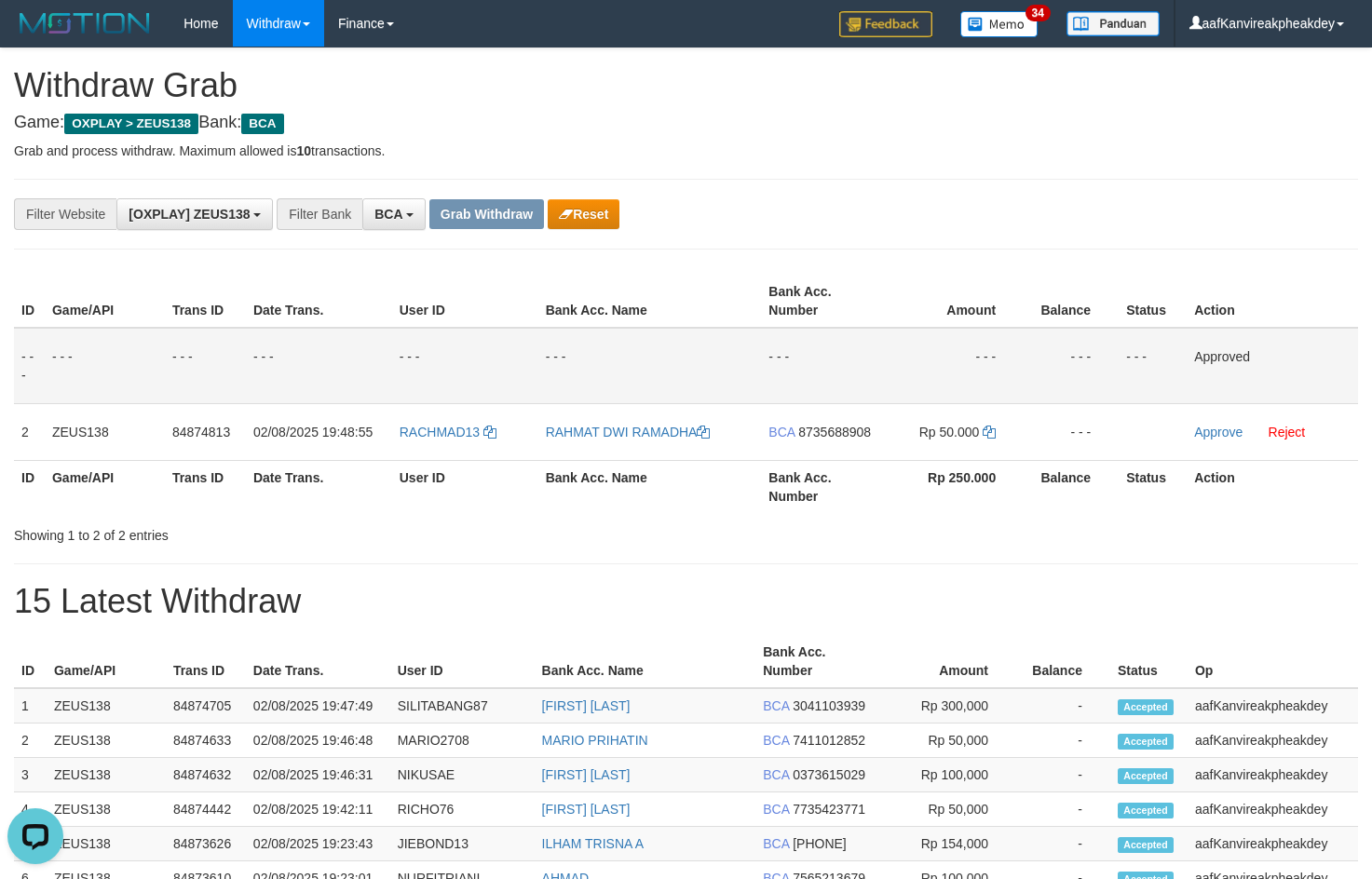 click on "Balance" at bounding box center (1071, 301) 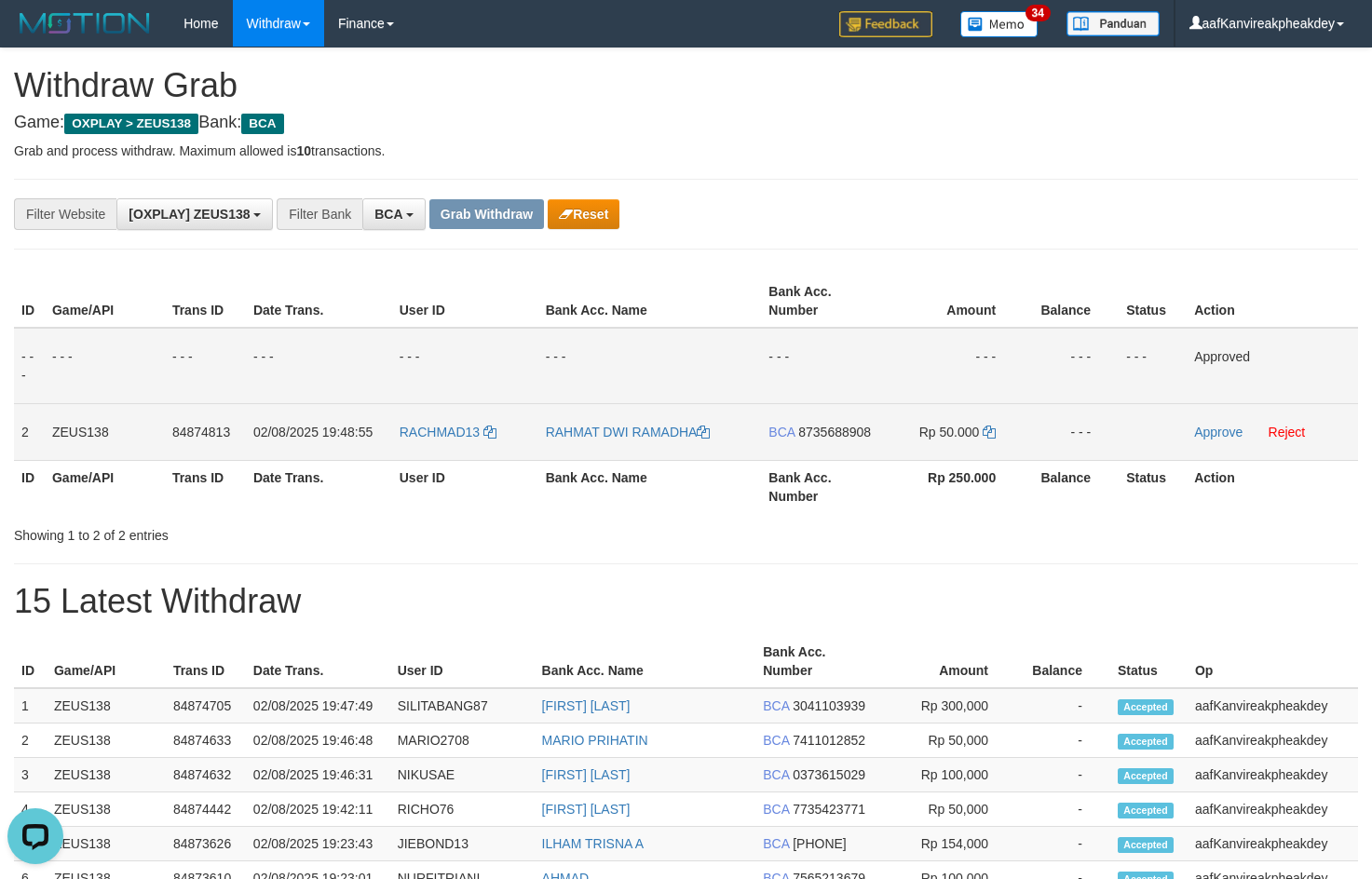 click on "8735688908" at bounding box center [835, 432] 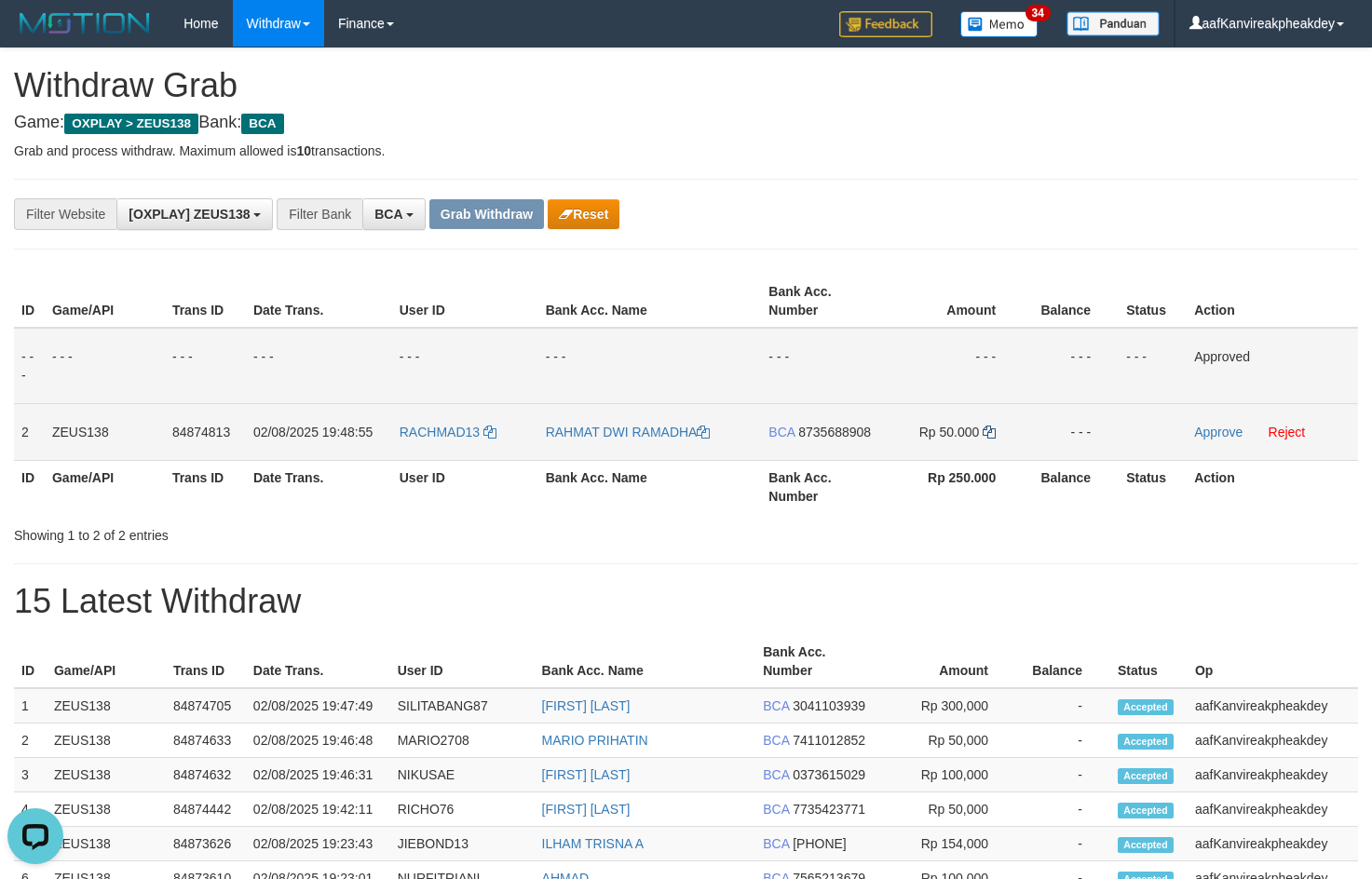click on "Rp 50.000" at bounding box center [952, 431] 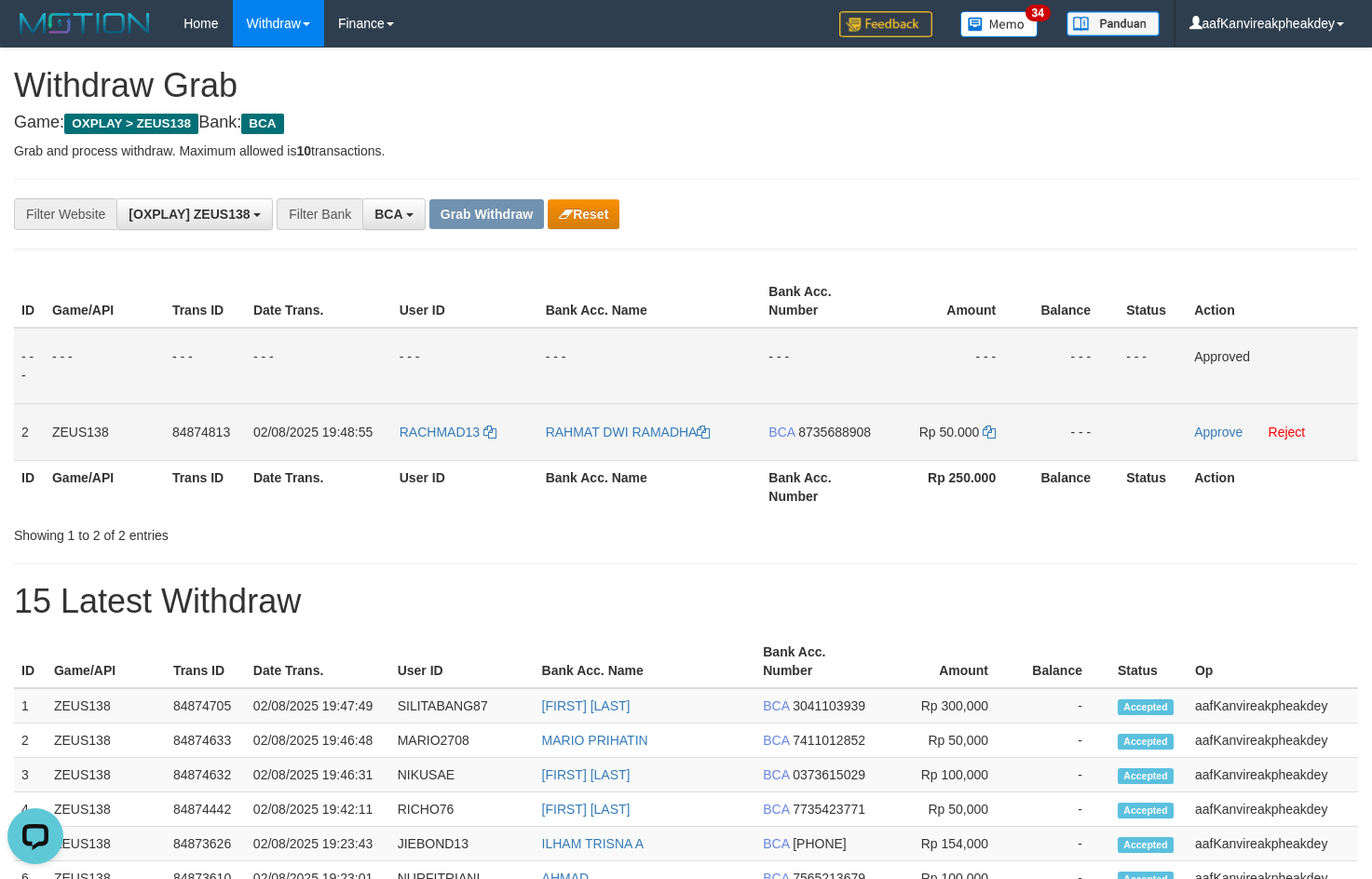 click on "Rp 50.000" at bounding box center (952, 431) 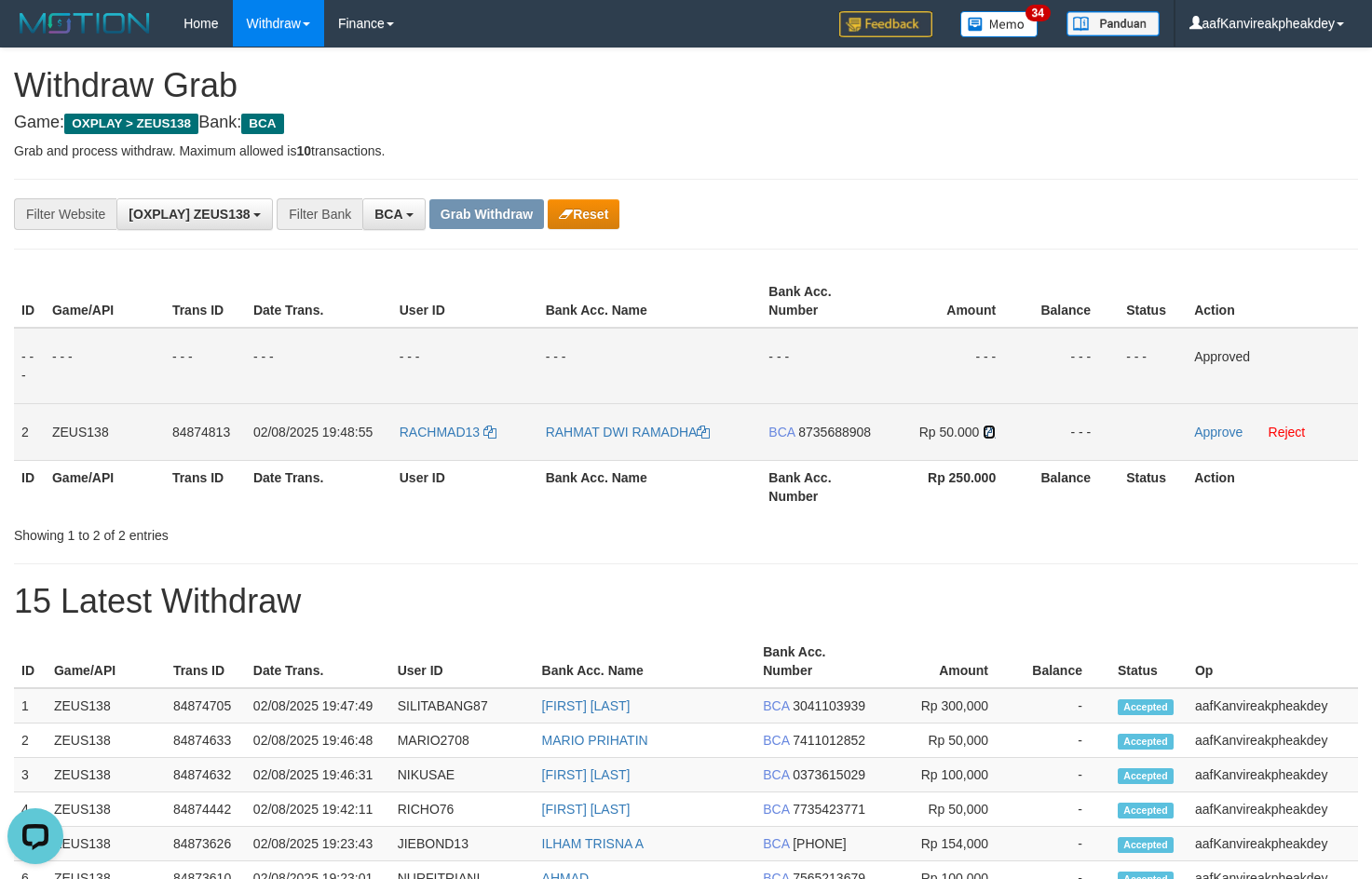 click at bounding box center (989, 432) 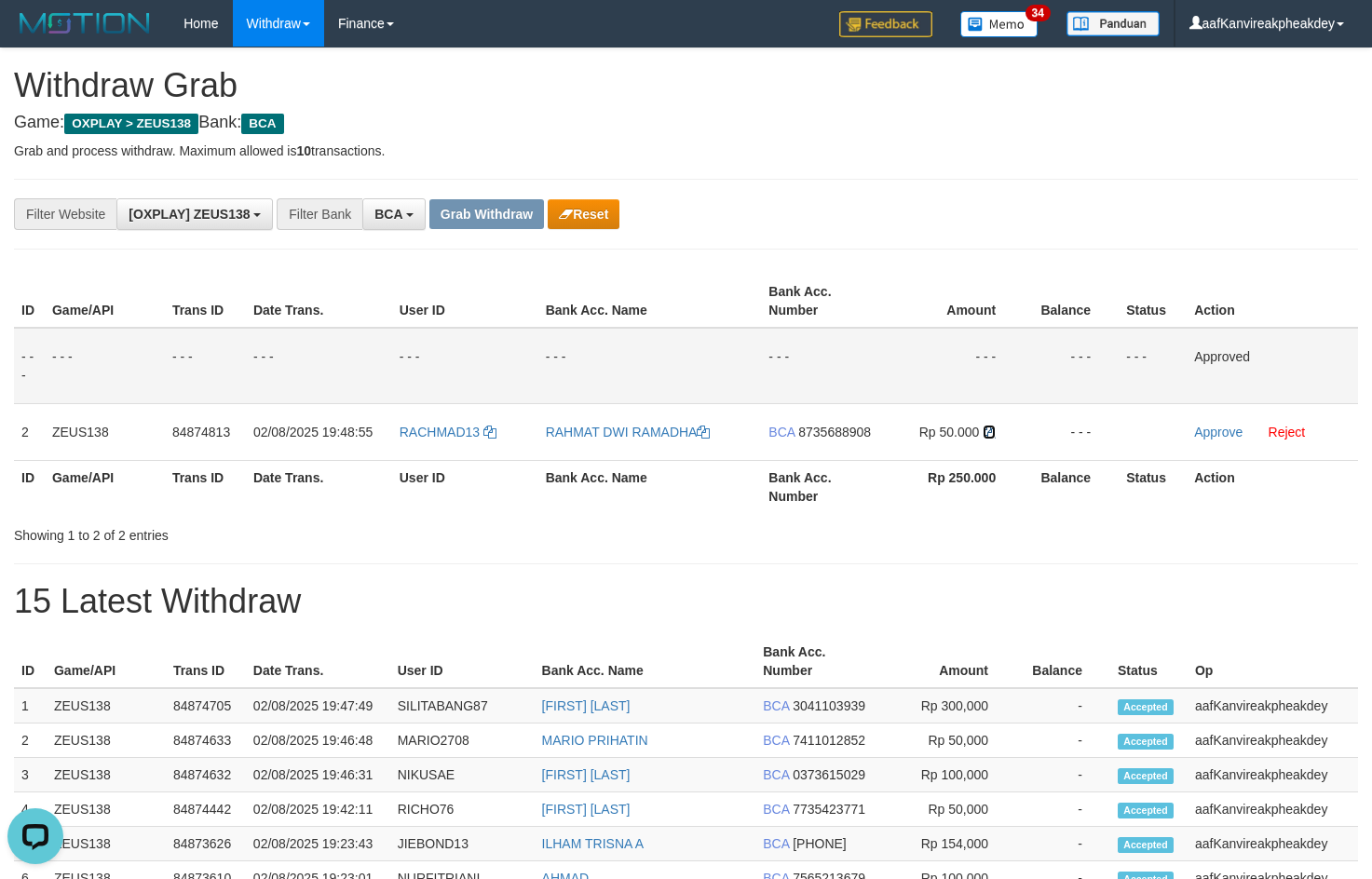 click on "Rp 50.000" at bounding box center (952, 431) 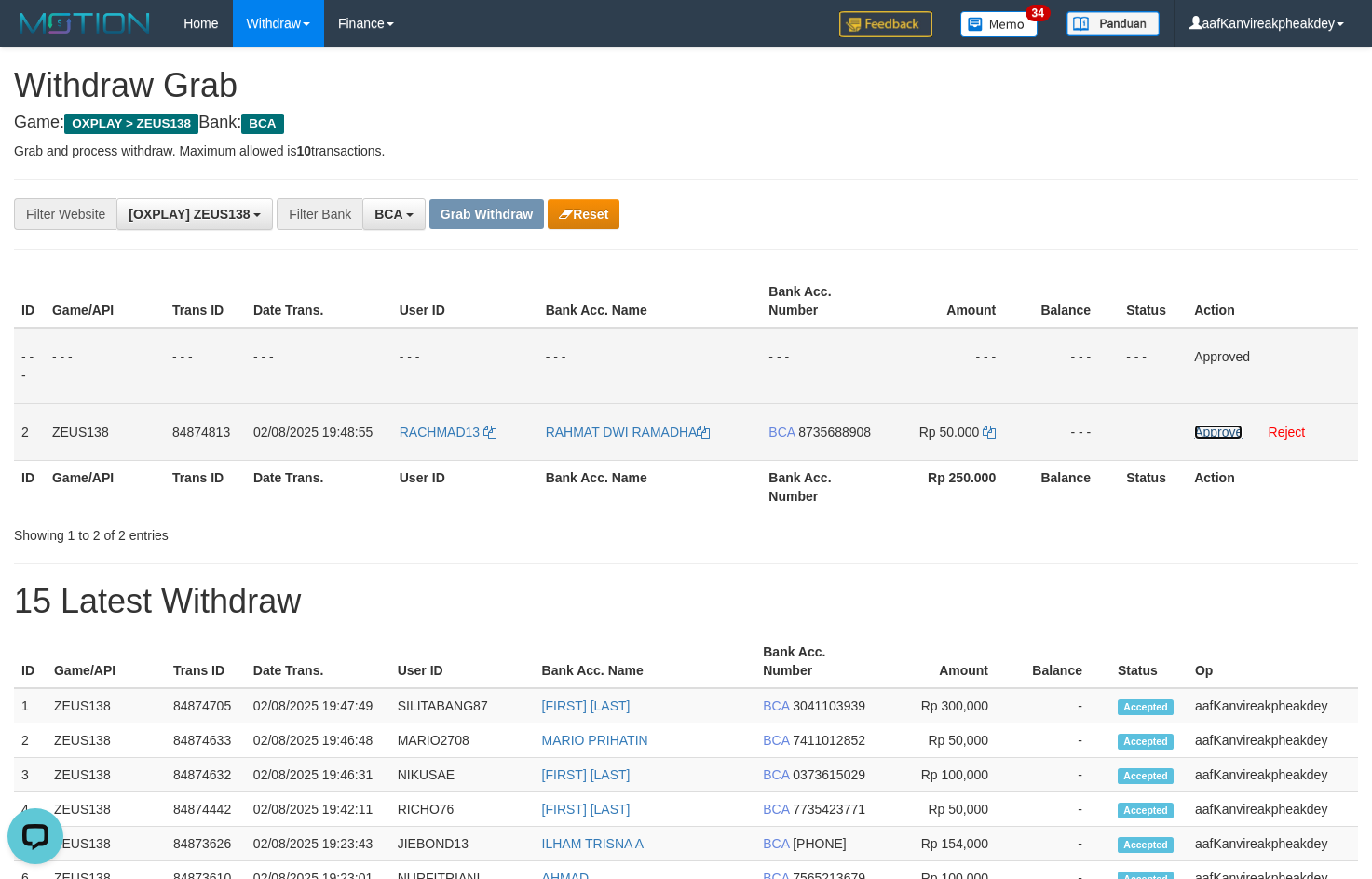 click on "Approve" at bounding box center [1218, 432] 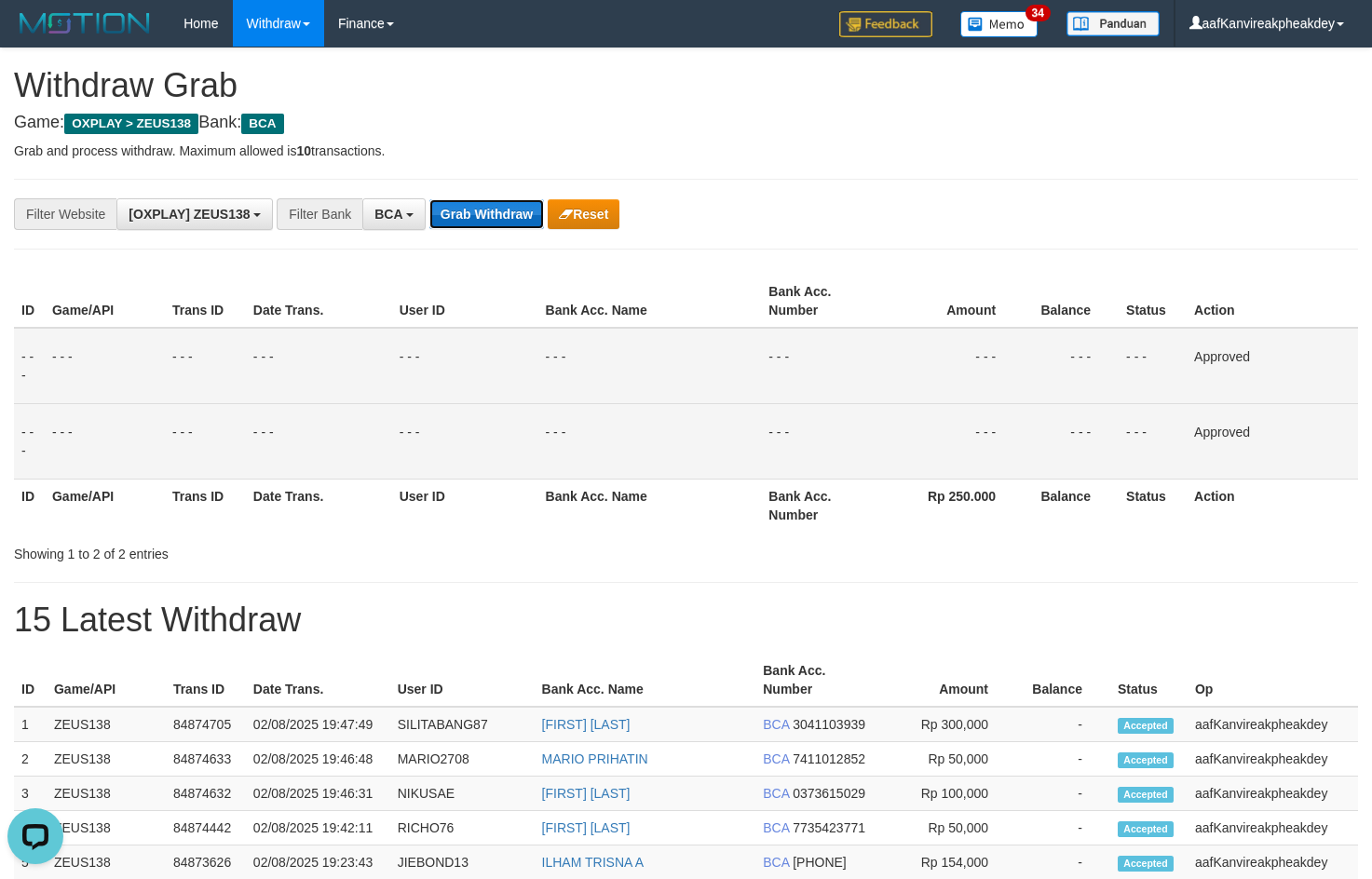click on "Grab Withdraw" at bounding box center (486, 214) 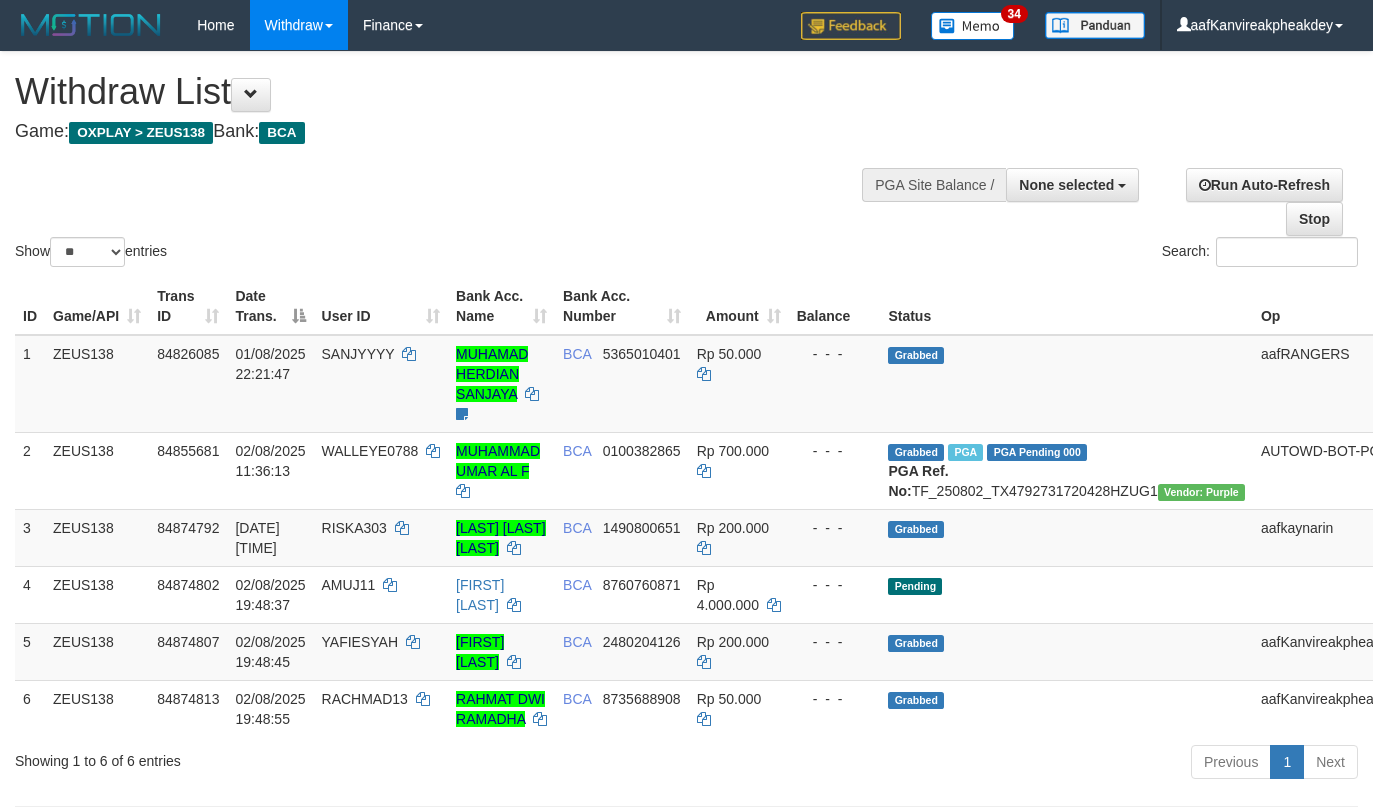 select 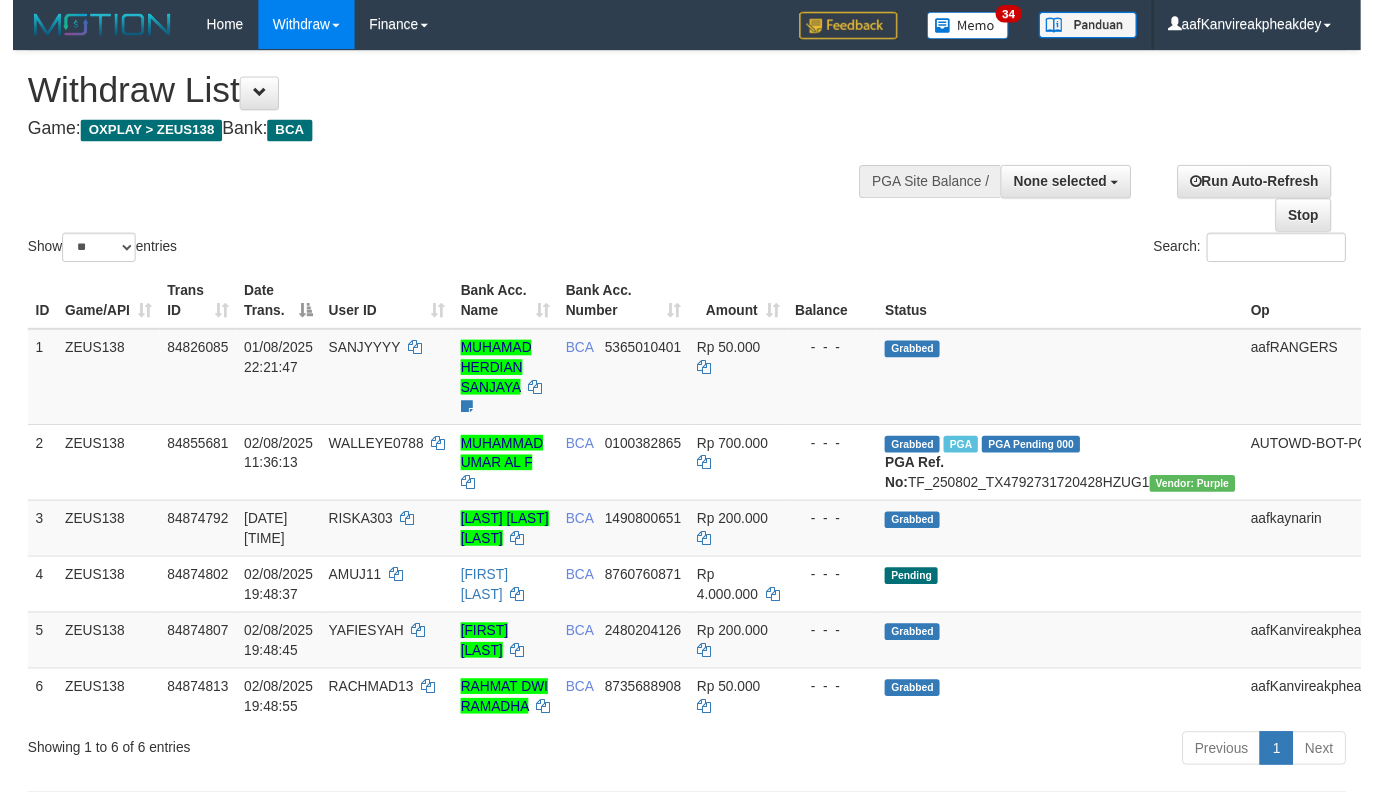 scroll, scrollTop: 200, scrollLeft: 0, axis: vertical 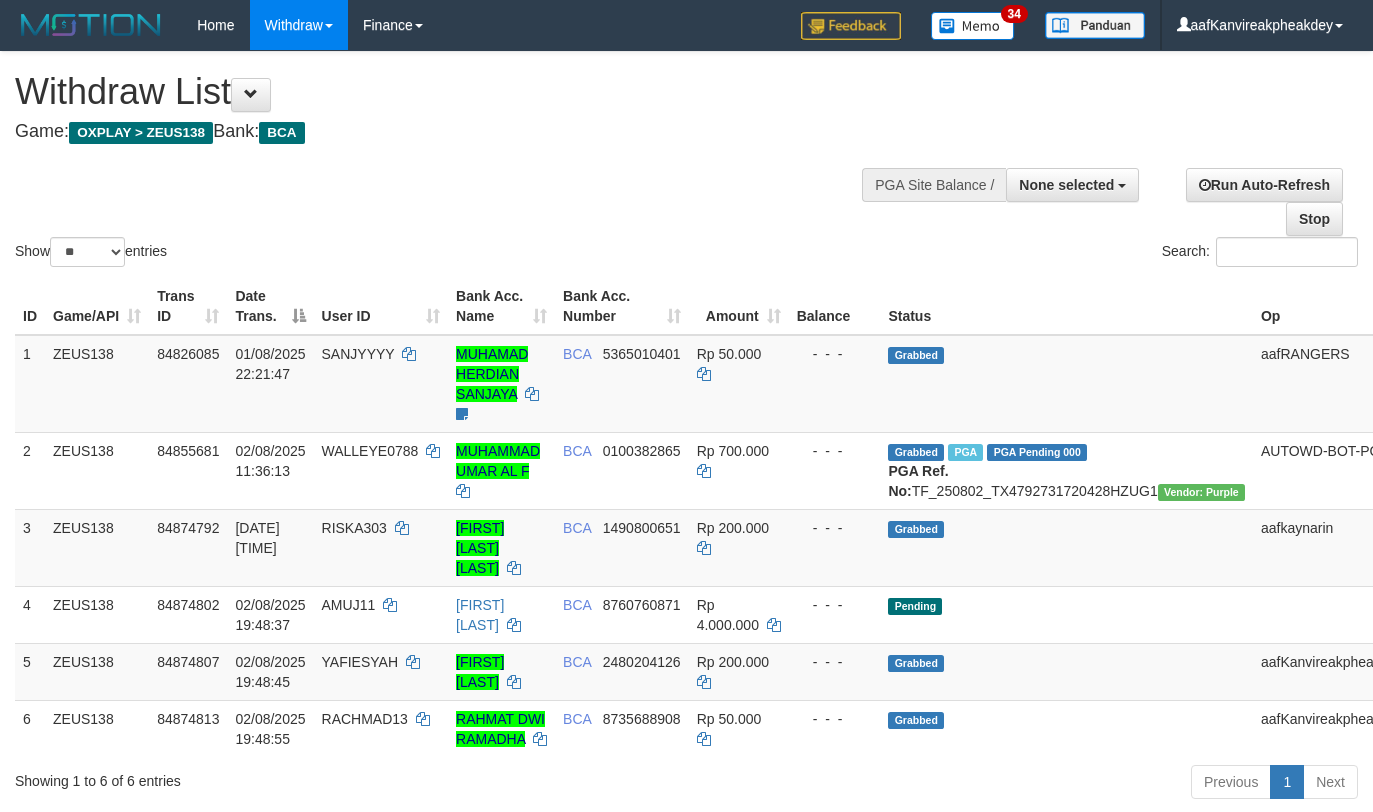 select 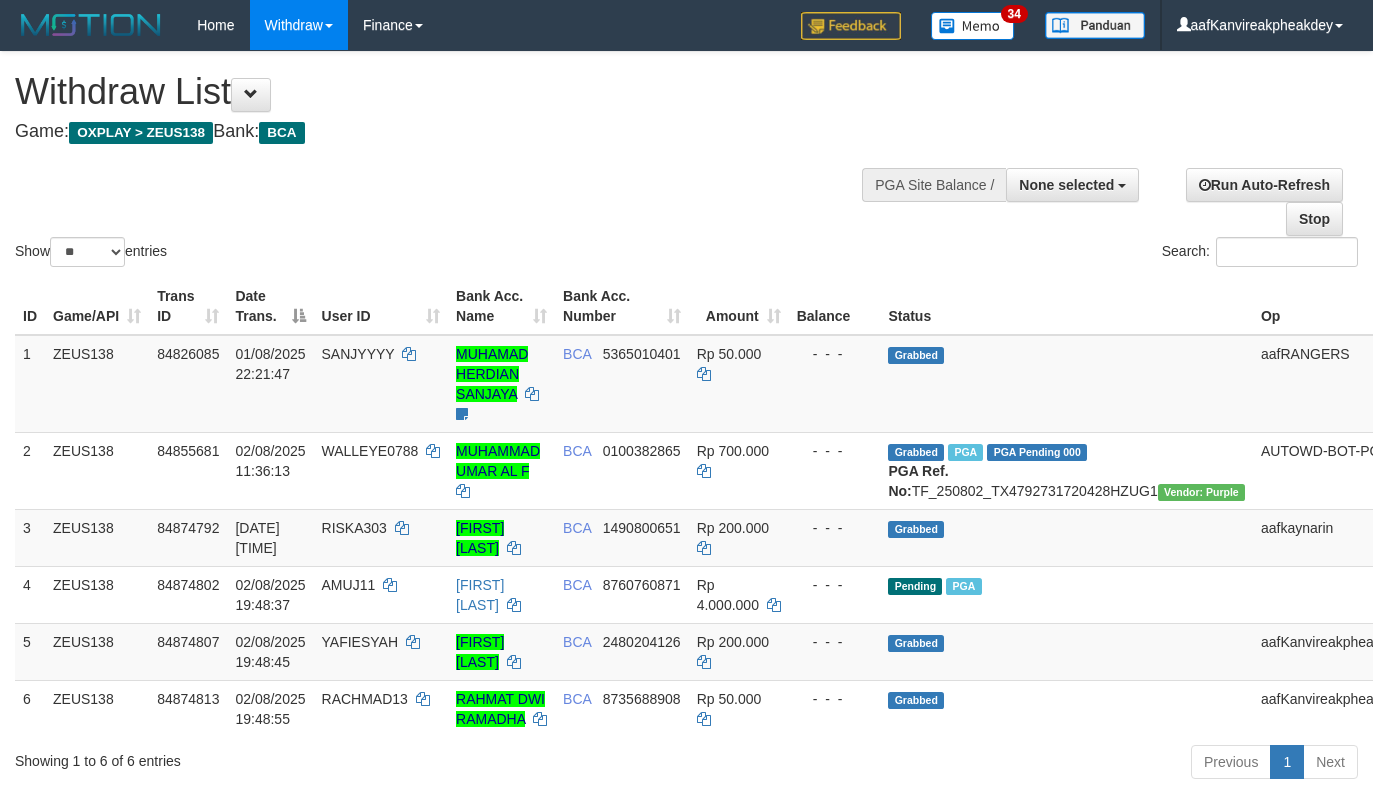 select 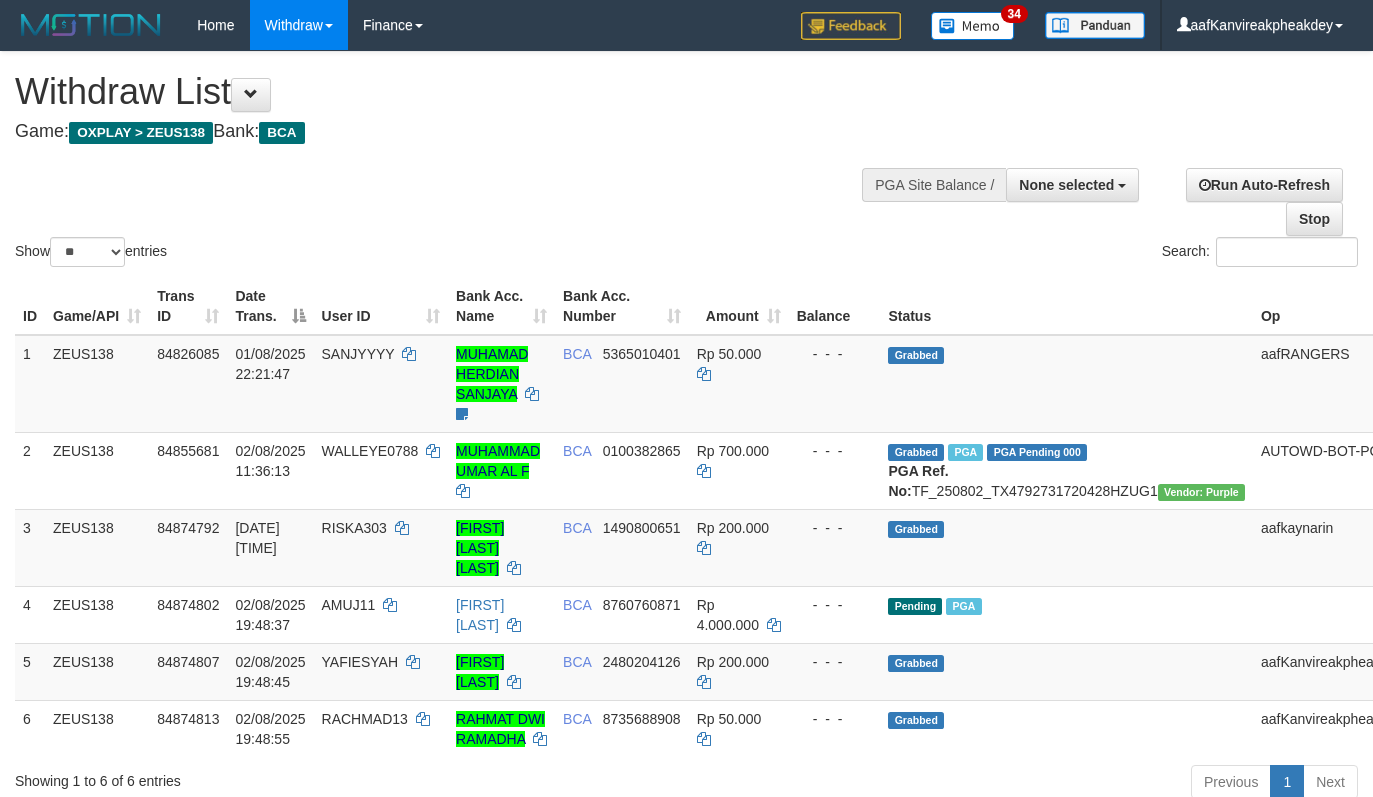 select 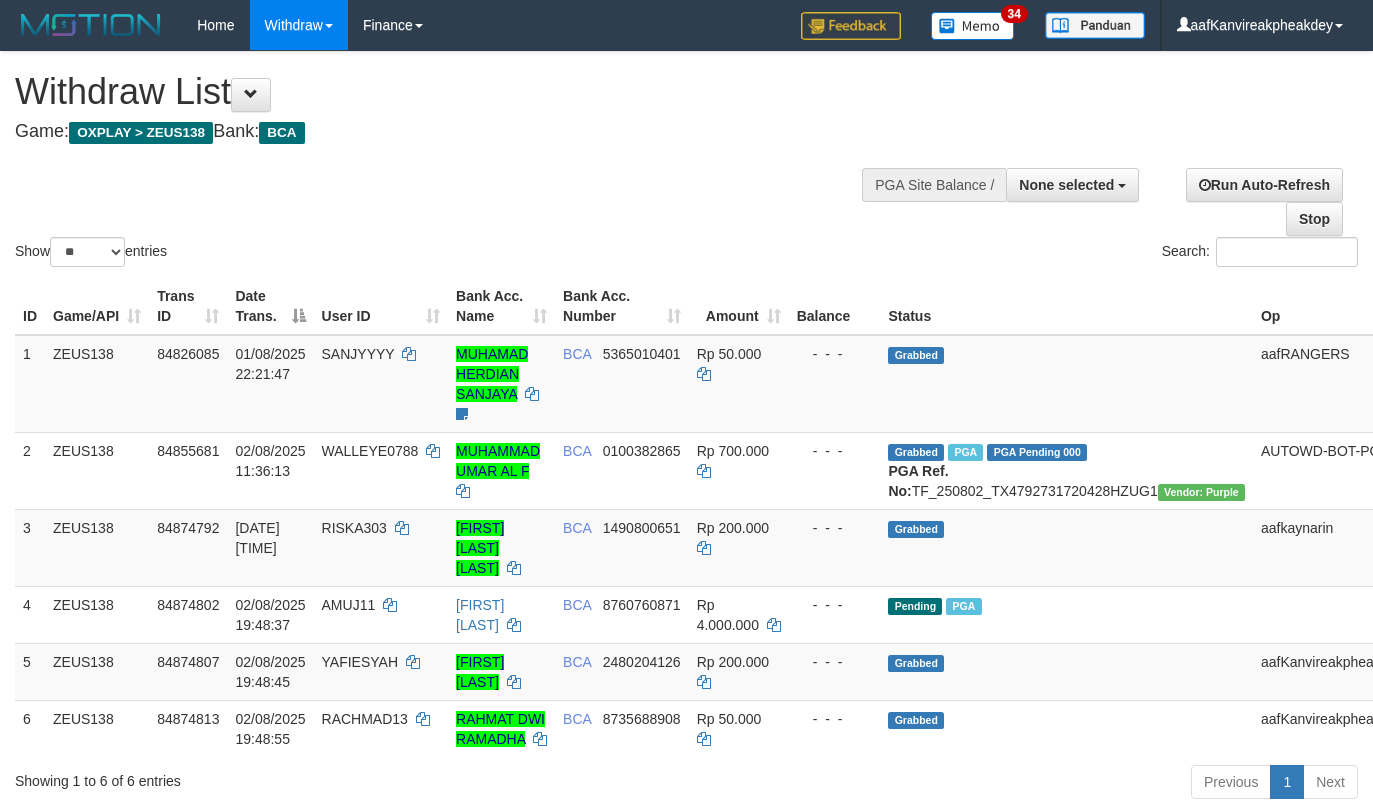 select 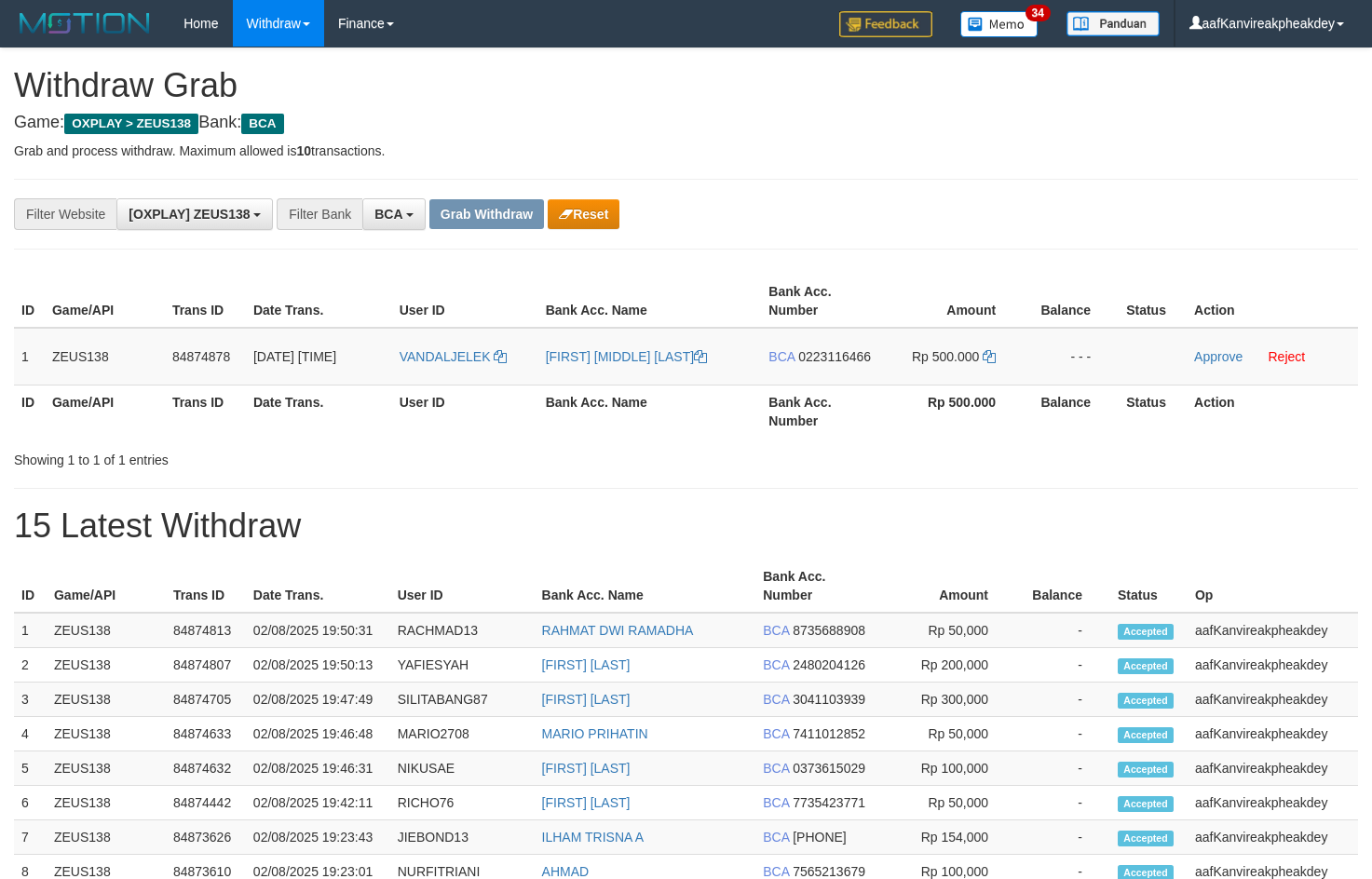 scroll, scrollTop: 0, scrollLeft: 0, axis: both 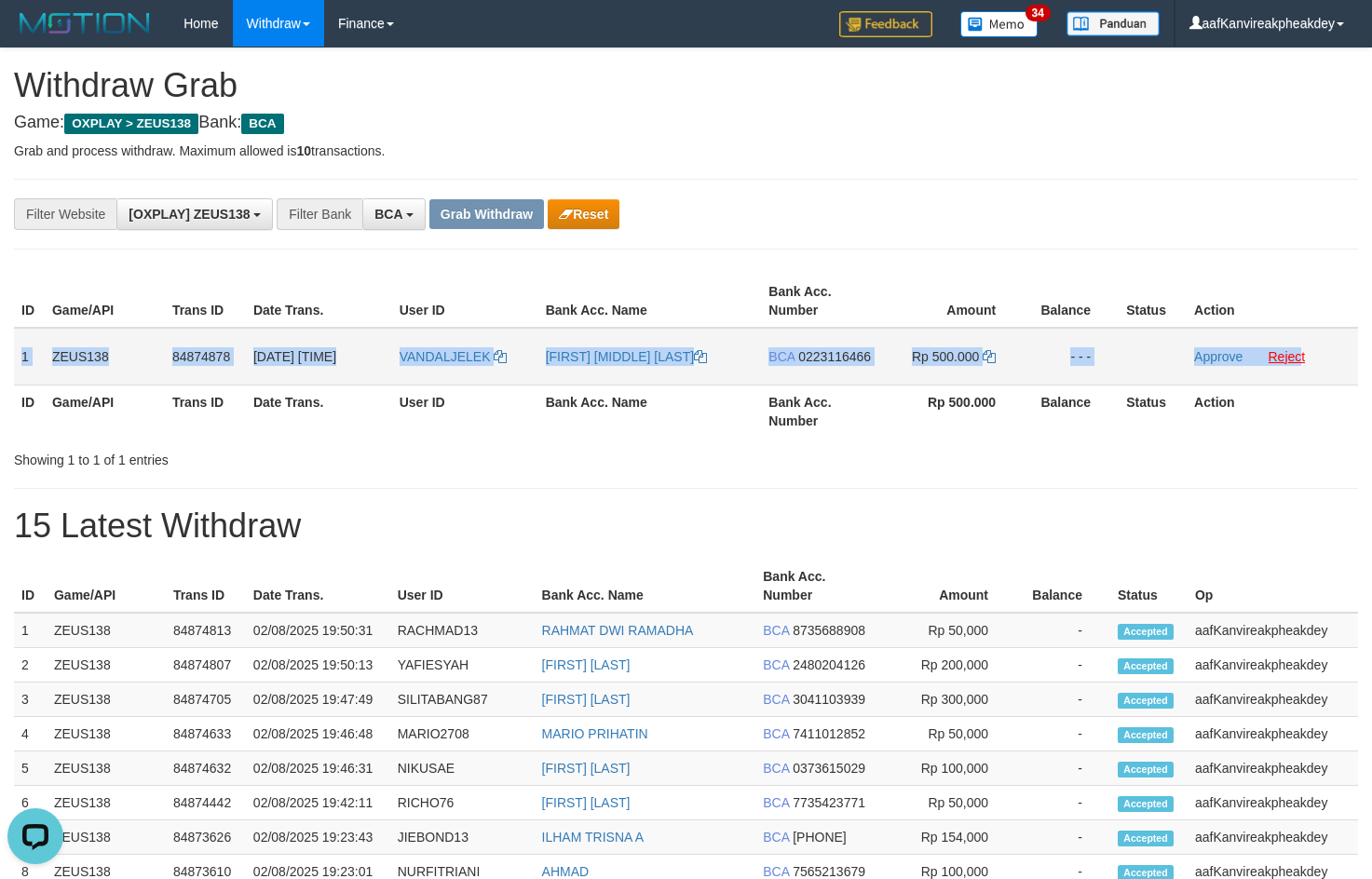 copy on "1
ZEUS138
84874878
02/08/2025 19:50:20
VANDALJELEK
GASPARD JOSHUA P H
BCA
0223116466
Rp 500.000
- - -
Approve
Rejec" 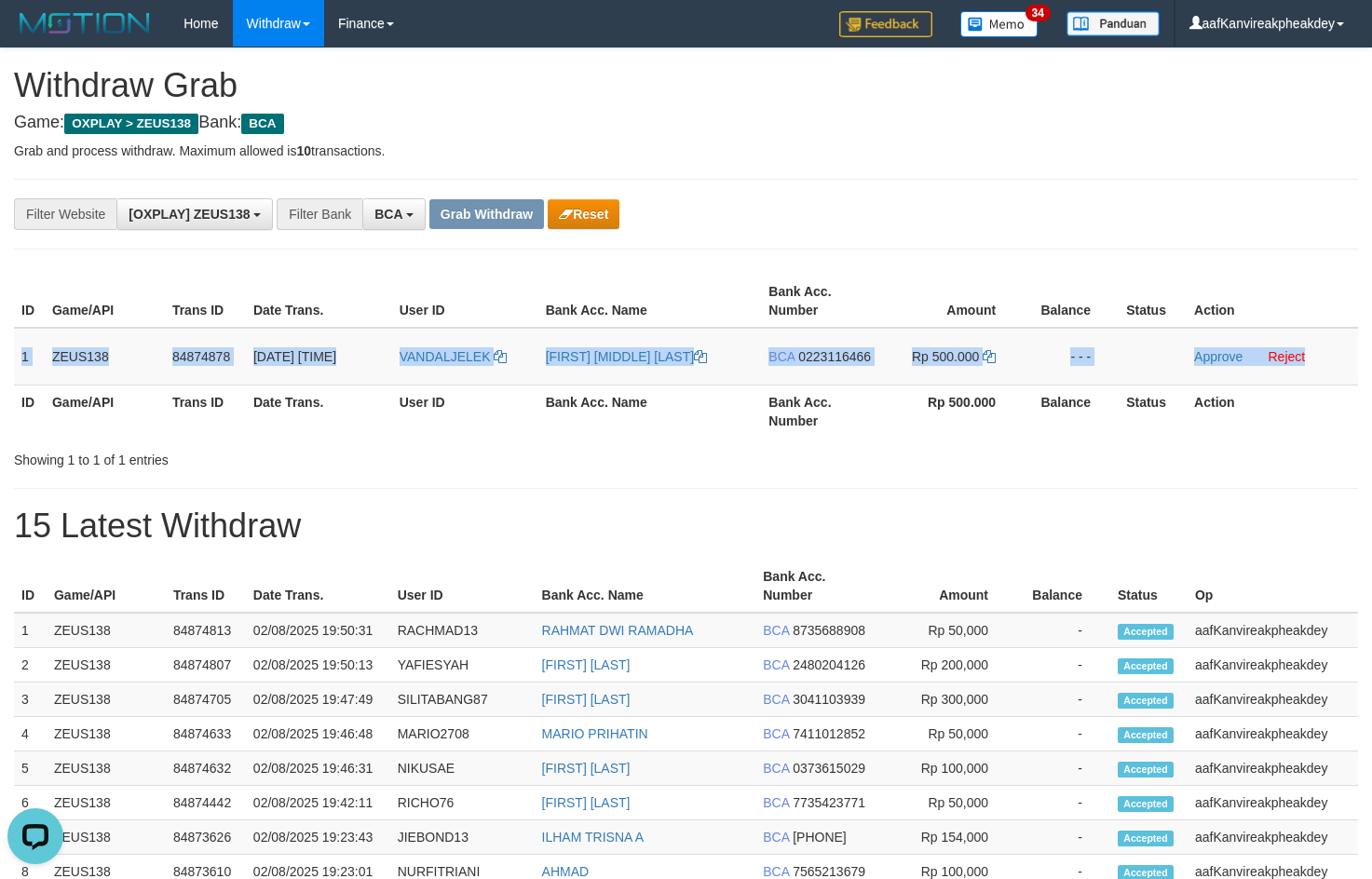 drag, startPoint x: 22, startPoint y: 363, endPoint x: 1383, endPoint y: 372, distance: 1361.0298 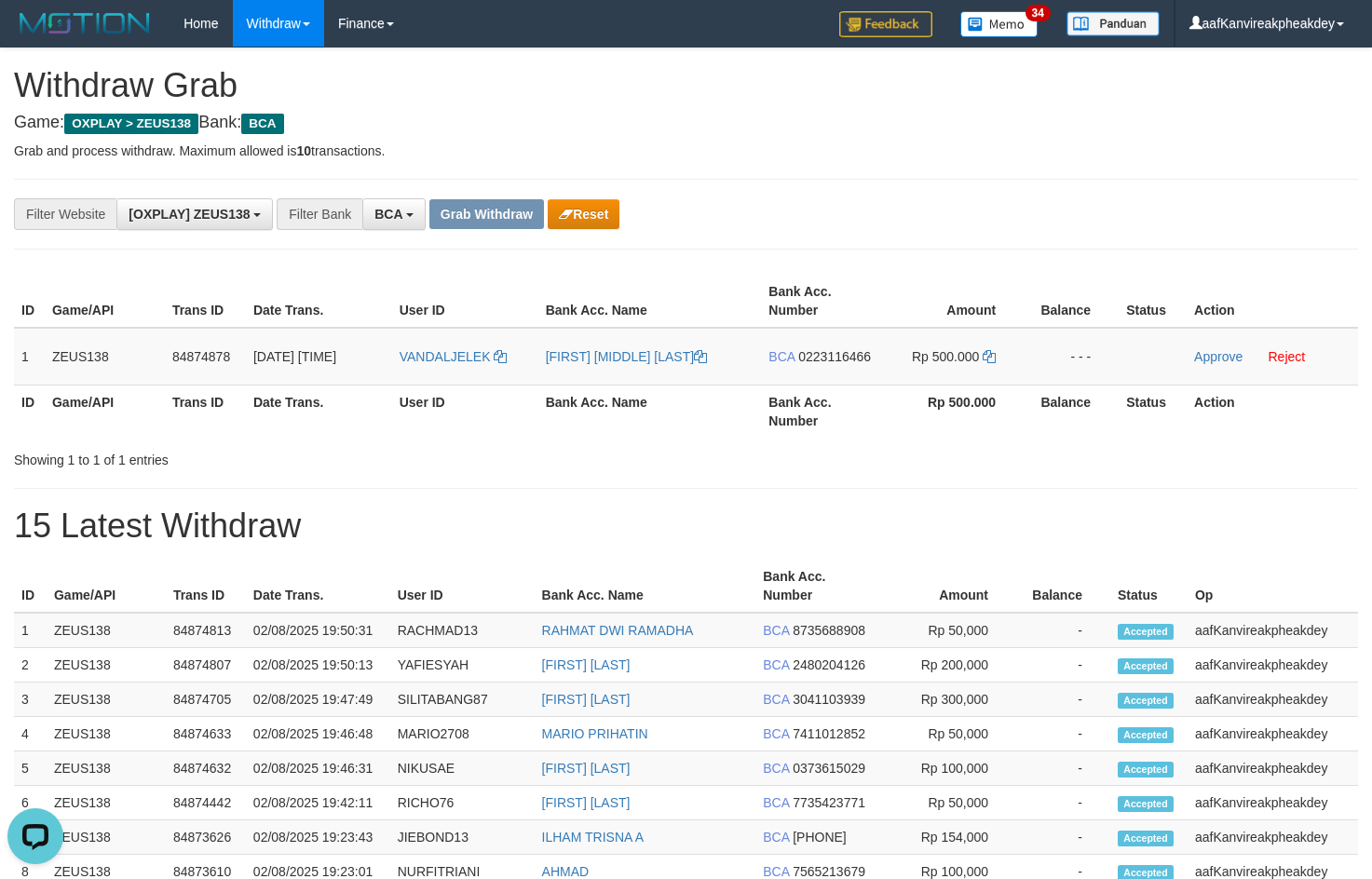 drag, startPoint x: 1204, startPoint y: 215, endPoint x: 1379, endPoint y: 256, distance: 179.7387 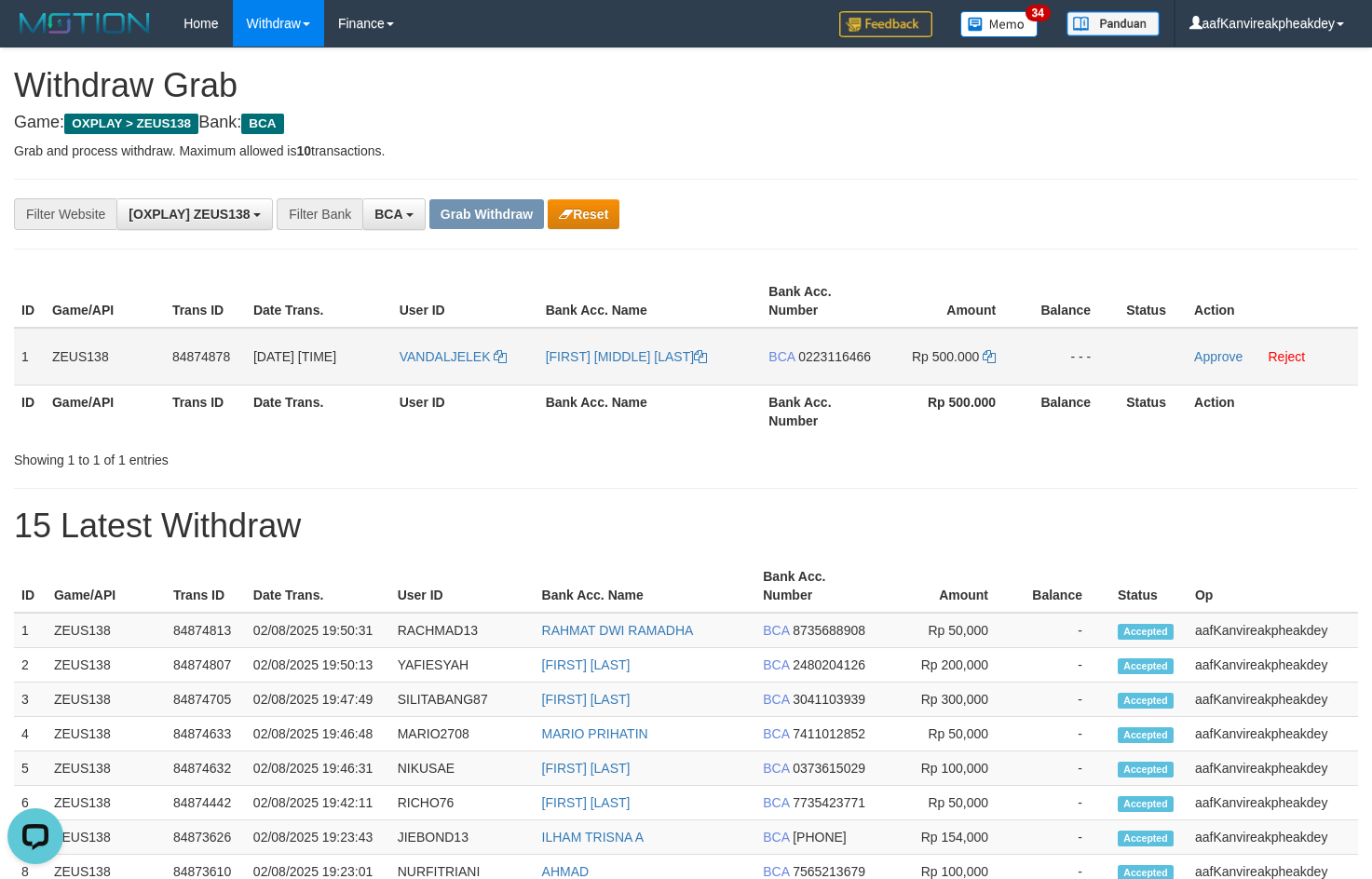 click on "0223116466" at bounding box center (835, 357) 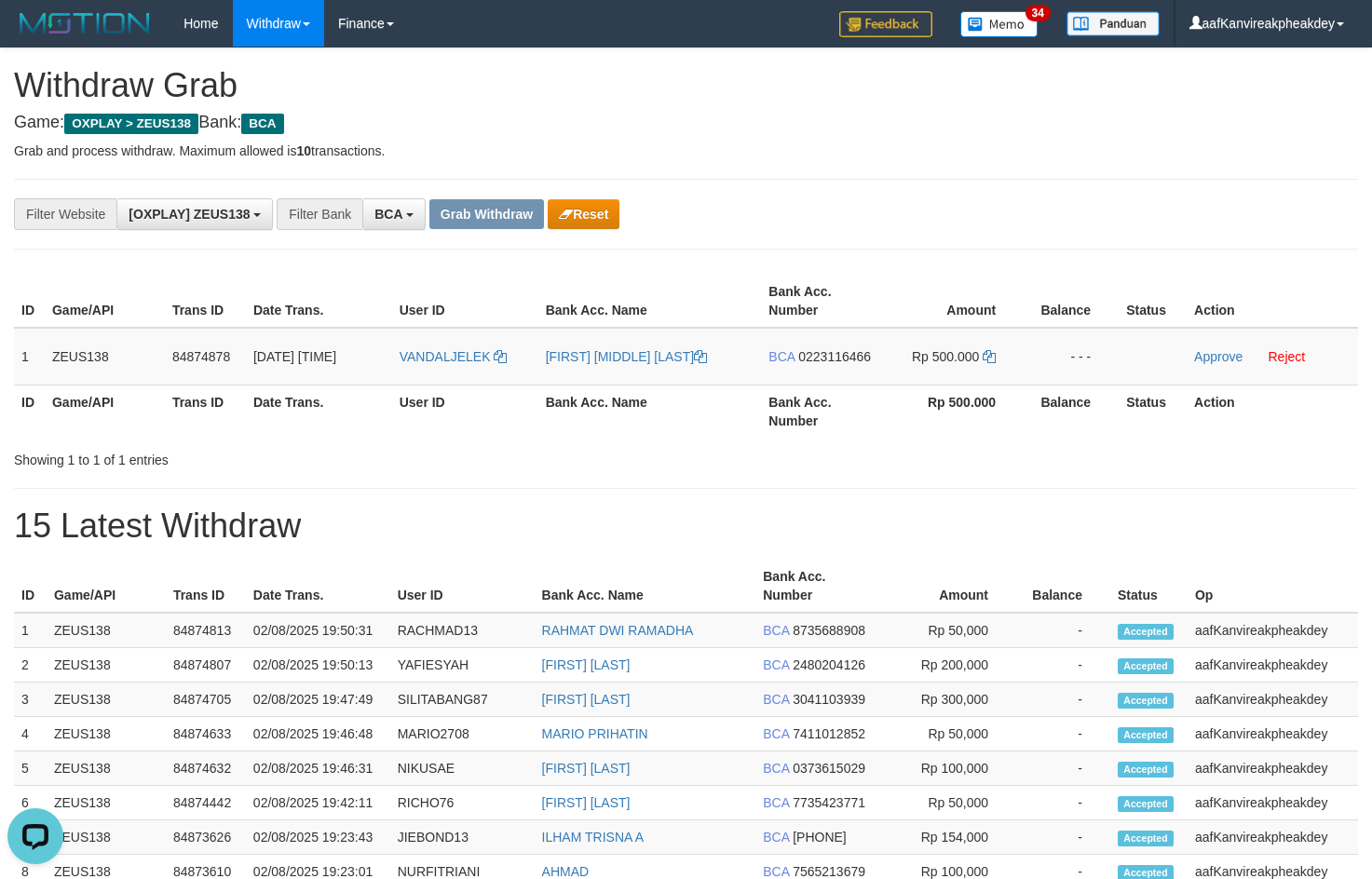 drag, startPoint x: 849, startPoint y: 350, endPoint x: 1226, endPoint y: 290, distance: 381.7447 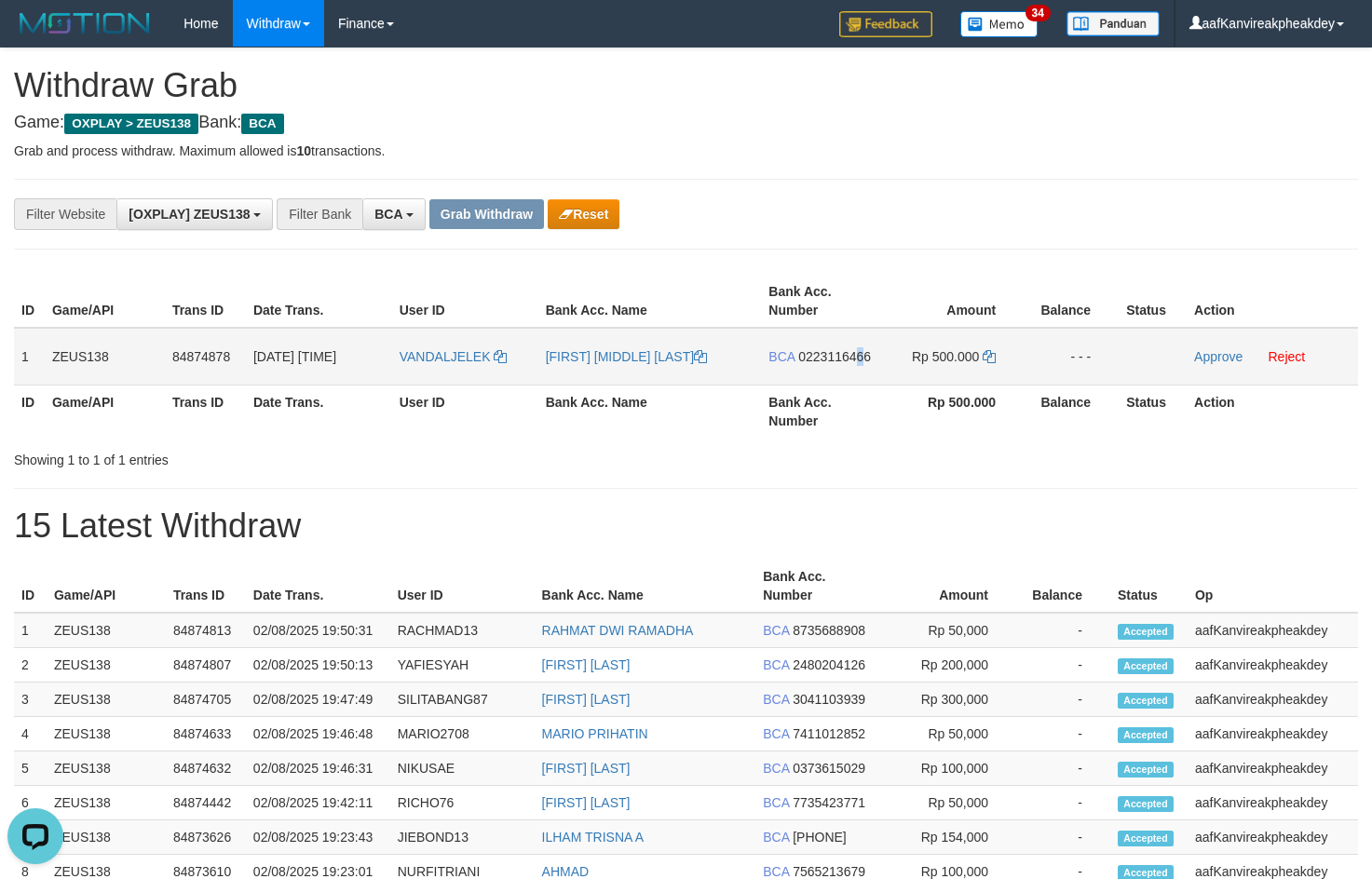click on "0223116466" at bounding box center [835, 357] 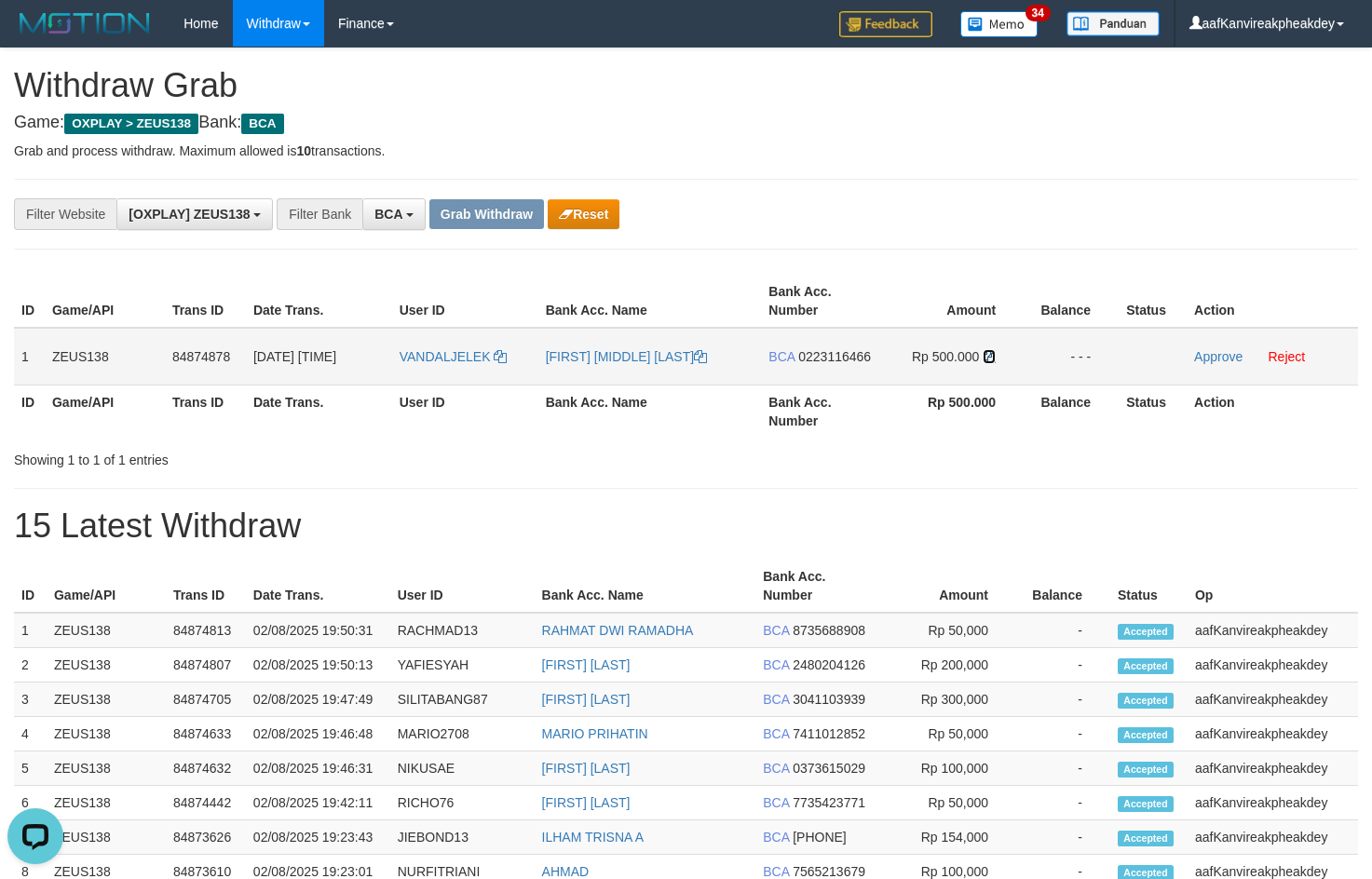click at bounding box center [989, 357] 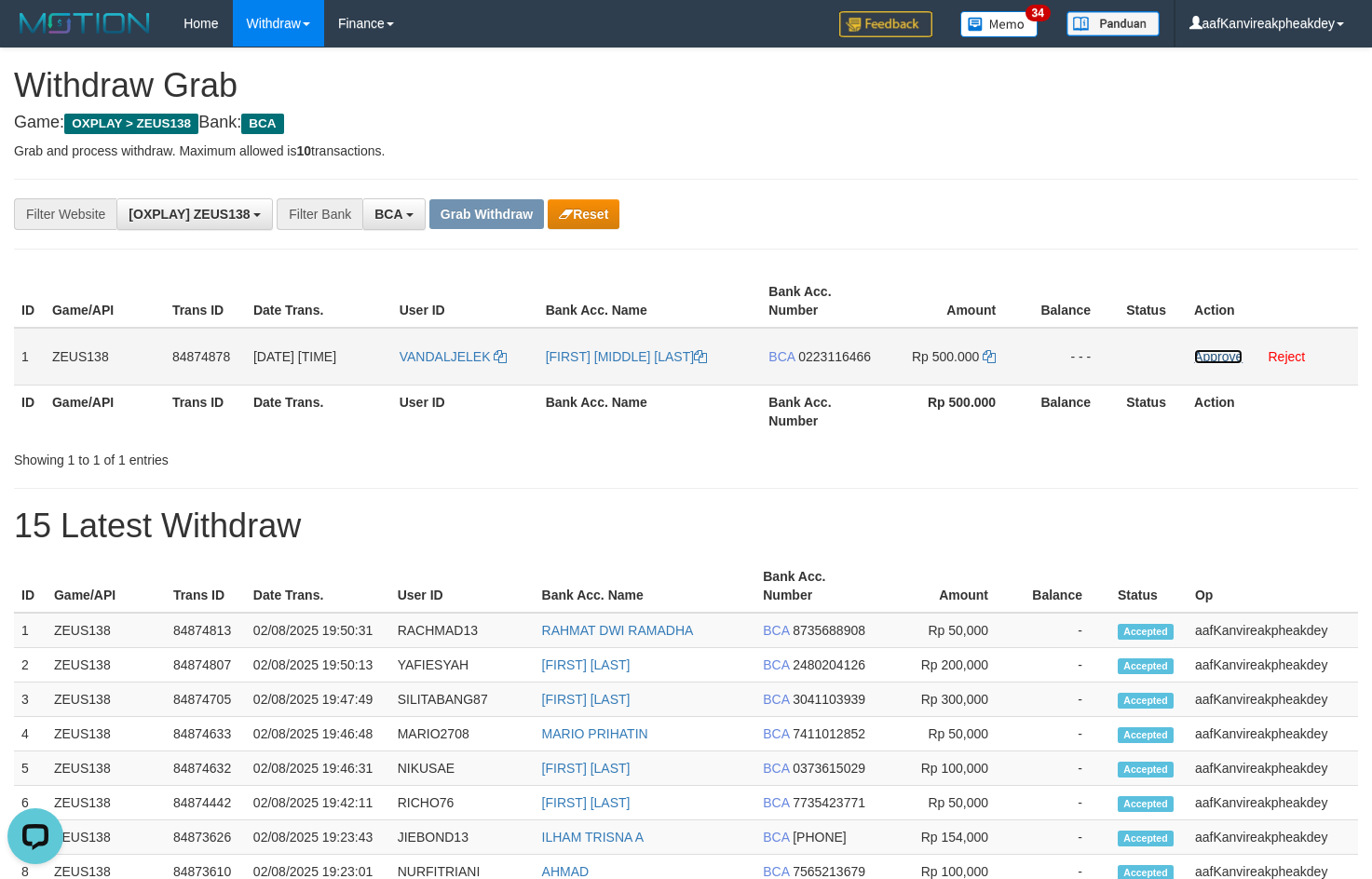 click on "Approve" at bounding box center (1218, 357) 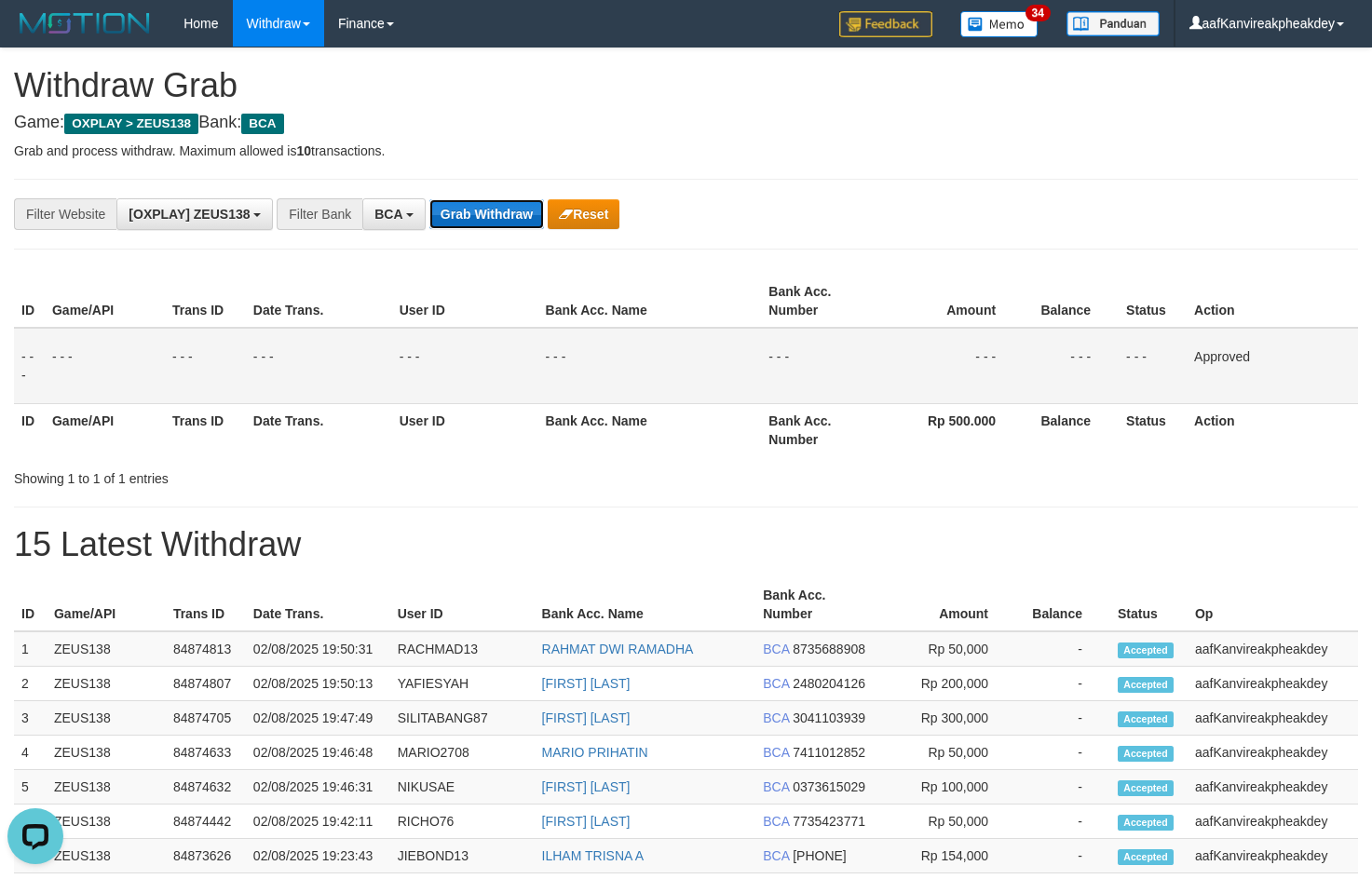 click on "Grab Withdraw" at bounding box center [486, 214] 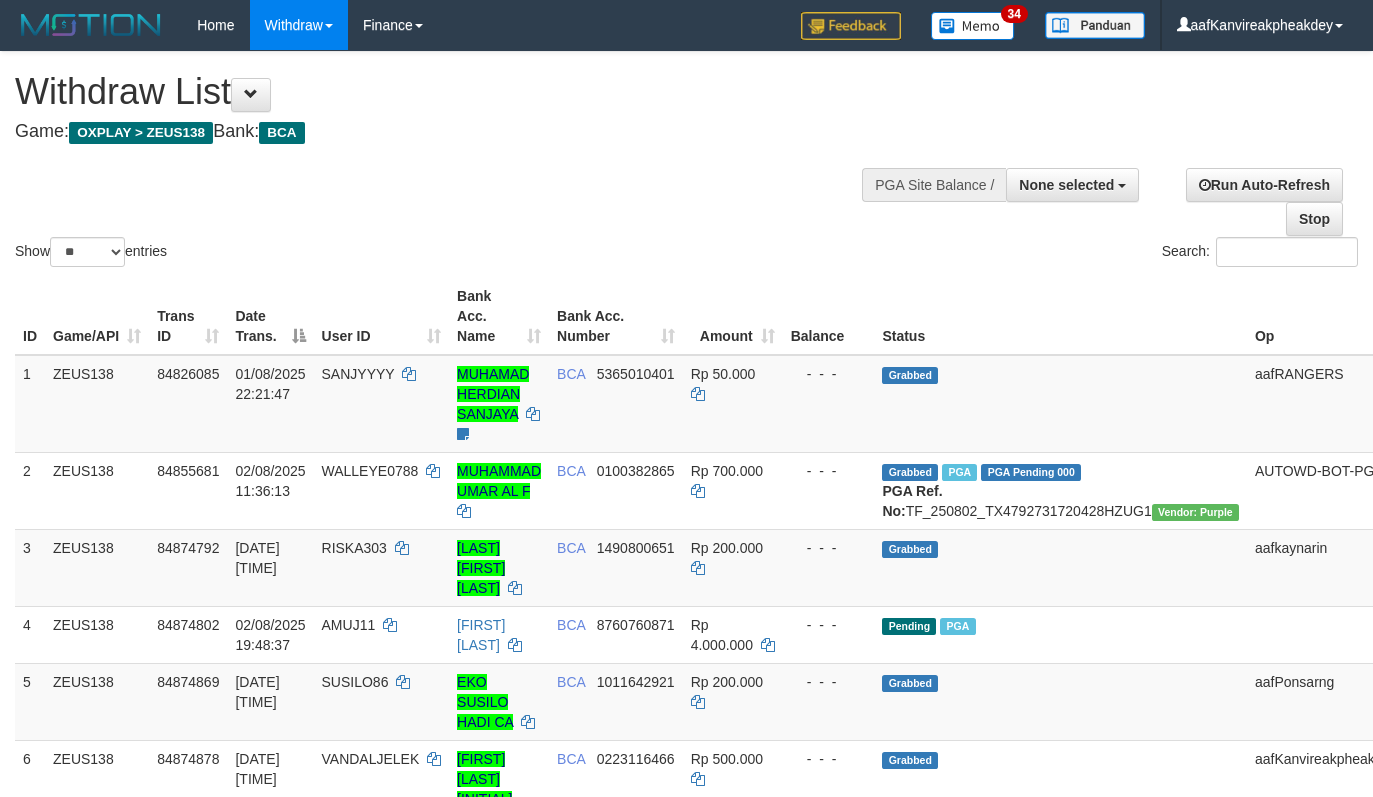 select 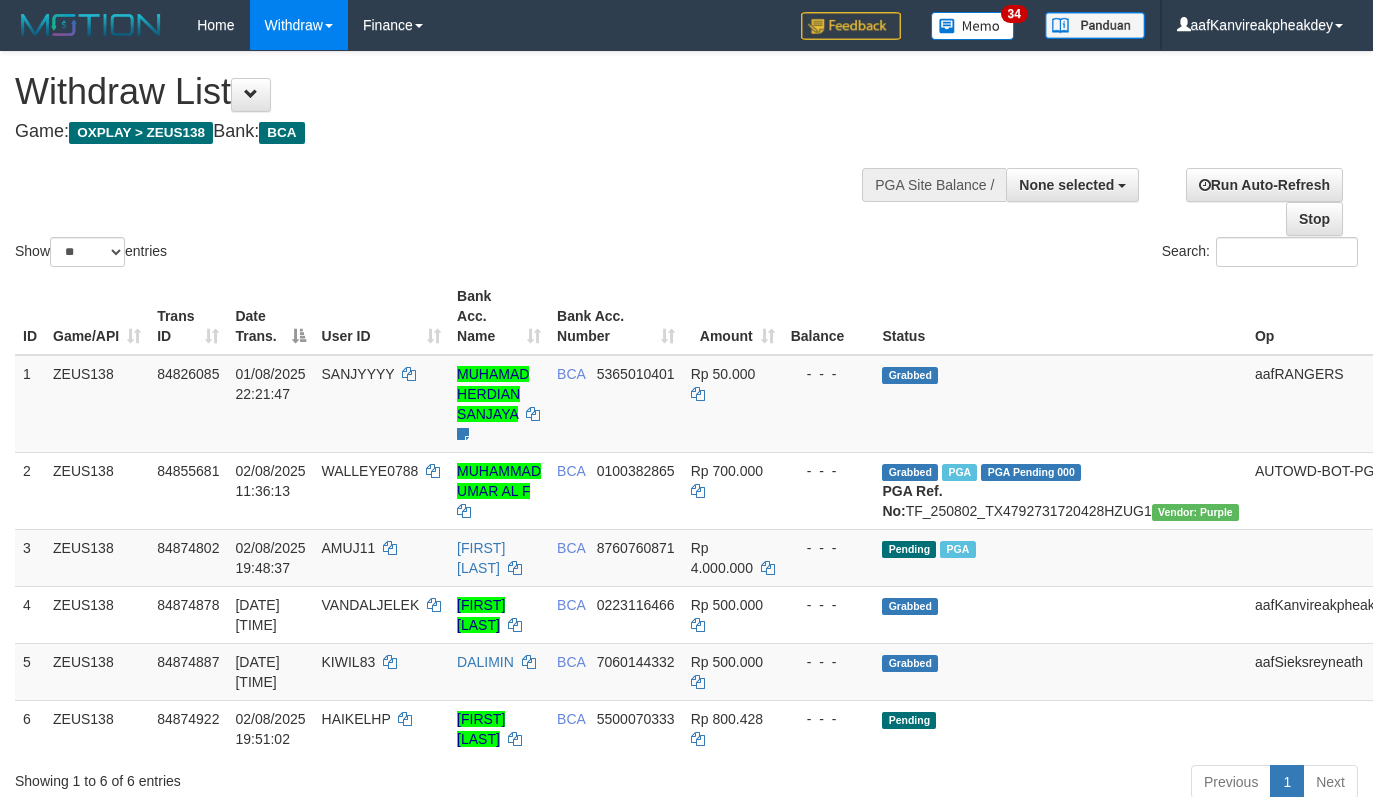 select 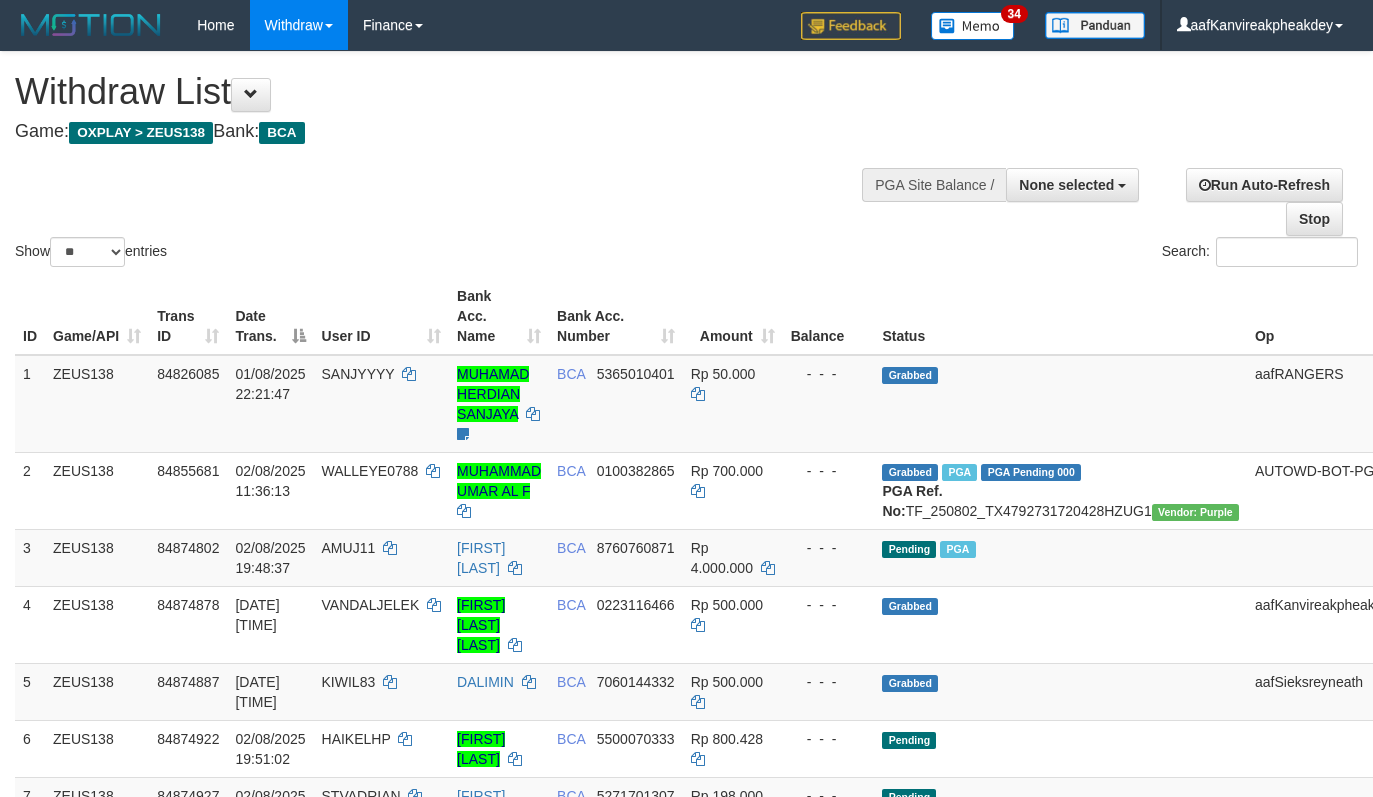 select 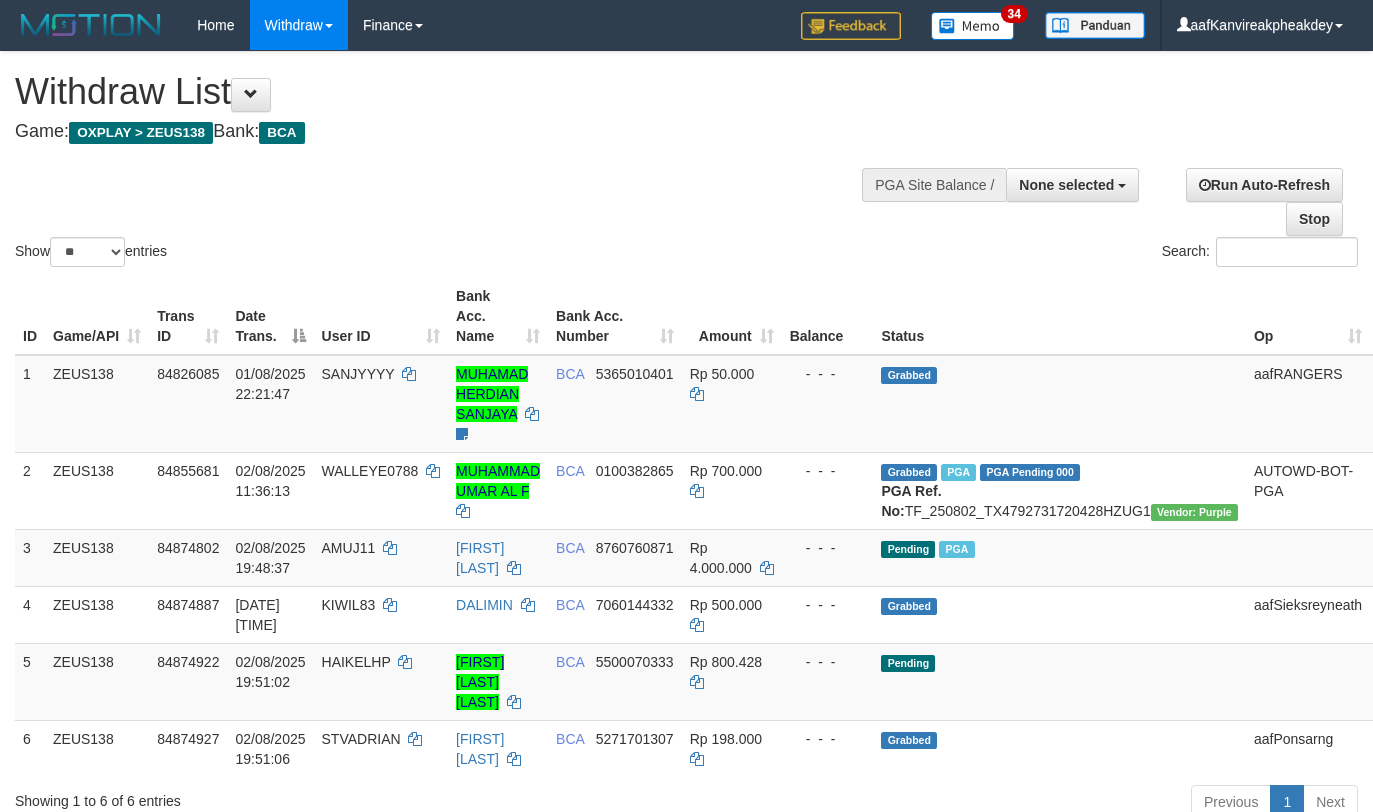 select 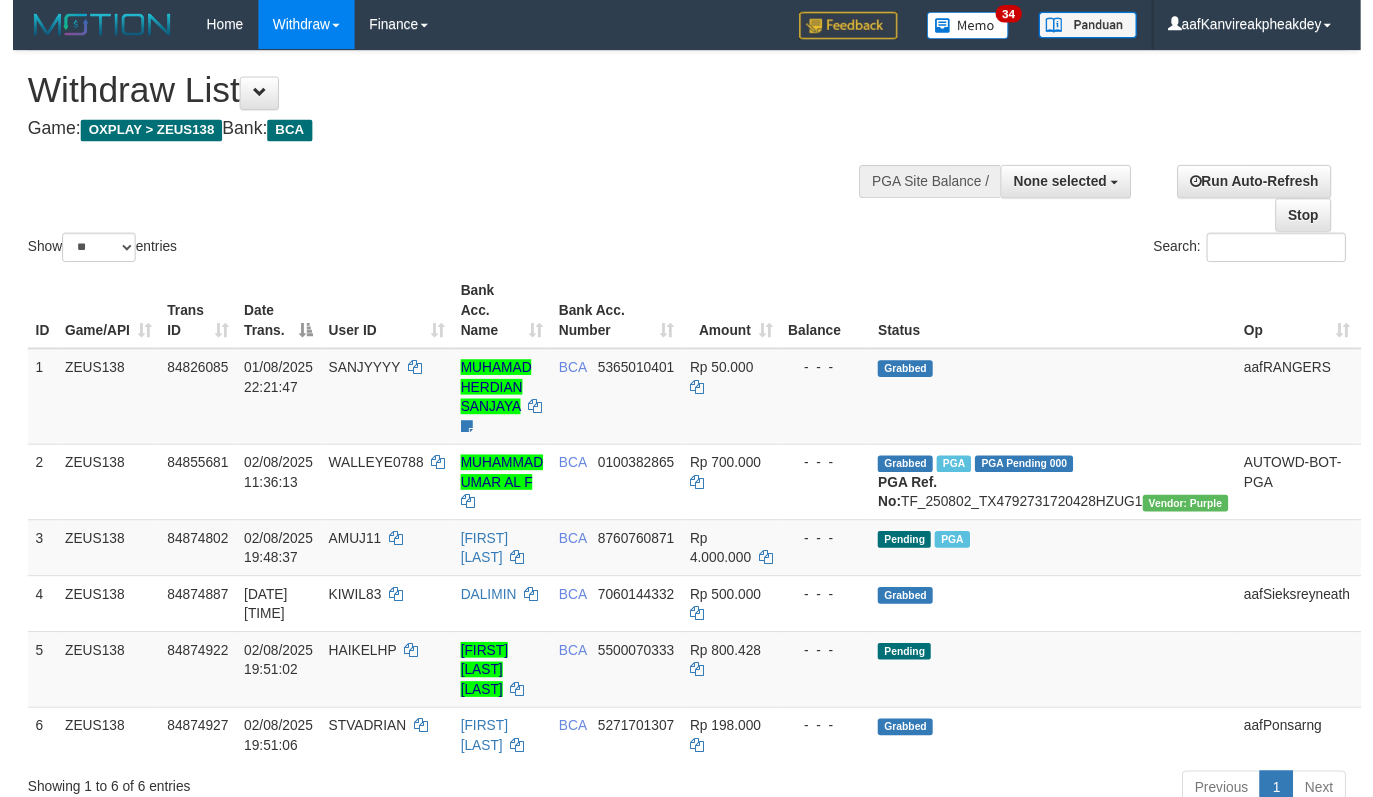 scroll, scrollTop: 200, scrollLeft: 0, axis: vertical 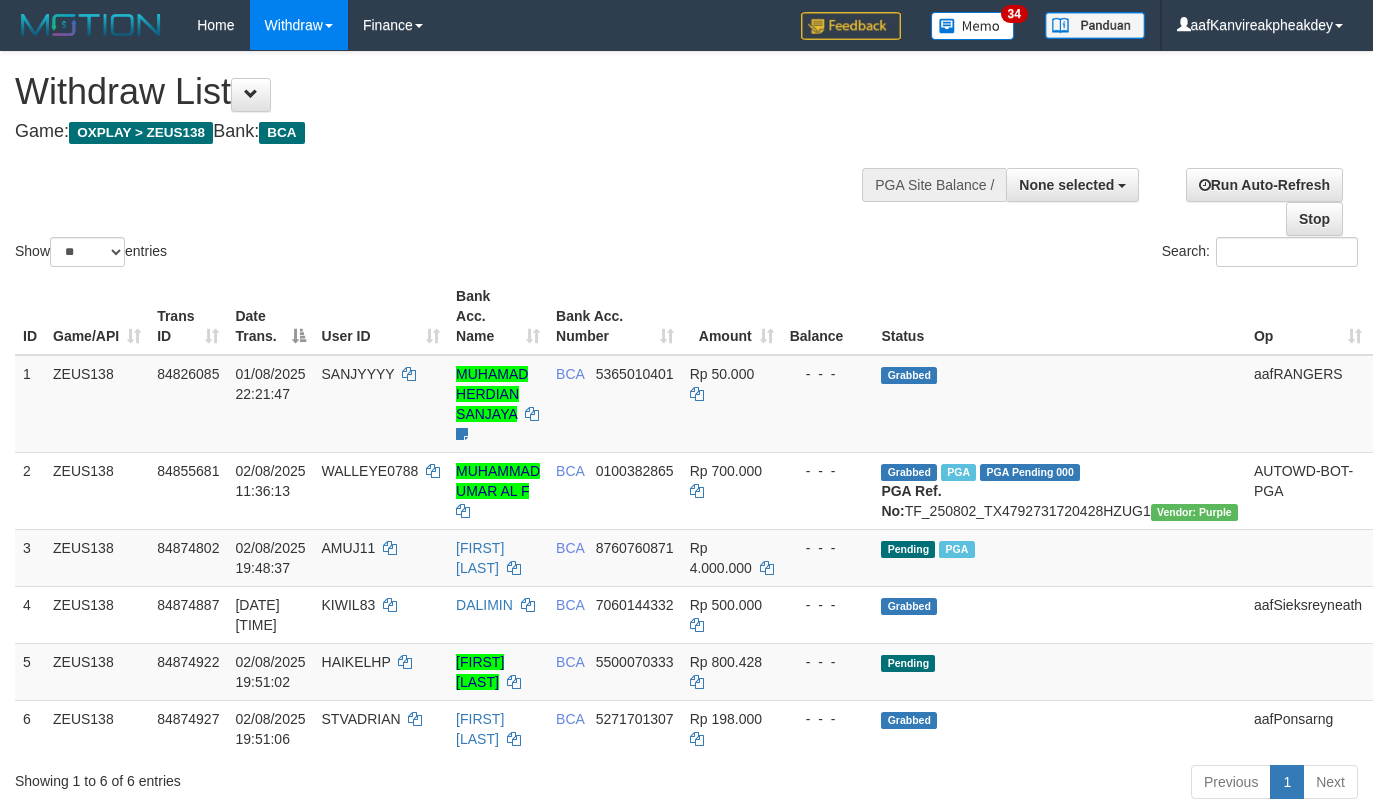 select 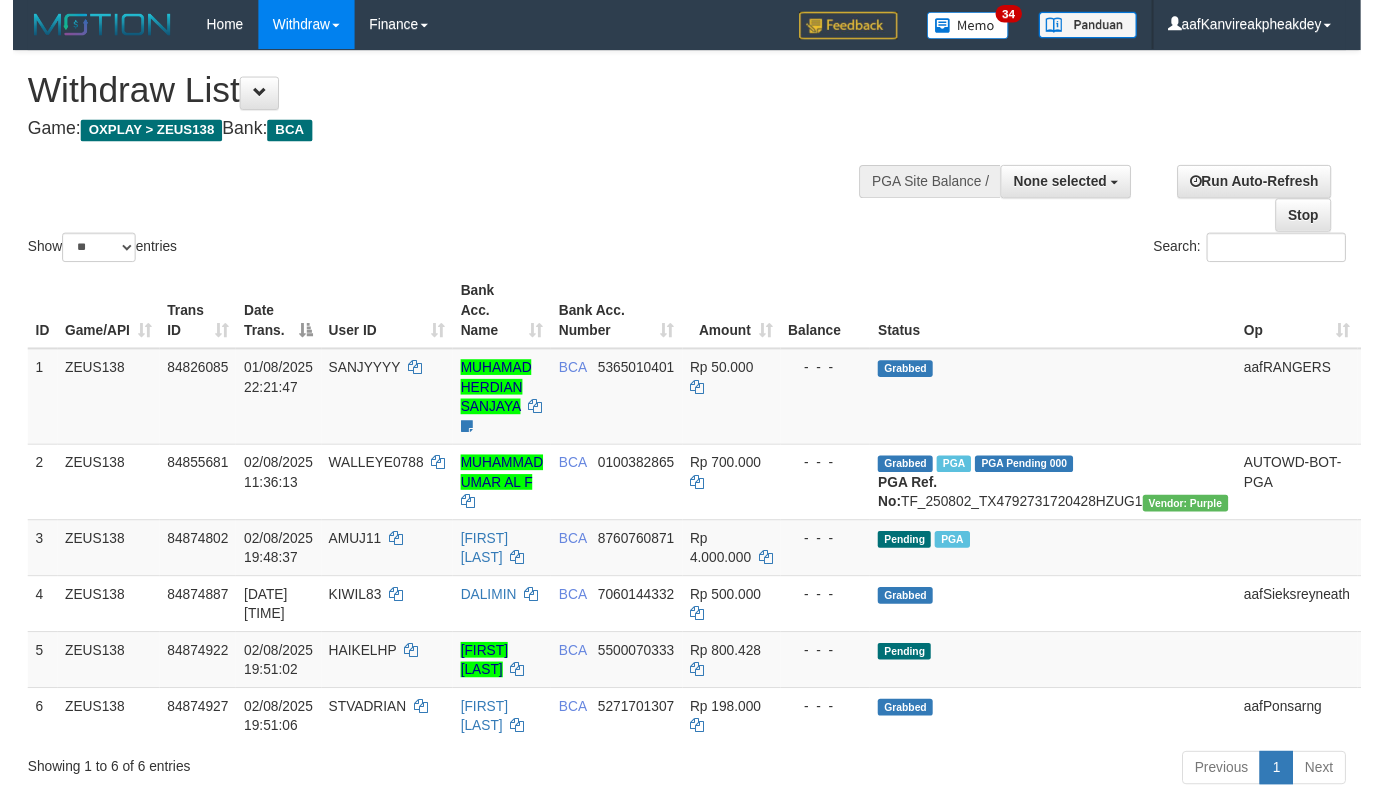 scroll, scrollTop: 200, scrollLeft: 0, axis: vertical 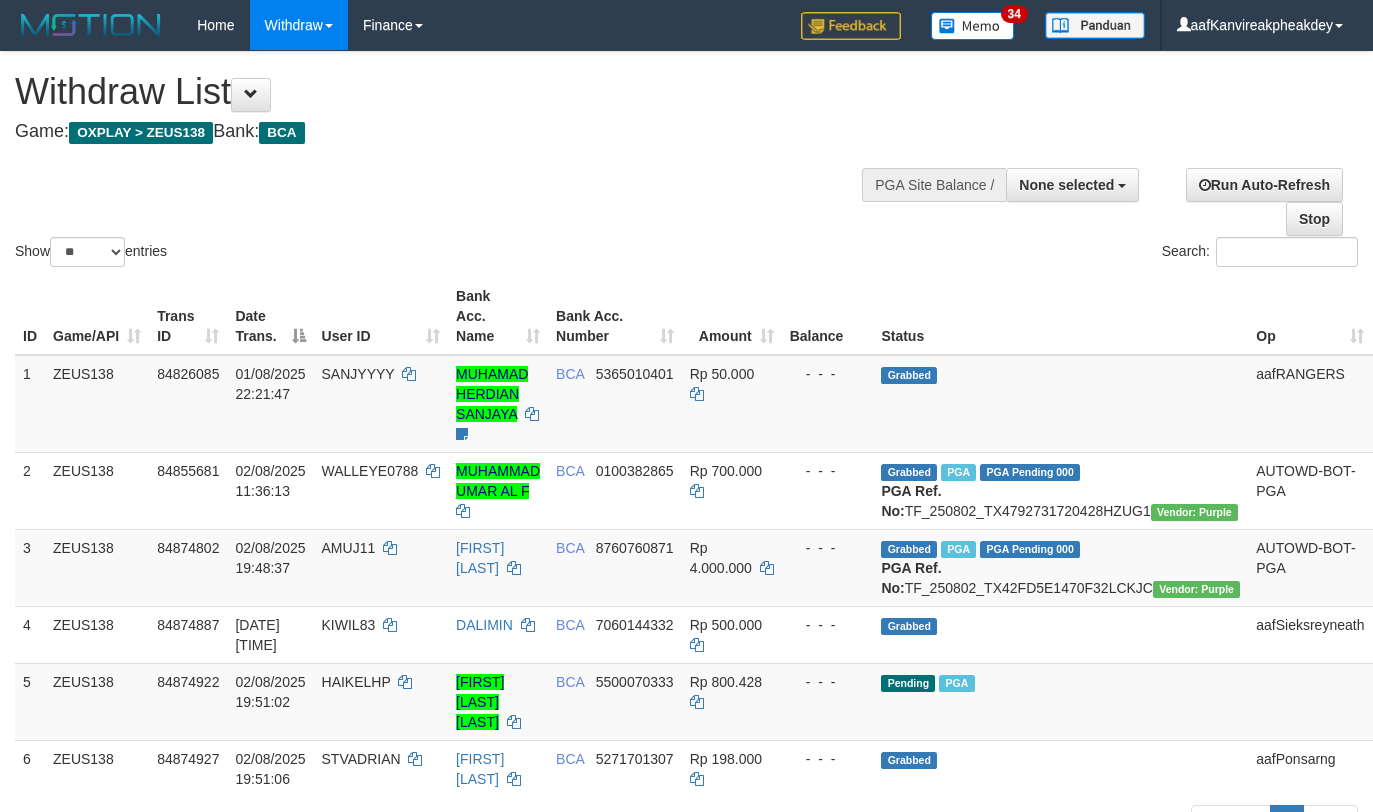 select 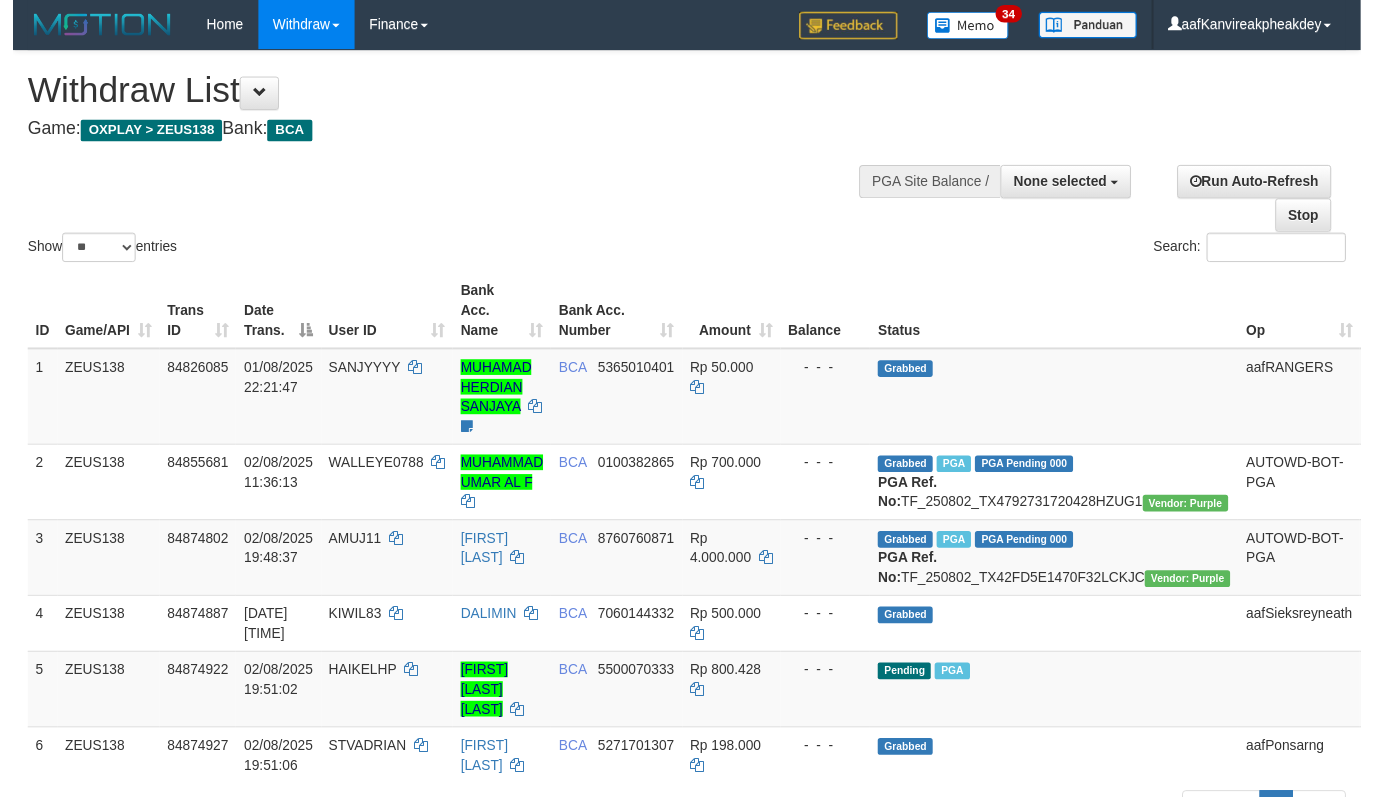 scroll, scrollTop: 200, scrollLeft: 0, axis: vertical 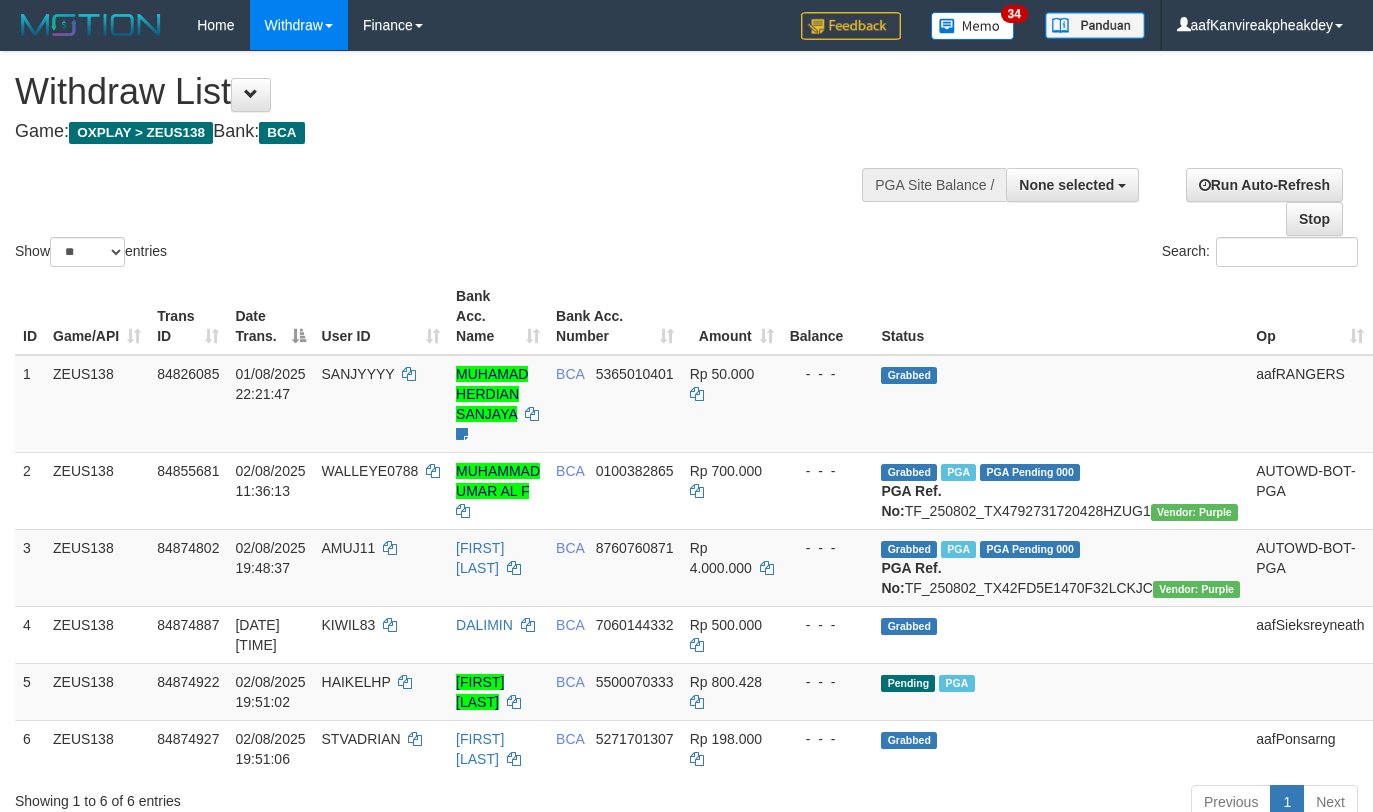 select 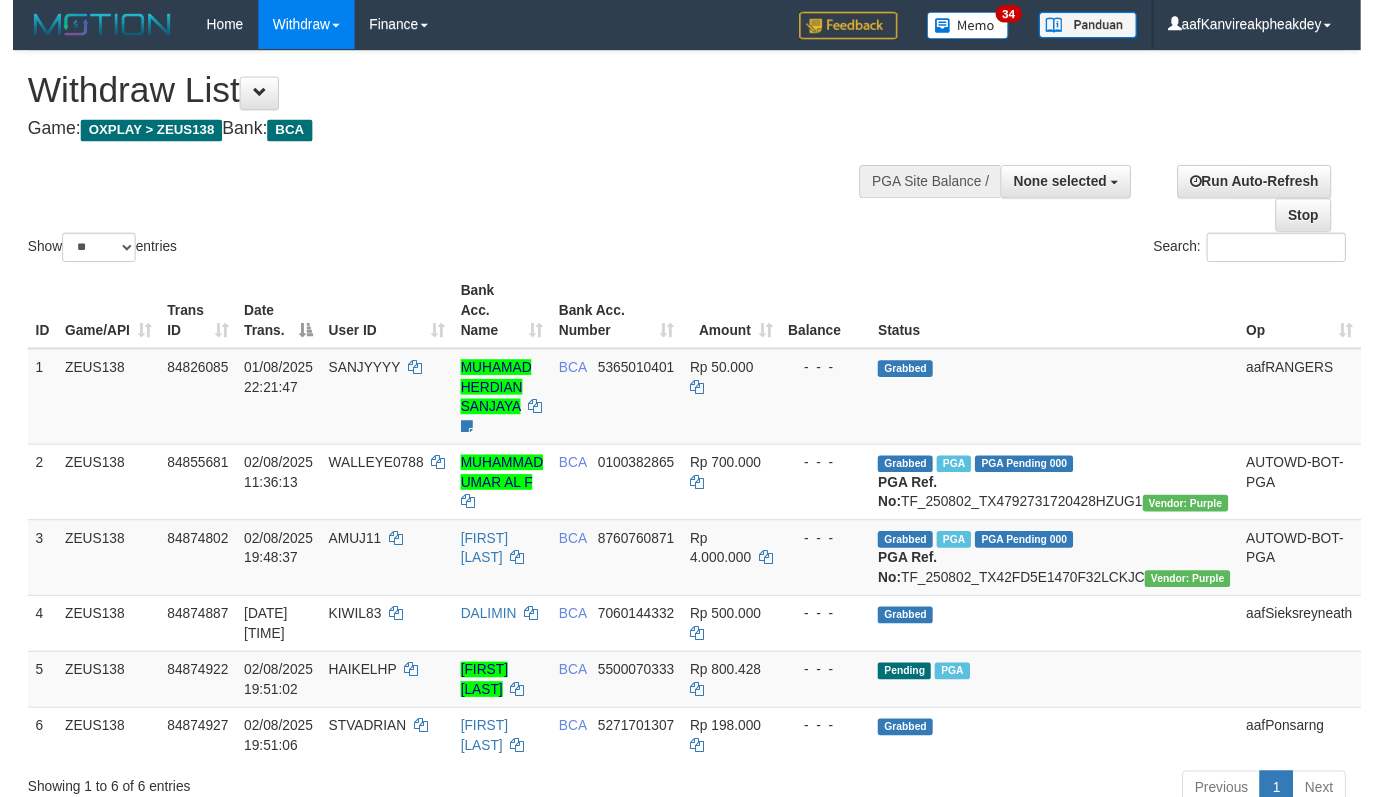 scroll, scrollTop: 200, scrollLeft: 0, axis: vertical 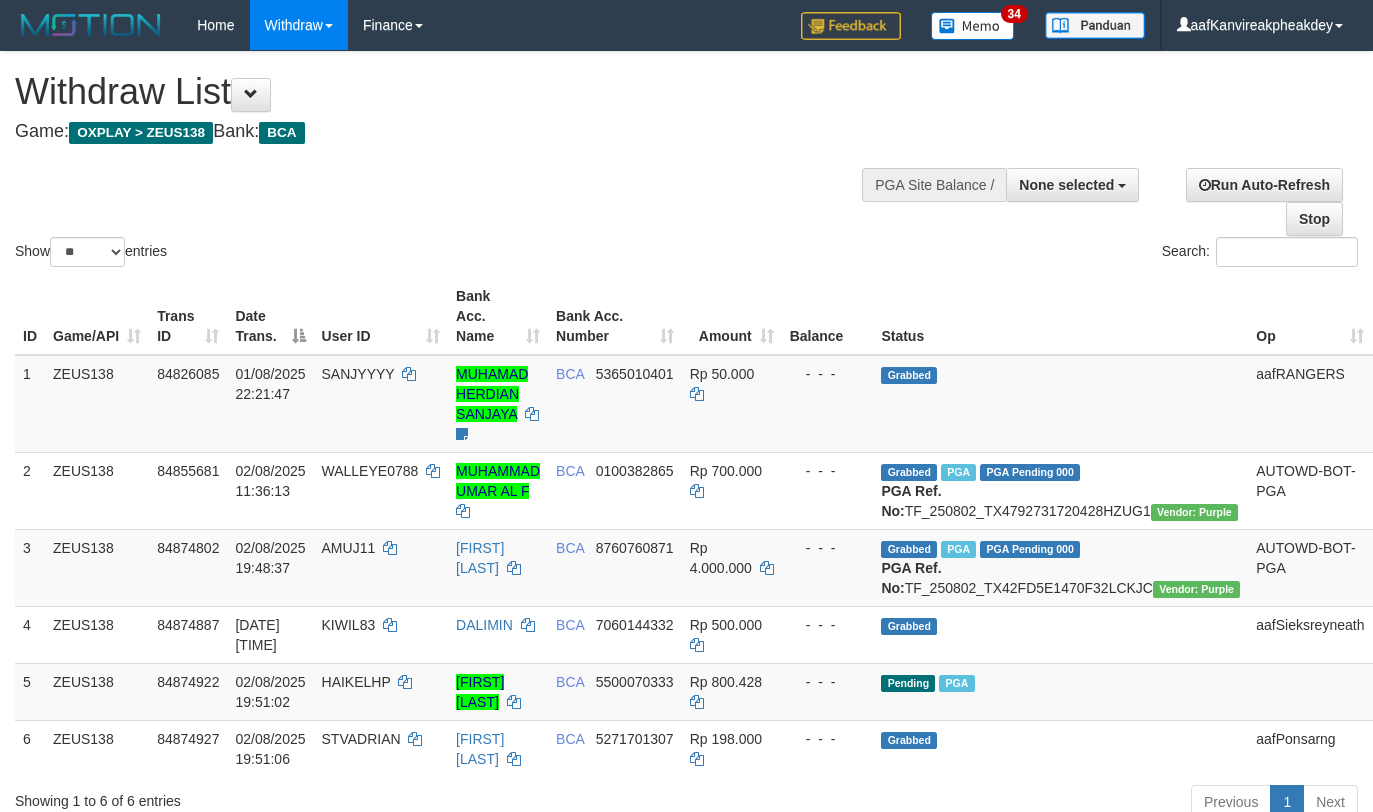 select 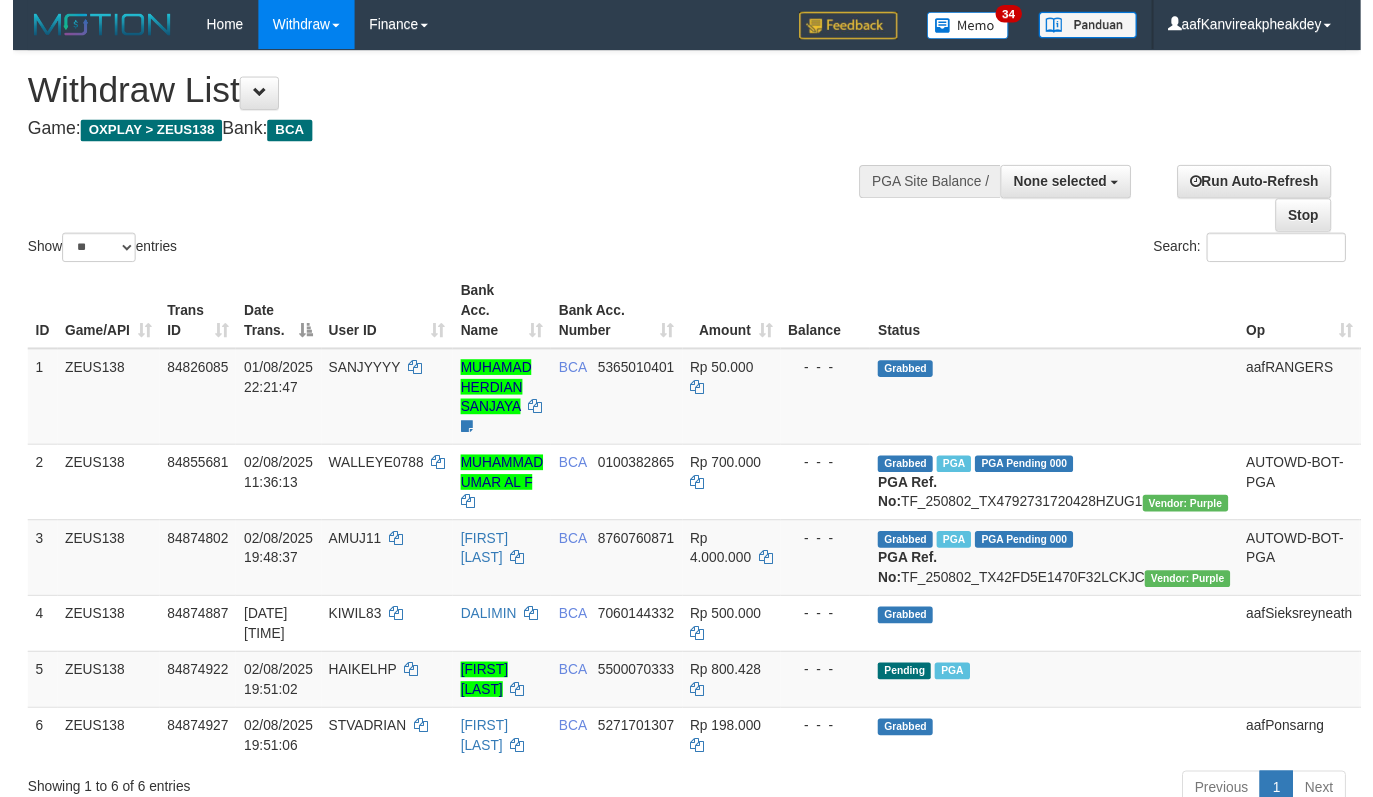 scroll, scrollTop: 200, scrollLeft: 0, axis: vertical 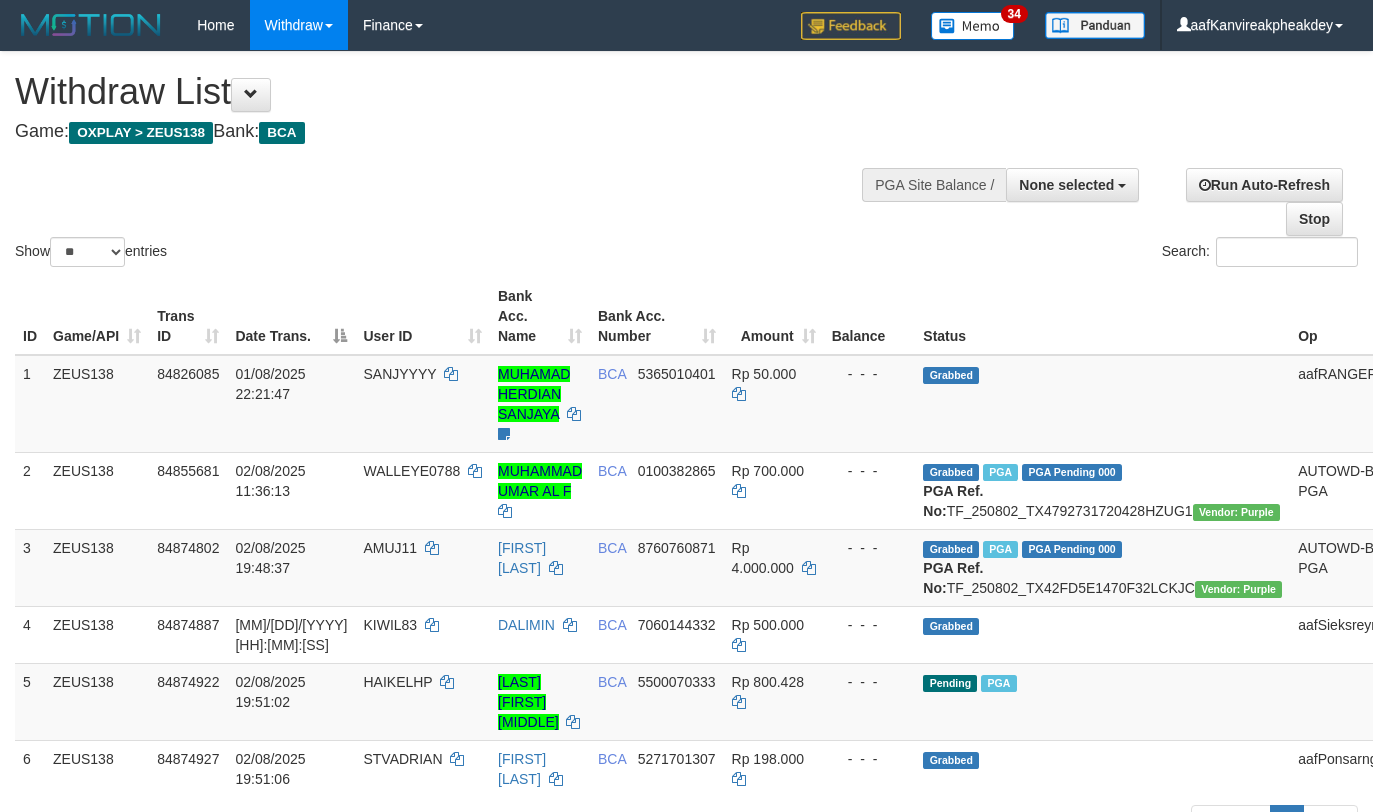 select 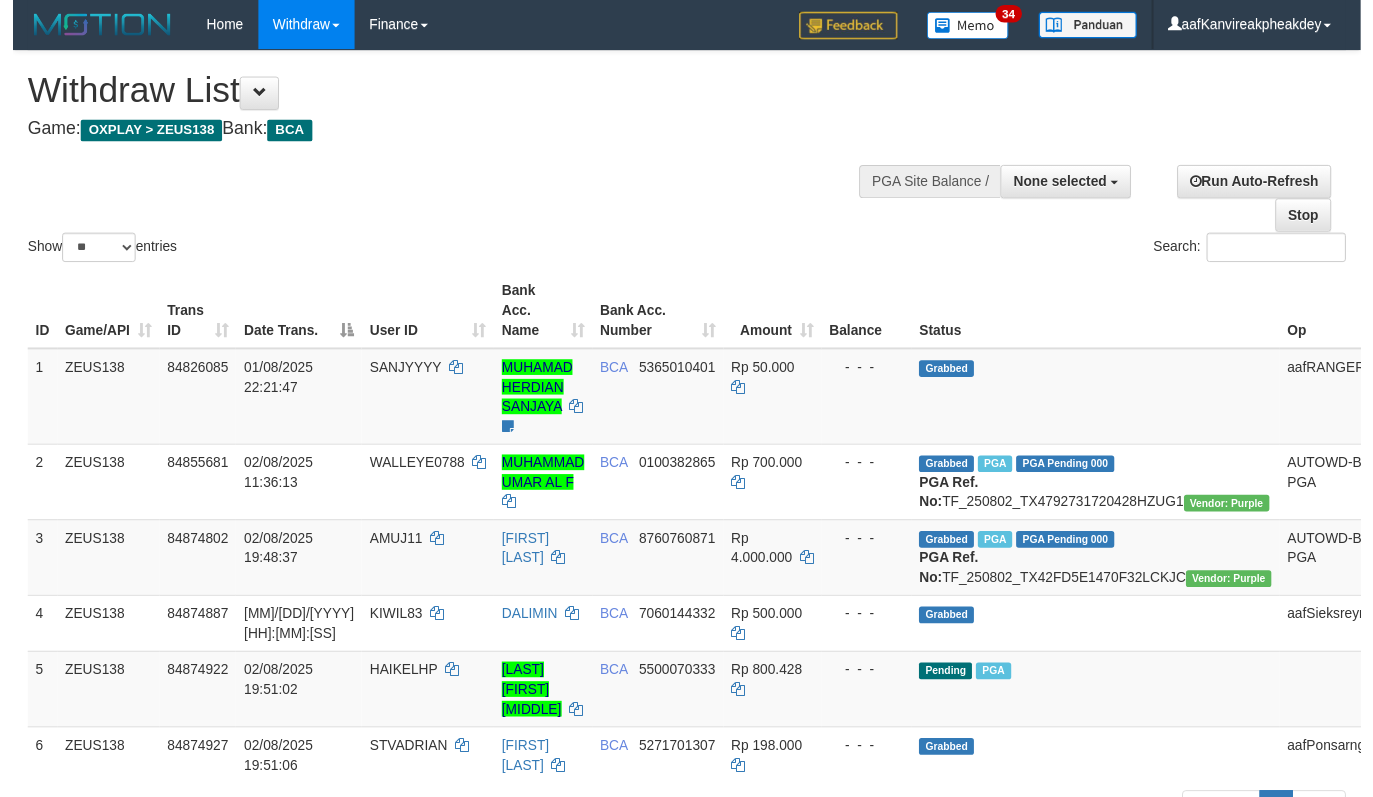 scroll, scrollTop: 200, scrollLeft: 0, axis: vertical 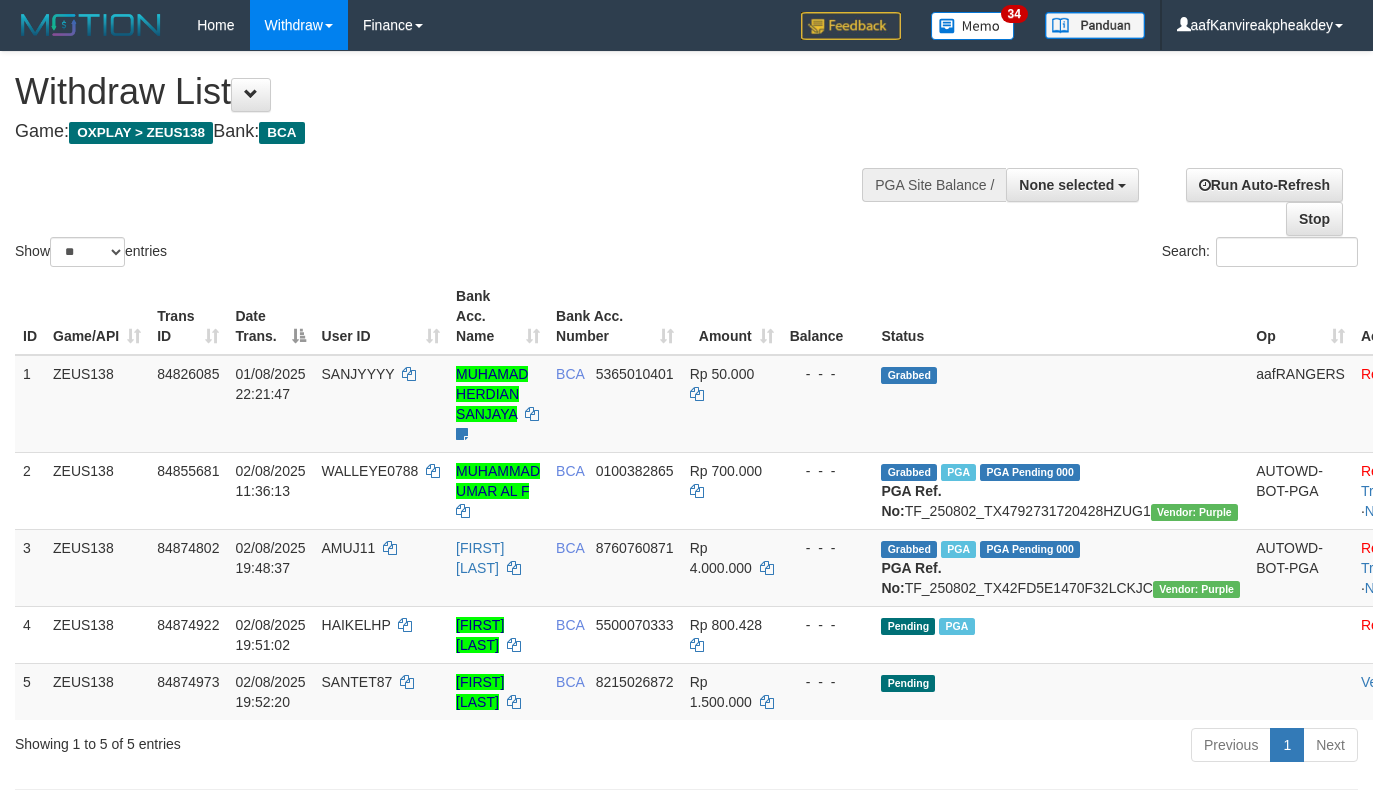 select 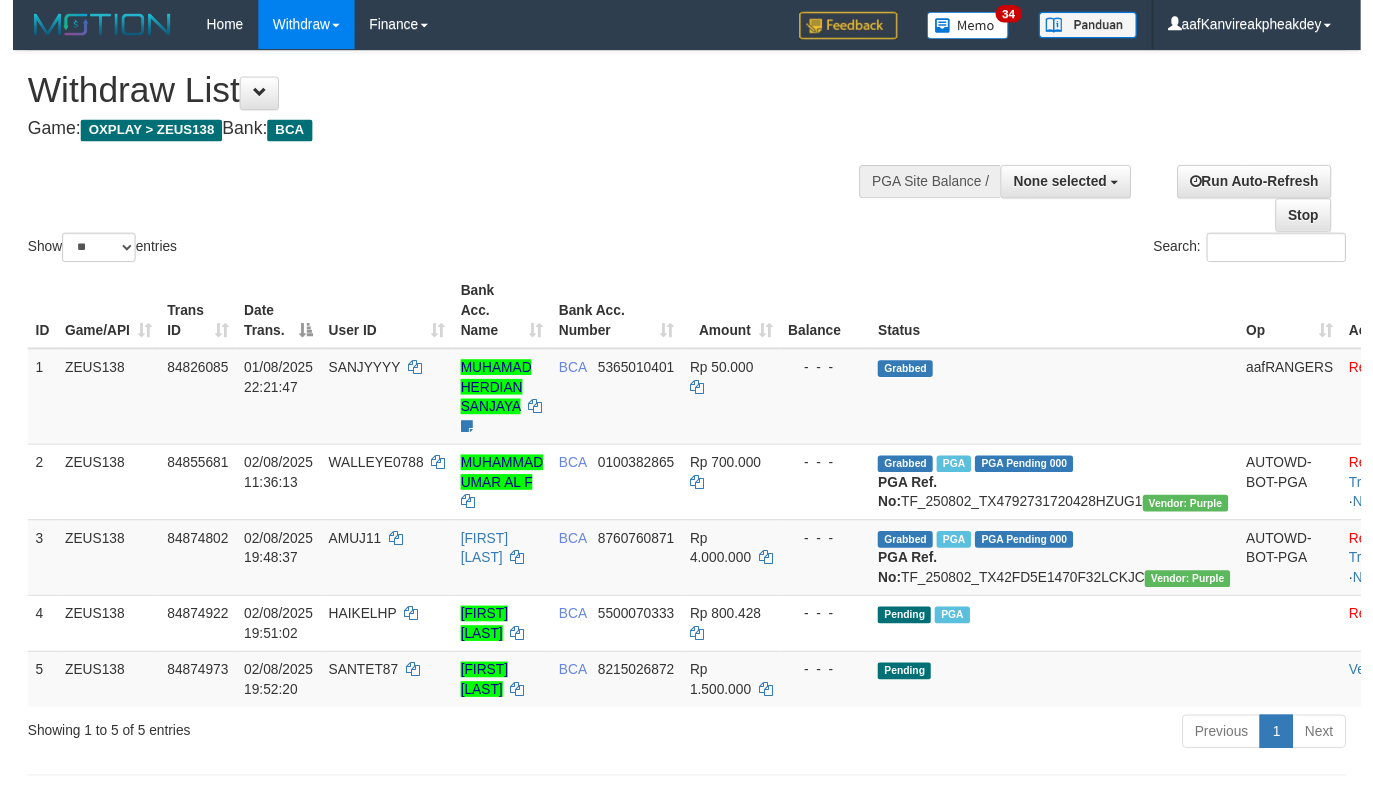 scroll, scrollTop: 200, scrollLeft: 0, axis: vertical 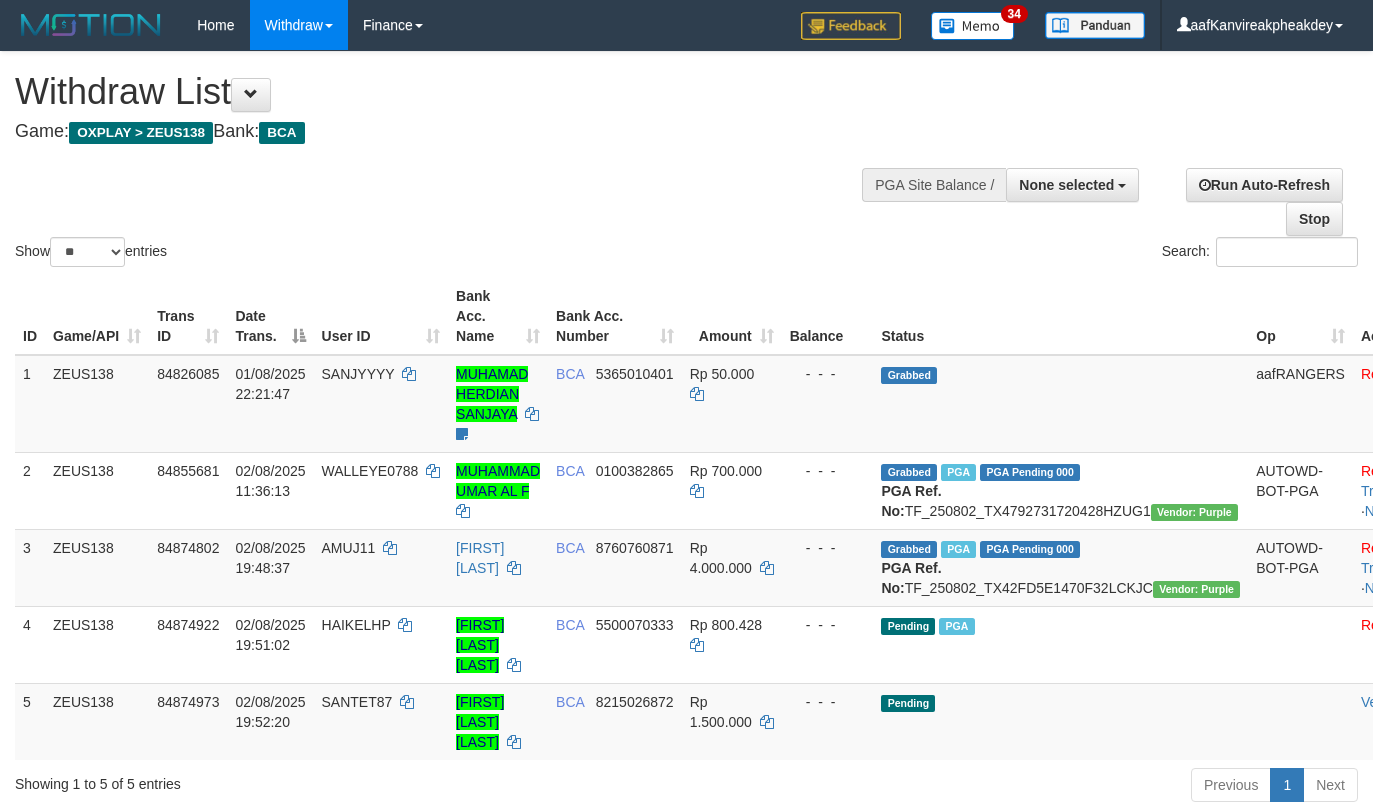 select 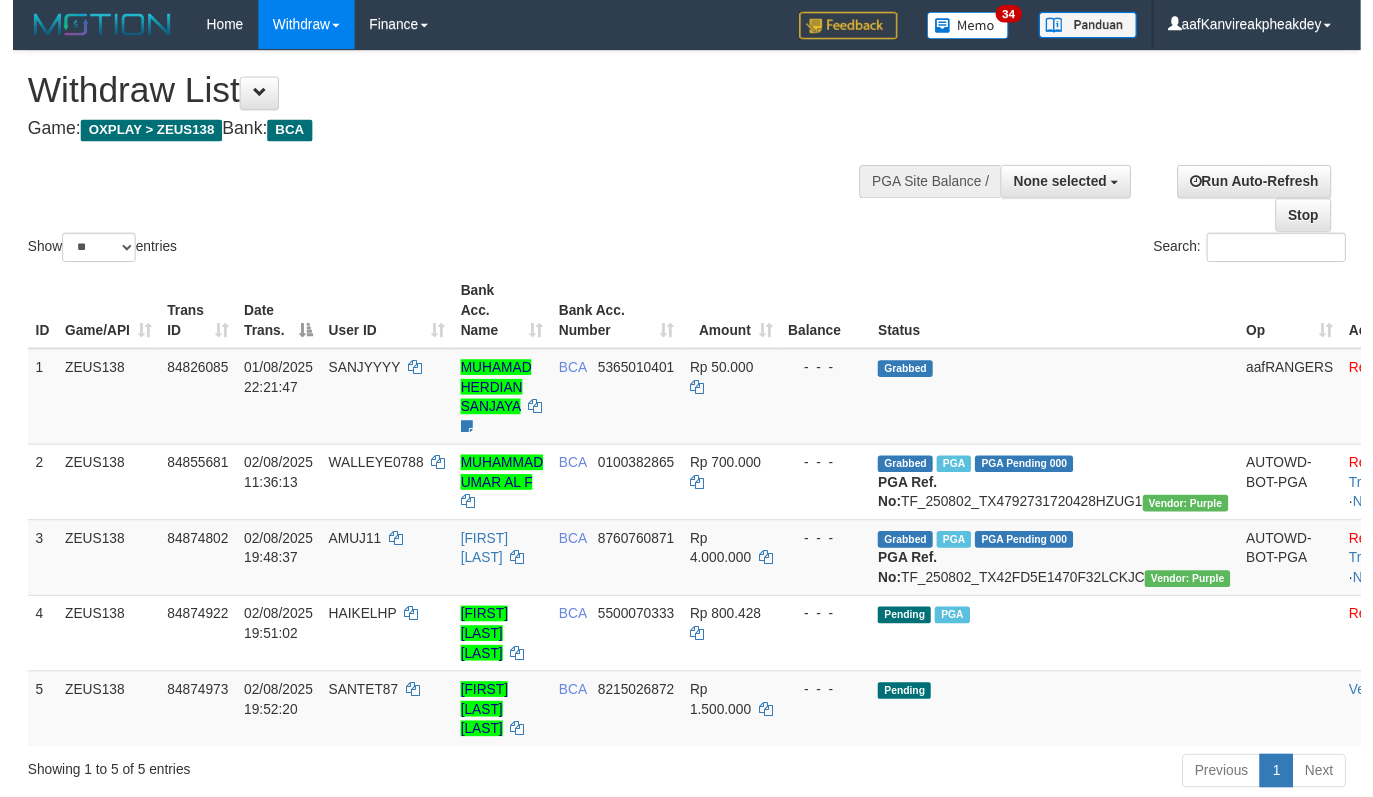 scroll, scrollTop: 200, scrollLeft: 0, axis: vertical 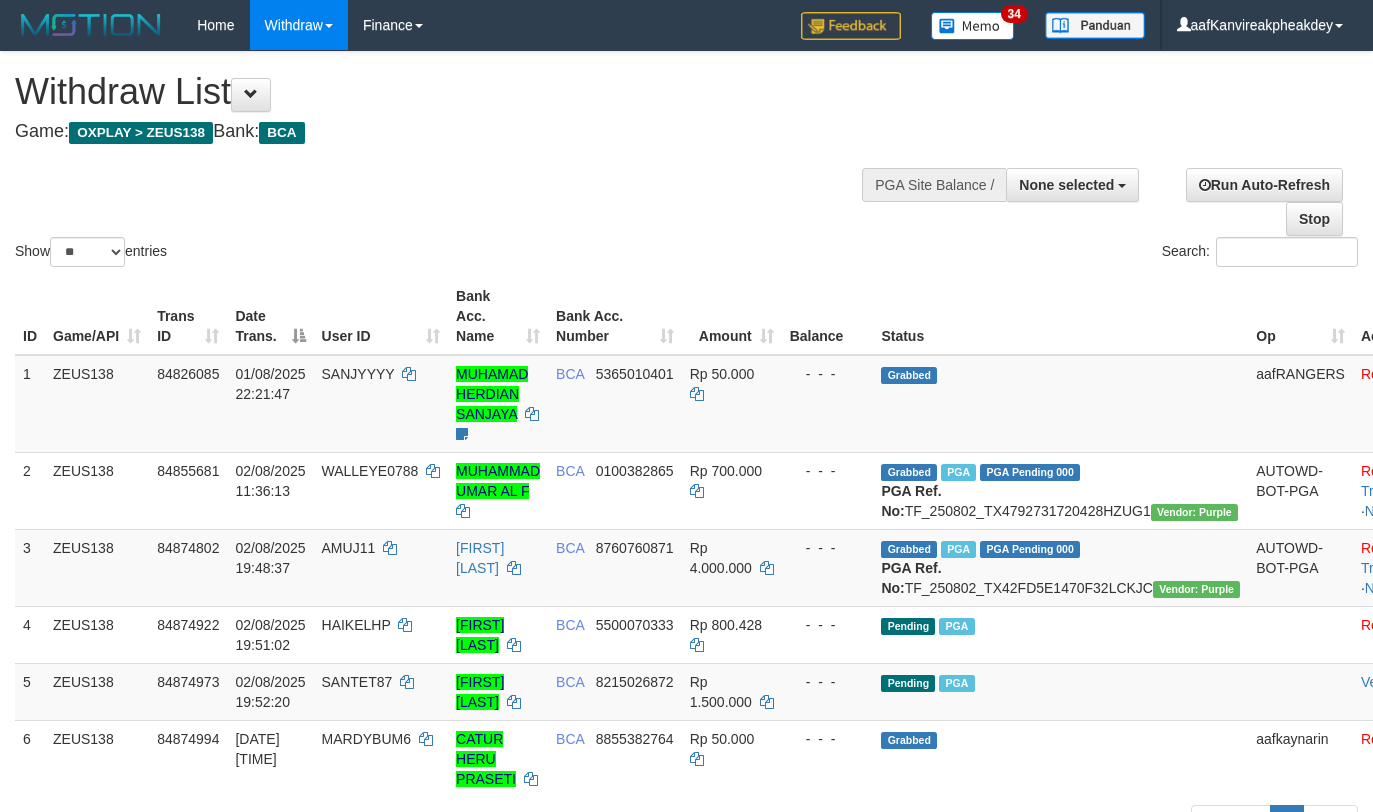 select 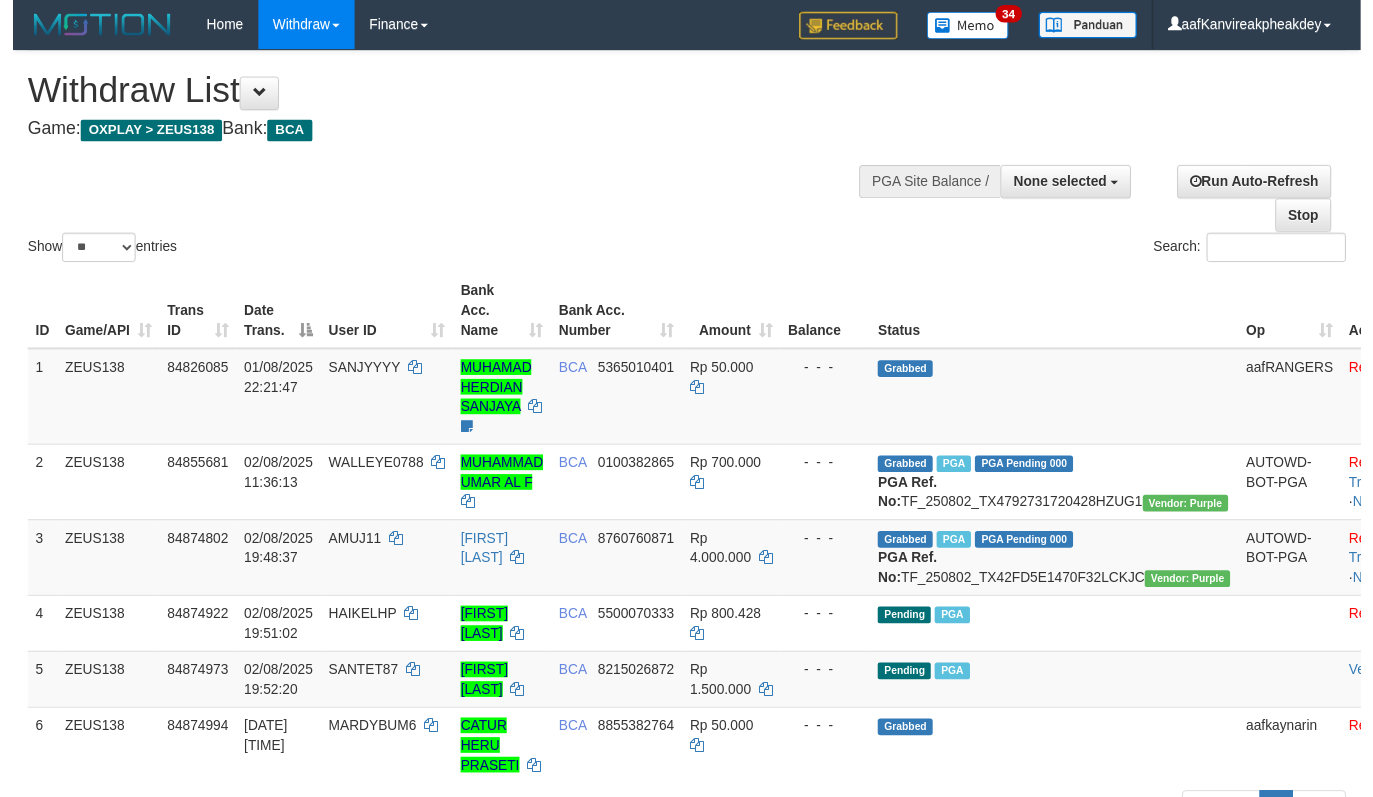 scroll, scrollTop: 200, scrollLeft: 0, axis: vertical 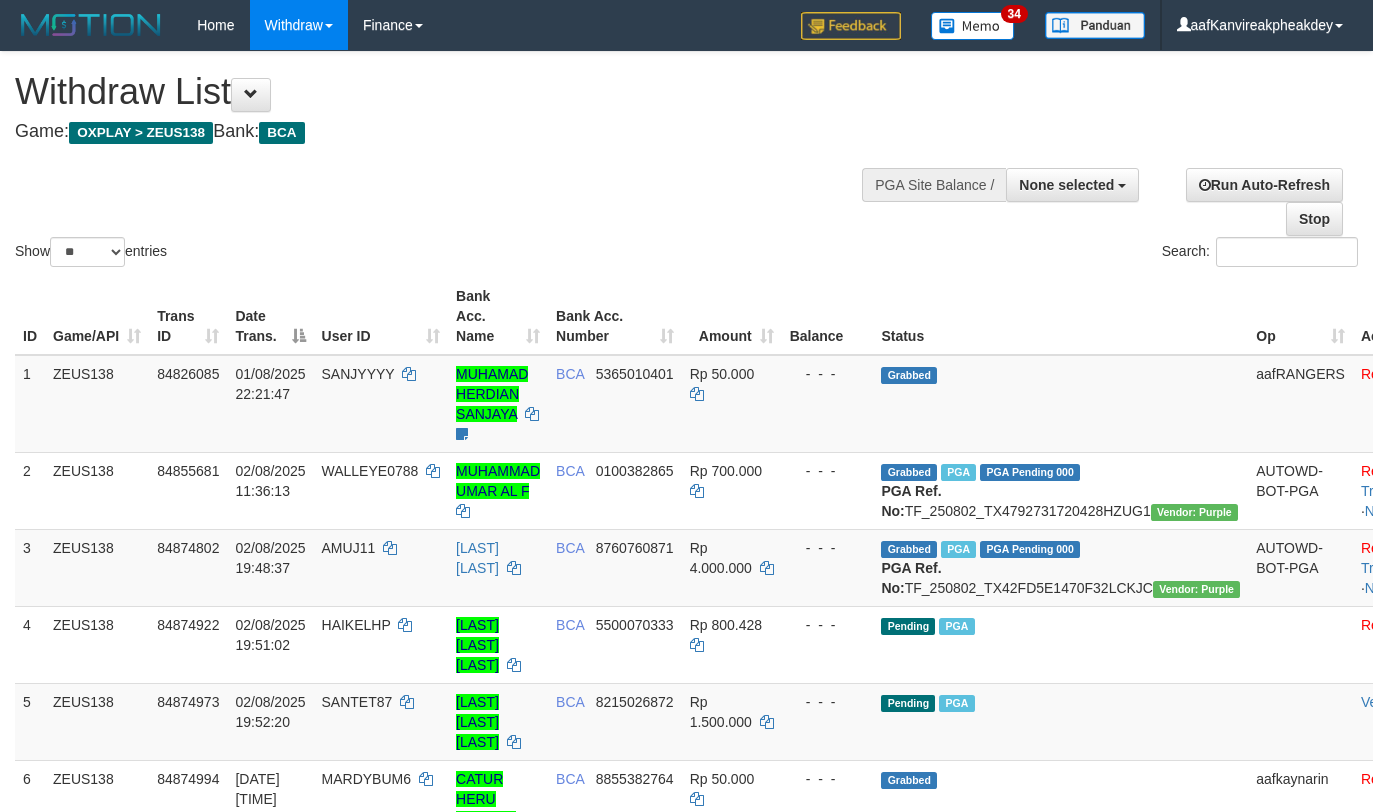 select 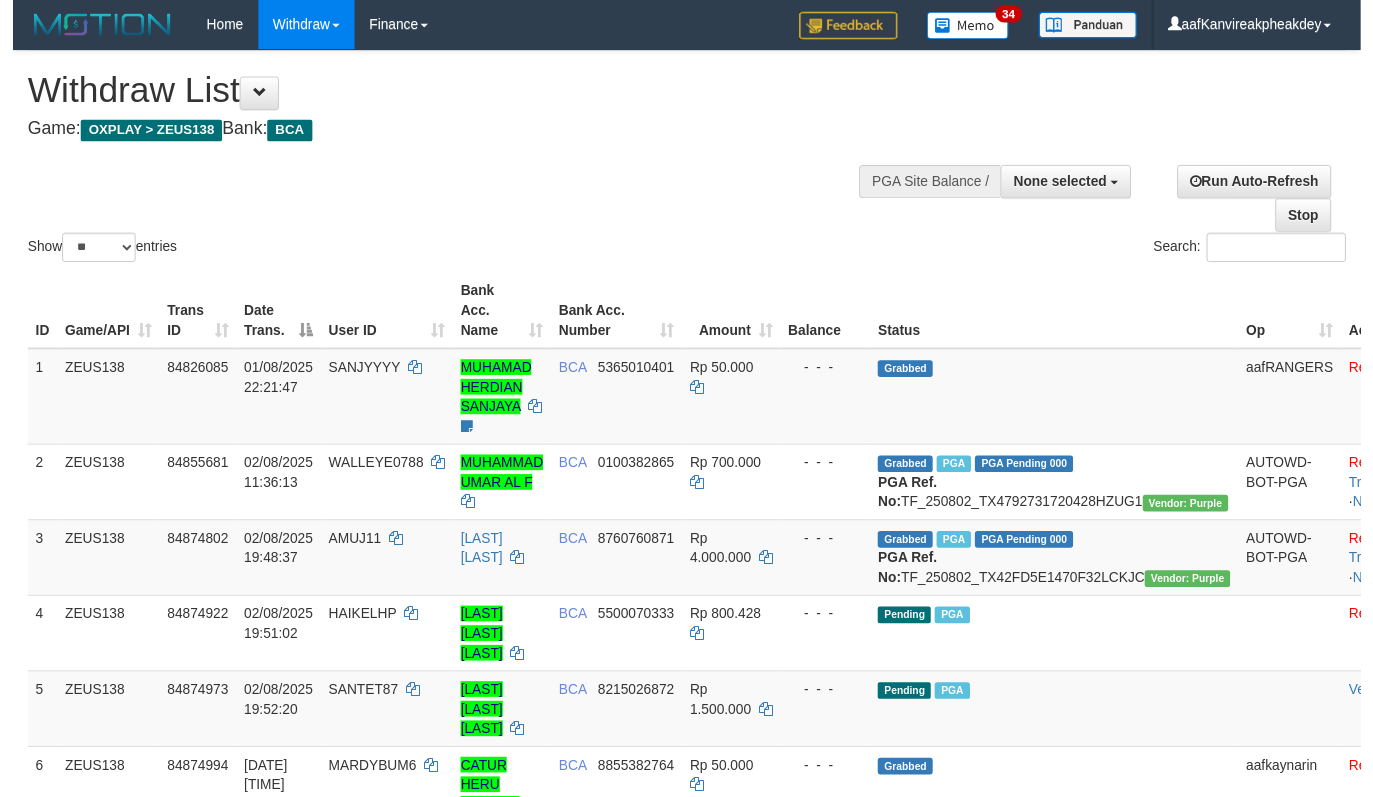 scroll, scrollTop: 200, scrollLeft: 0, axis: vertical 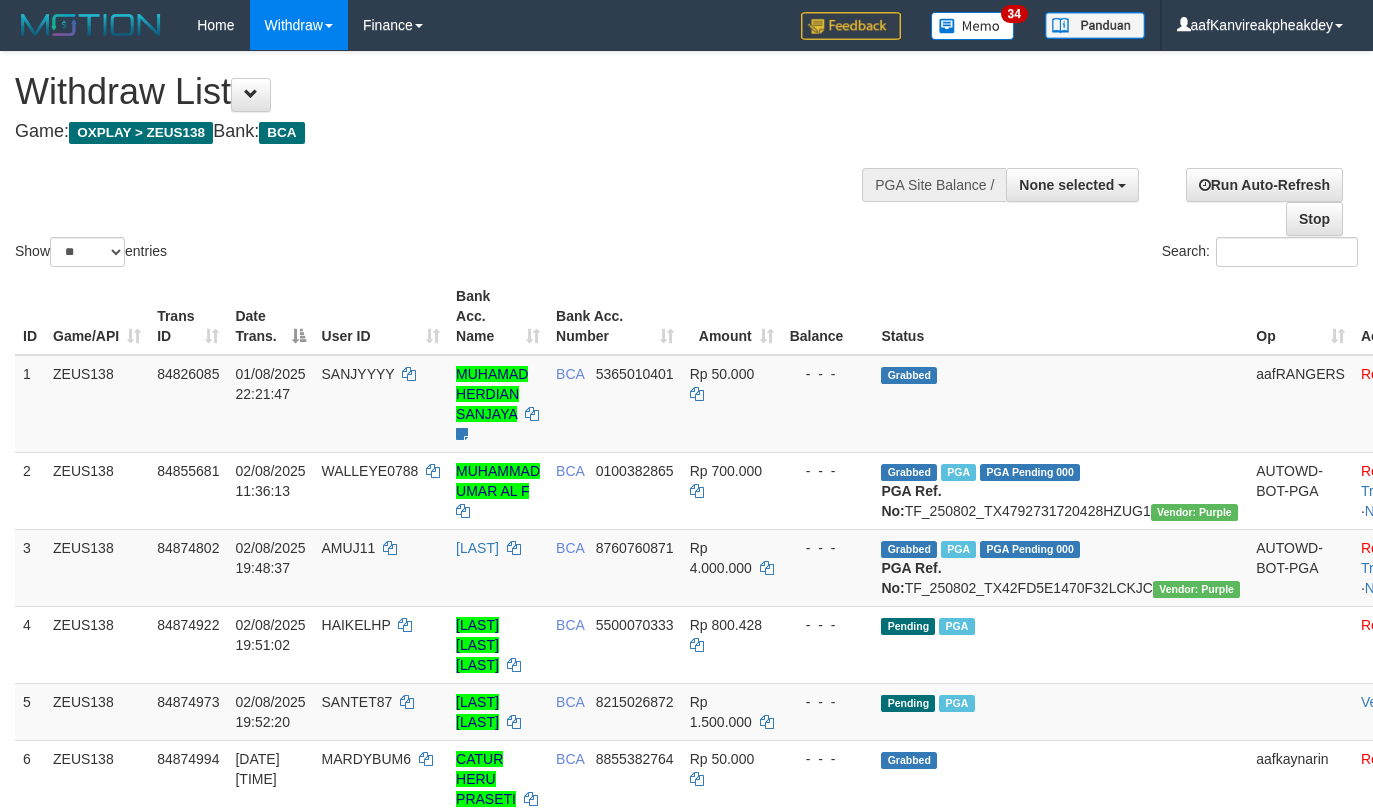 select 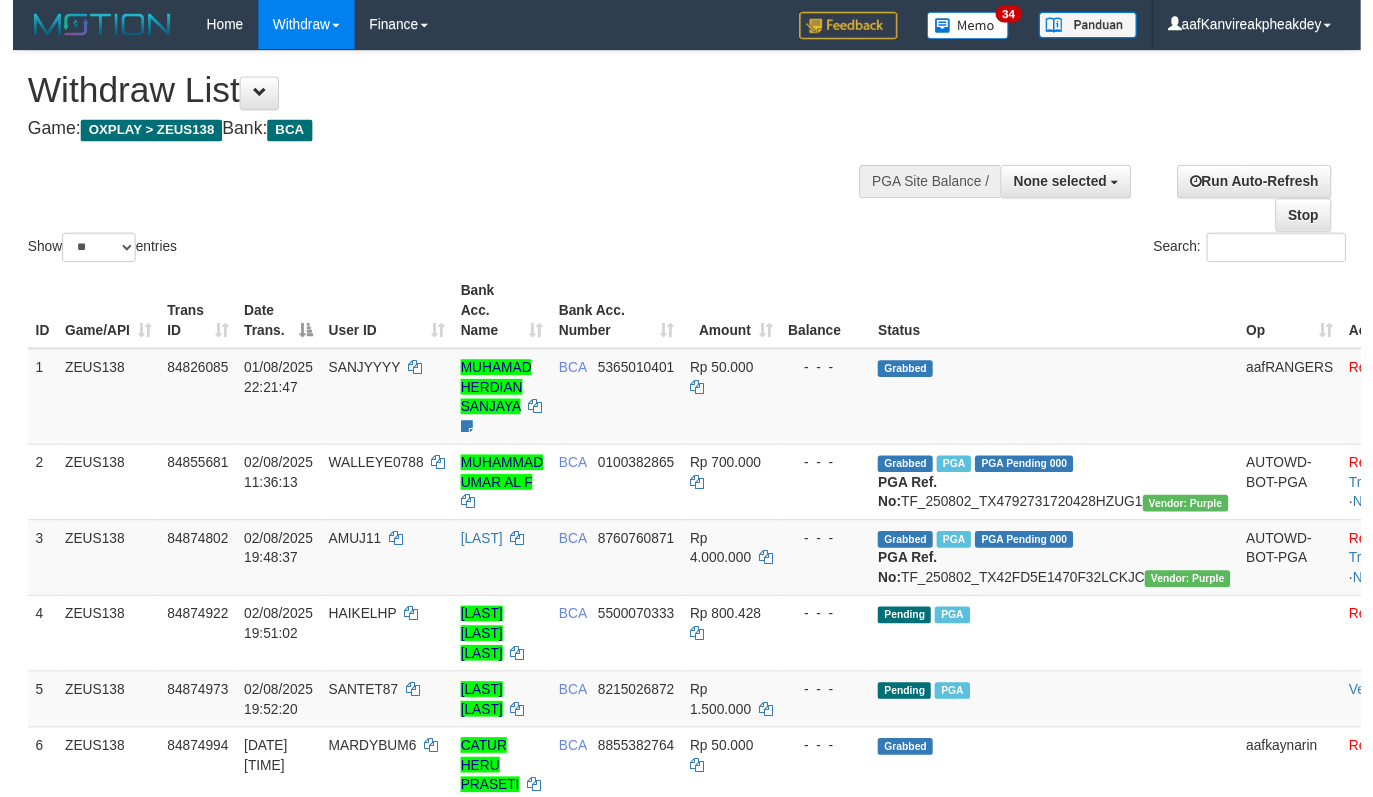 scroll, scrollTop: 200, scrollLeft: 0, axis: vertical 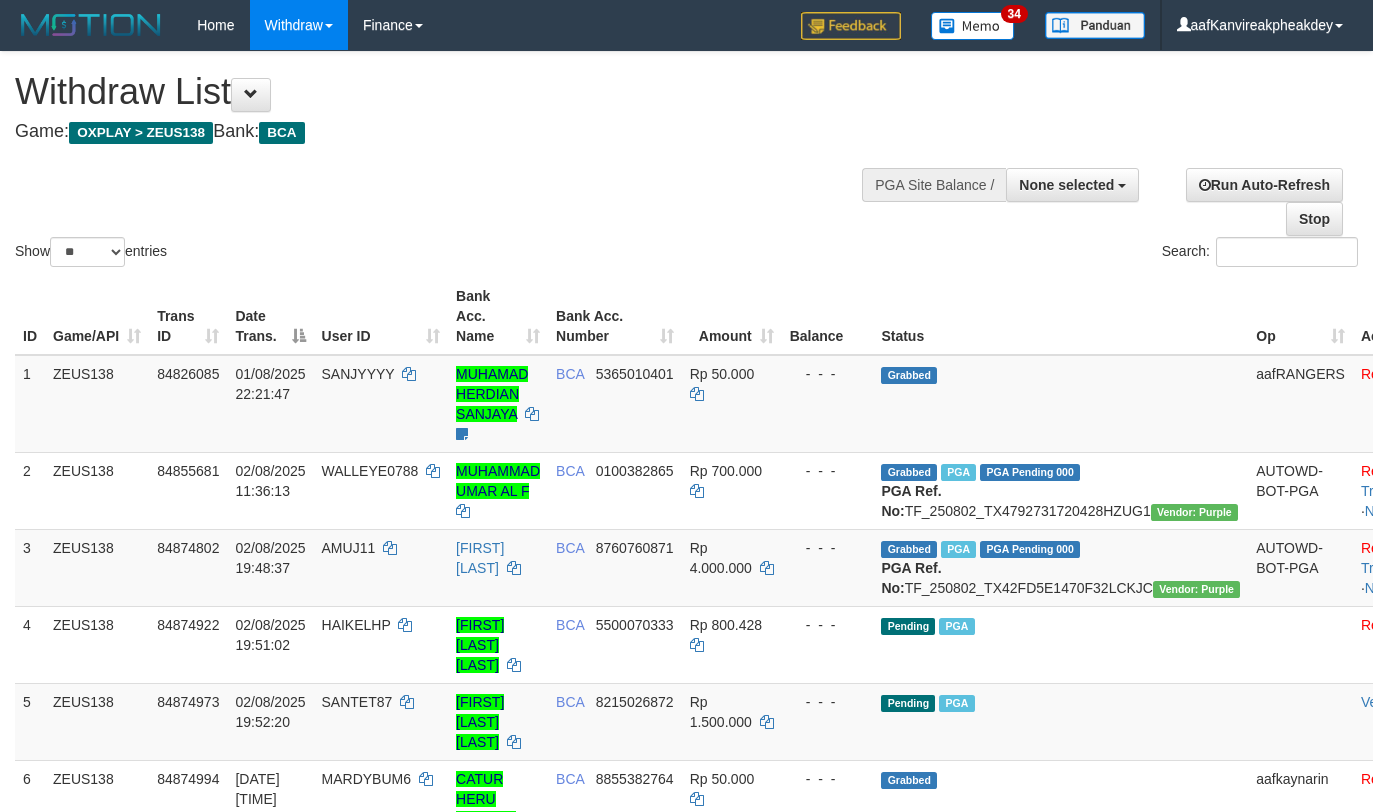 select 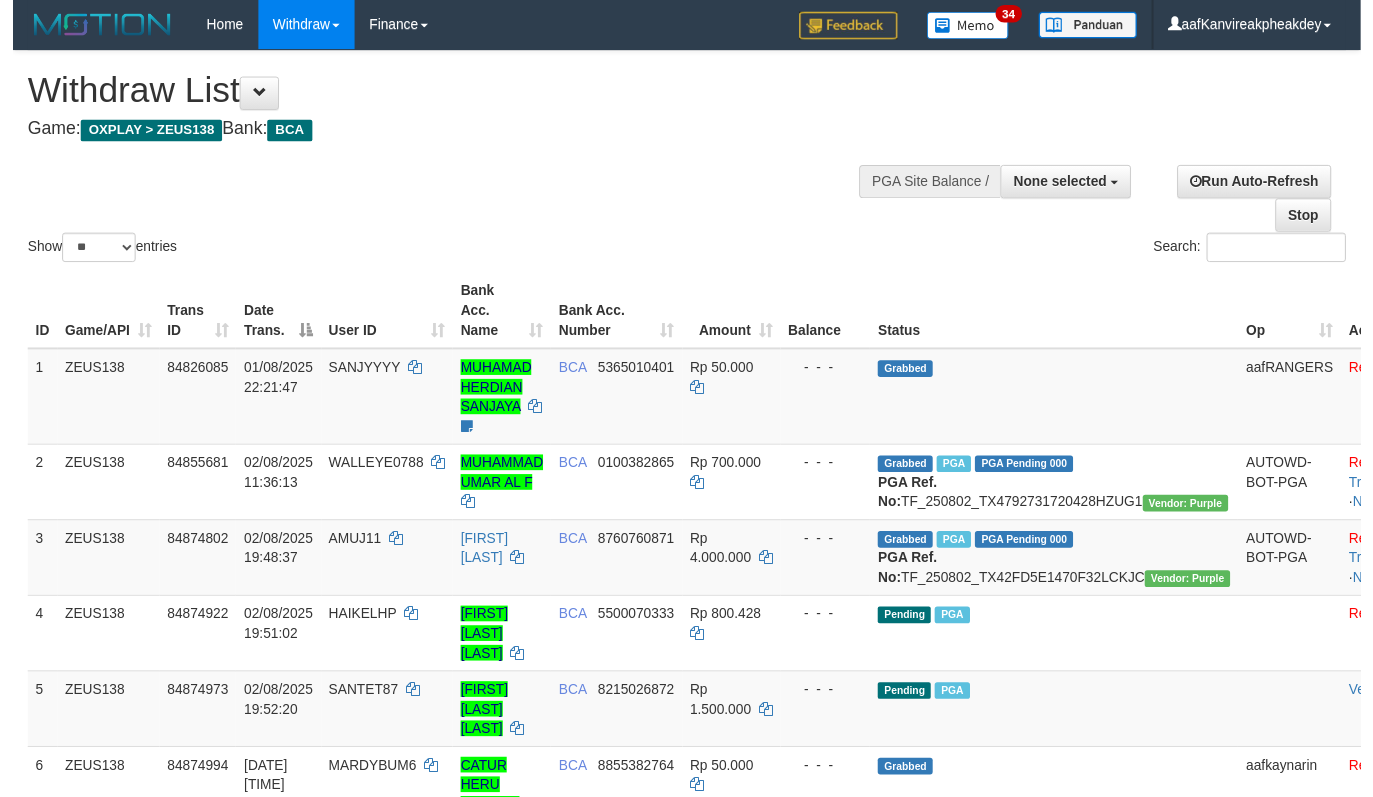scroll, scrollTop: 200, scrollLeft: 0, axis: vertical 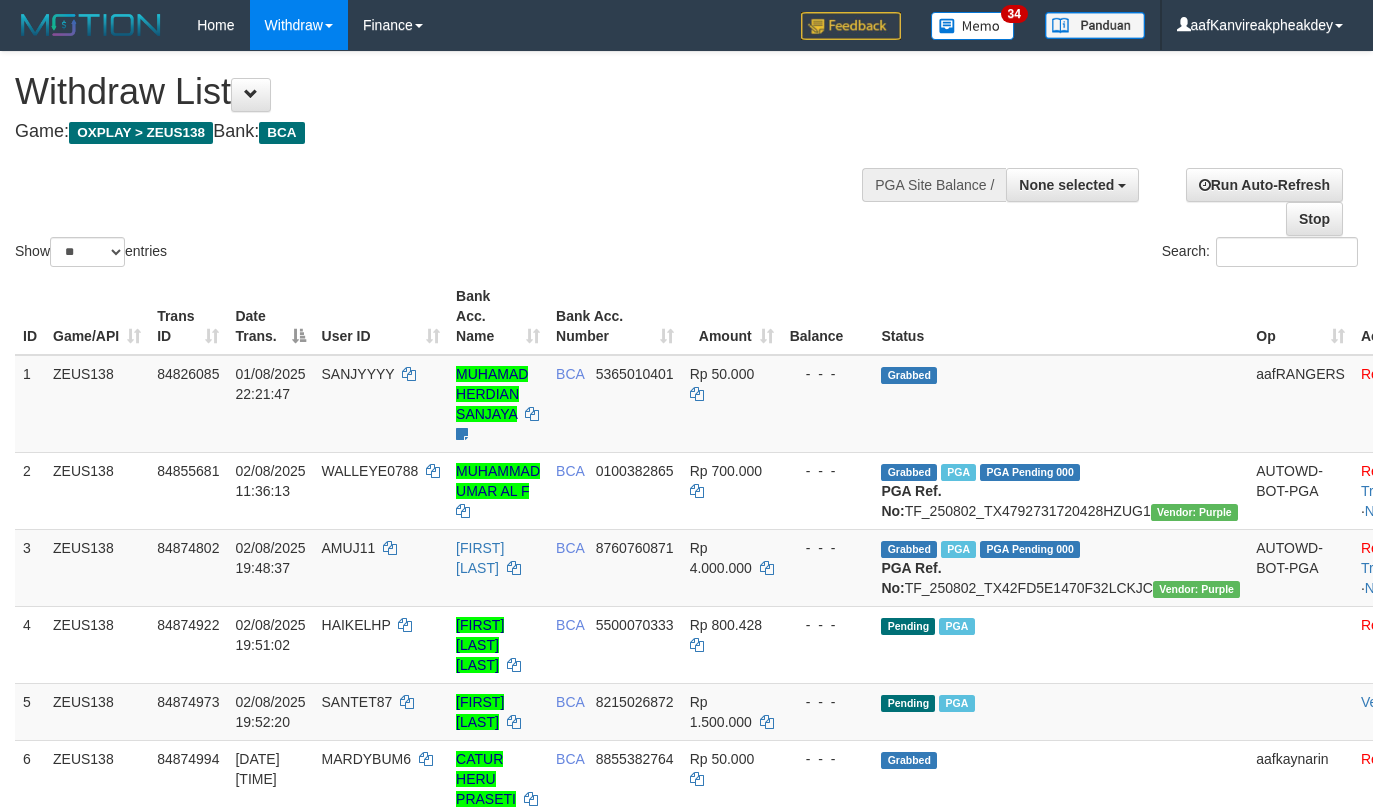 select 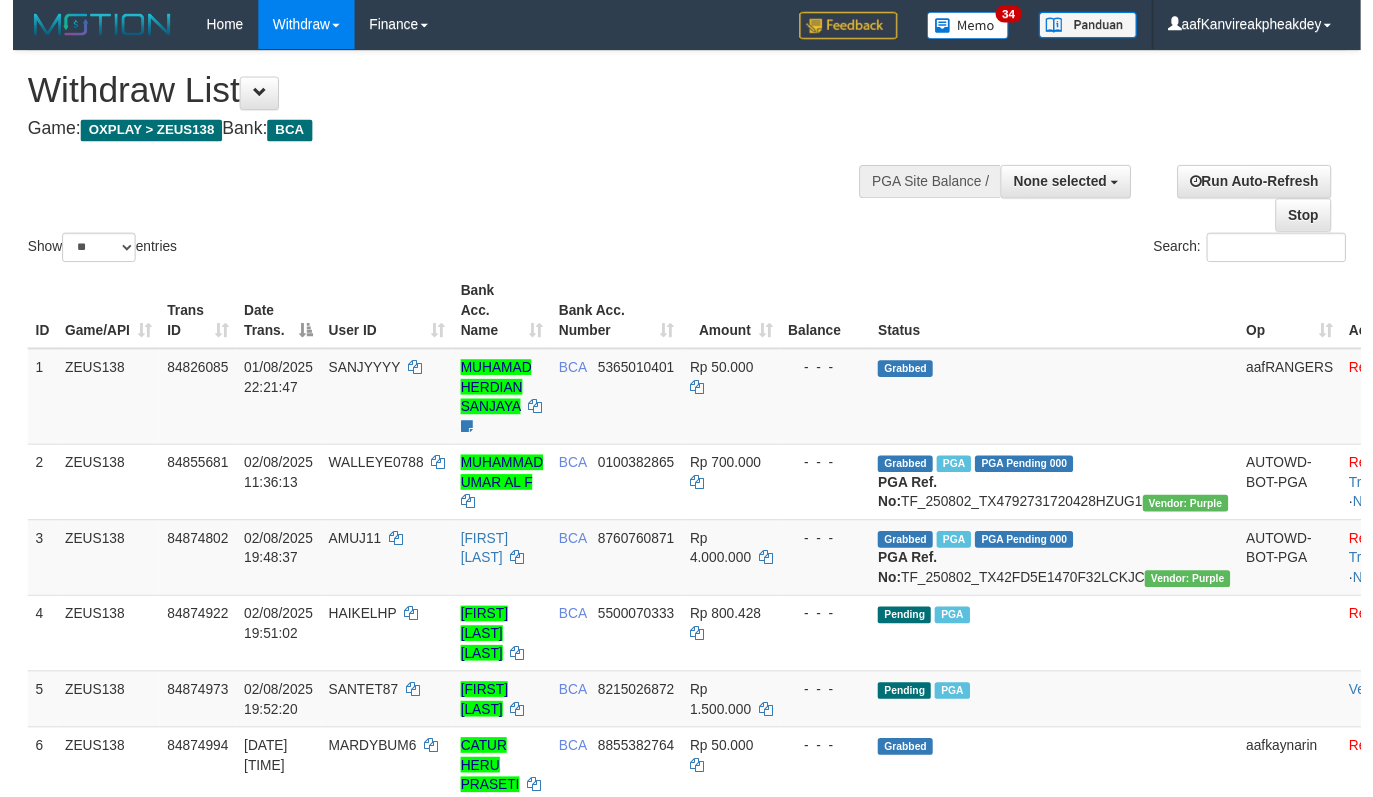 scroll, scrollTop: 200, scrollLeft: 0, axis: vertical 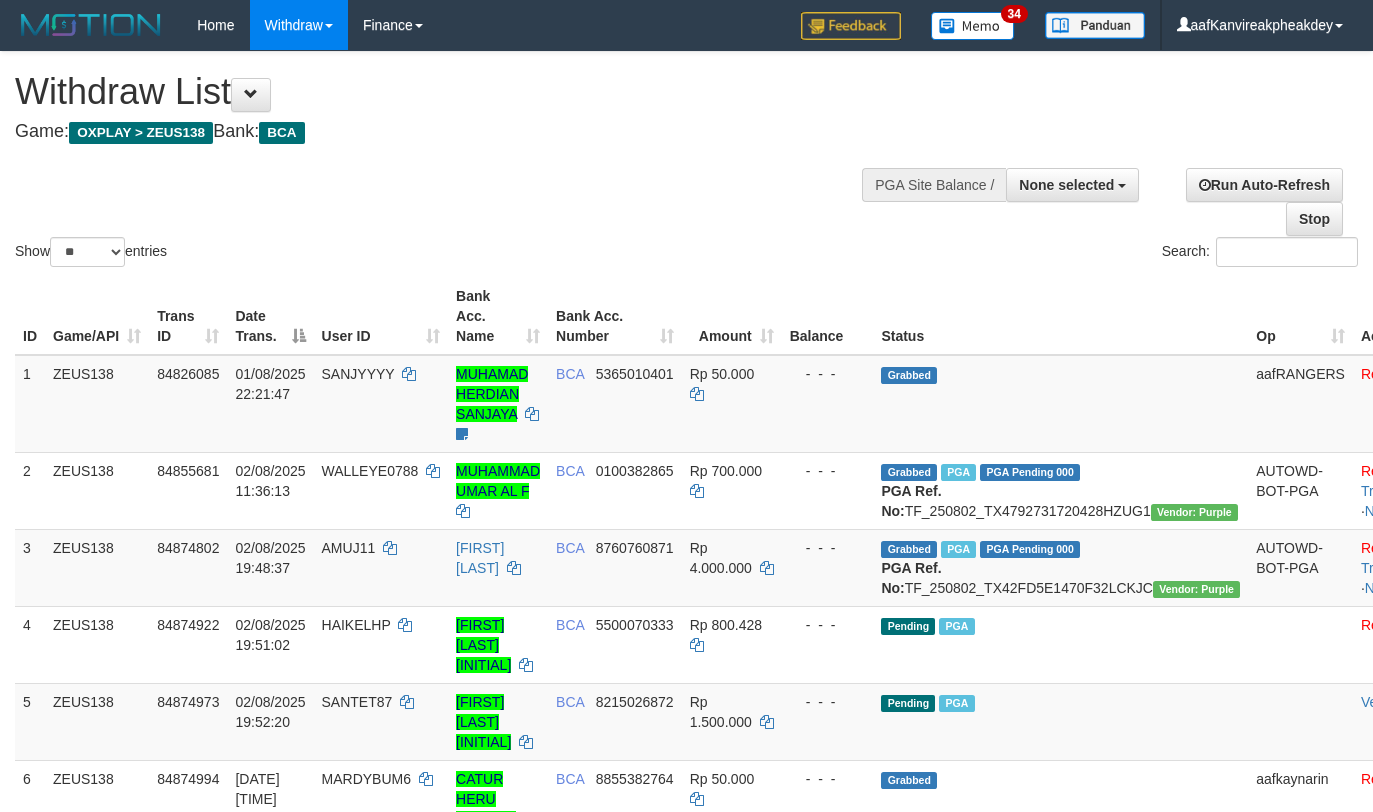 select 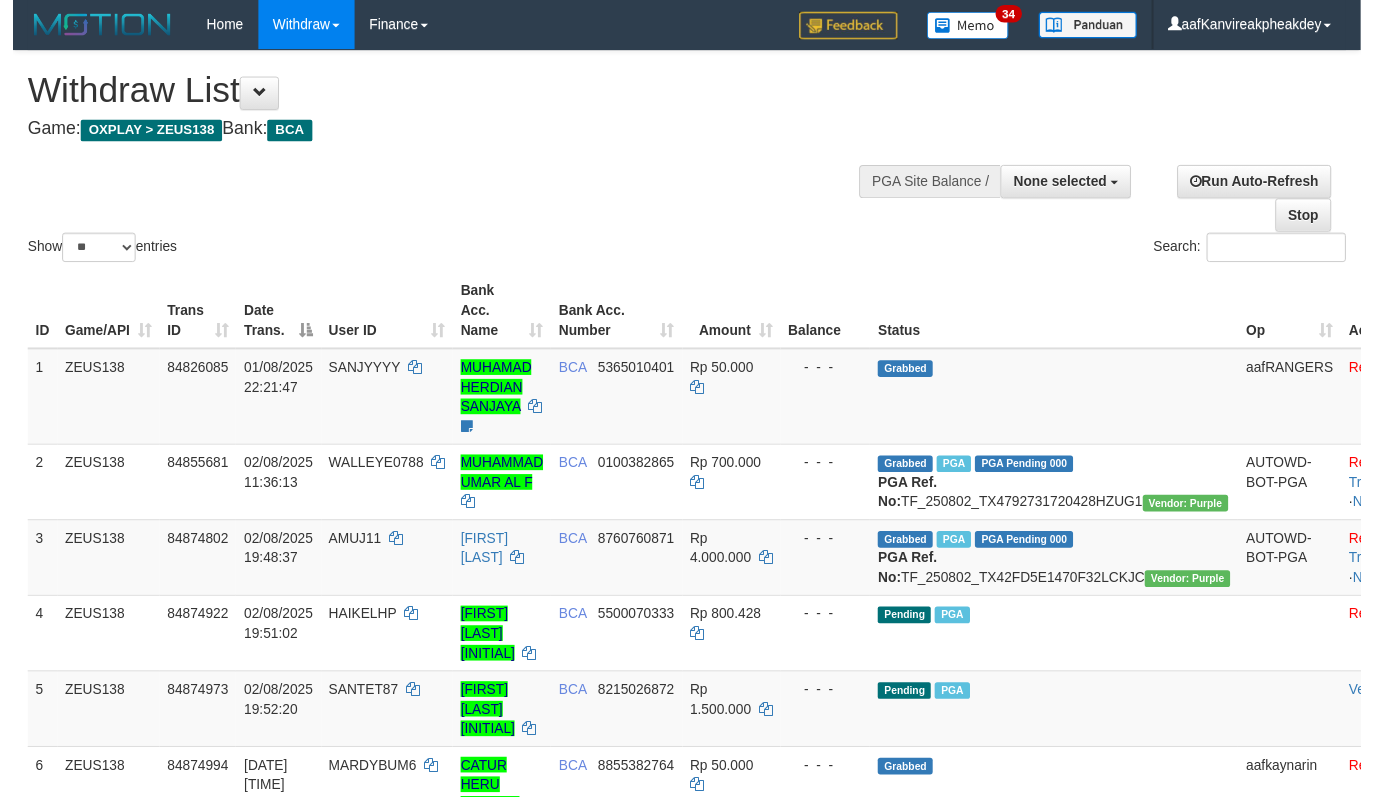 scroll, scrollTop: 200, scrollLeft: 0, axis: vertical 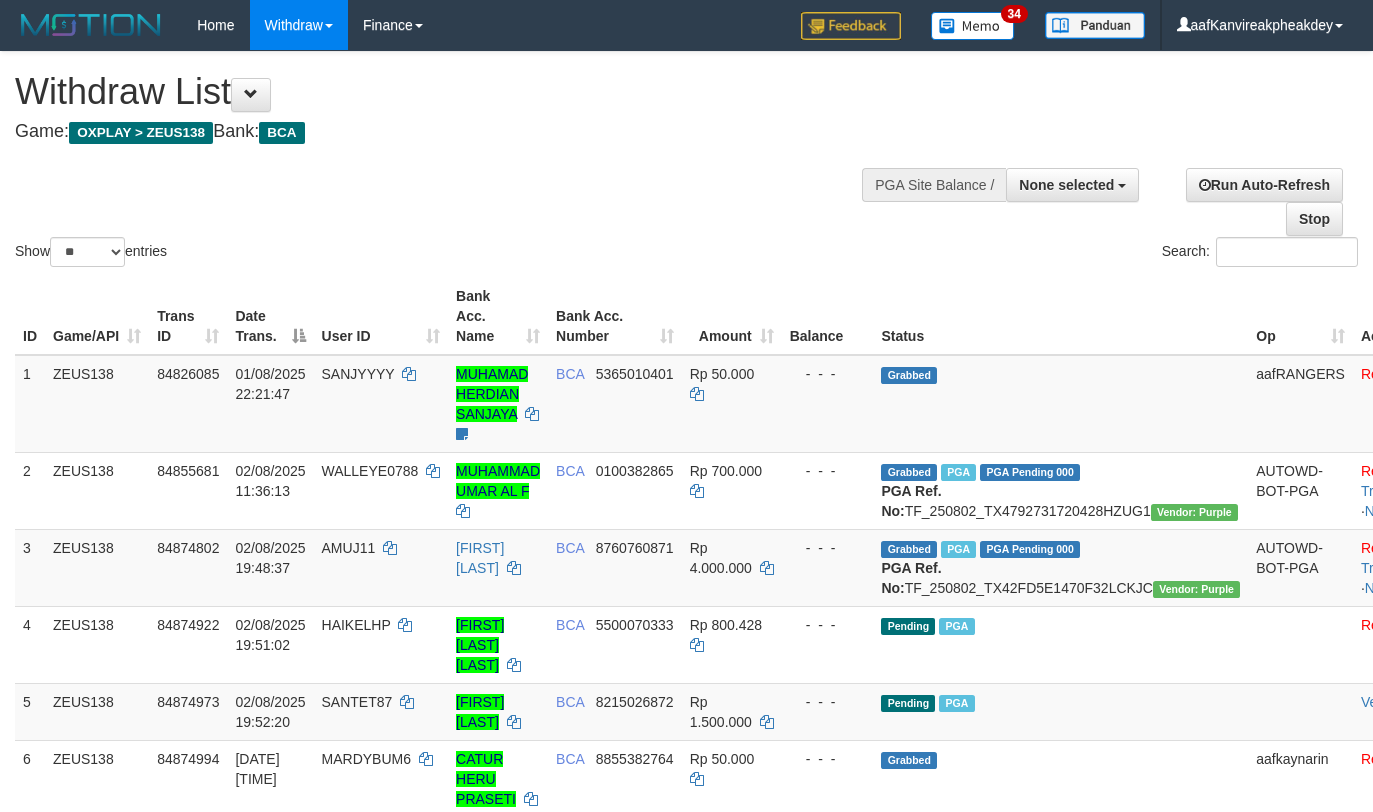 select 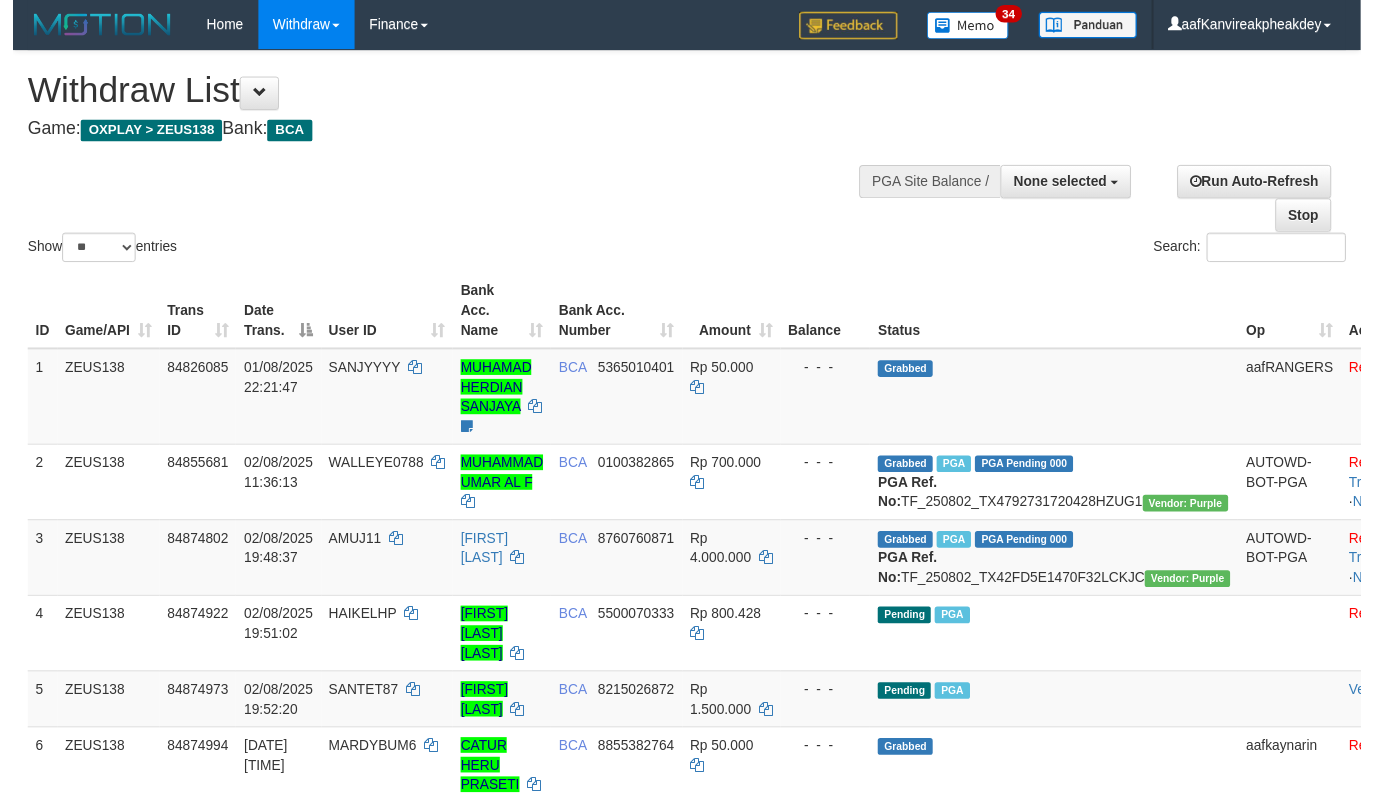 scroll, scrollTop: 200, scrollLeft: 0, axis: vertical 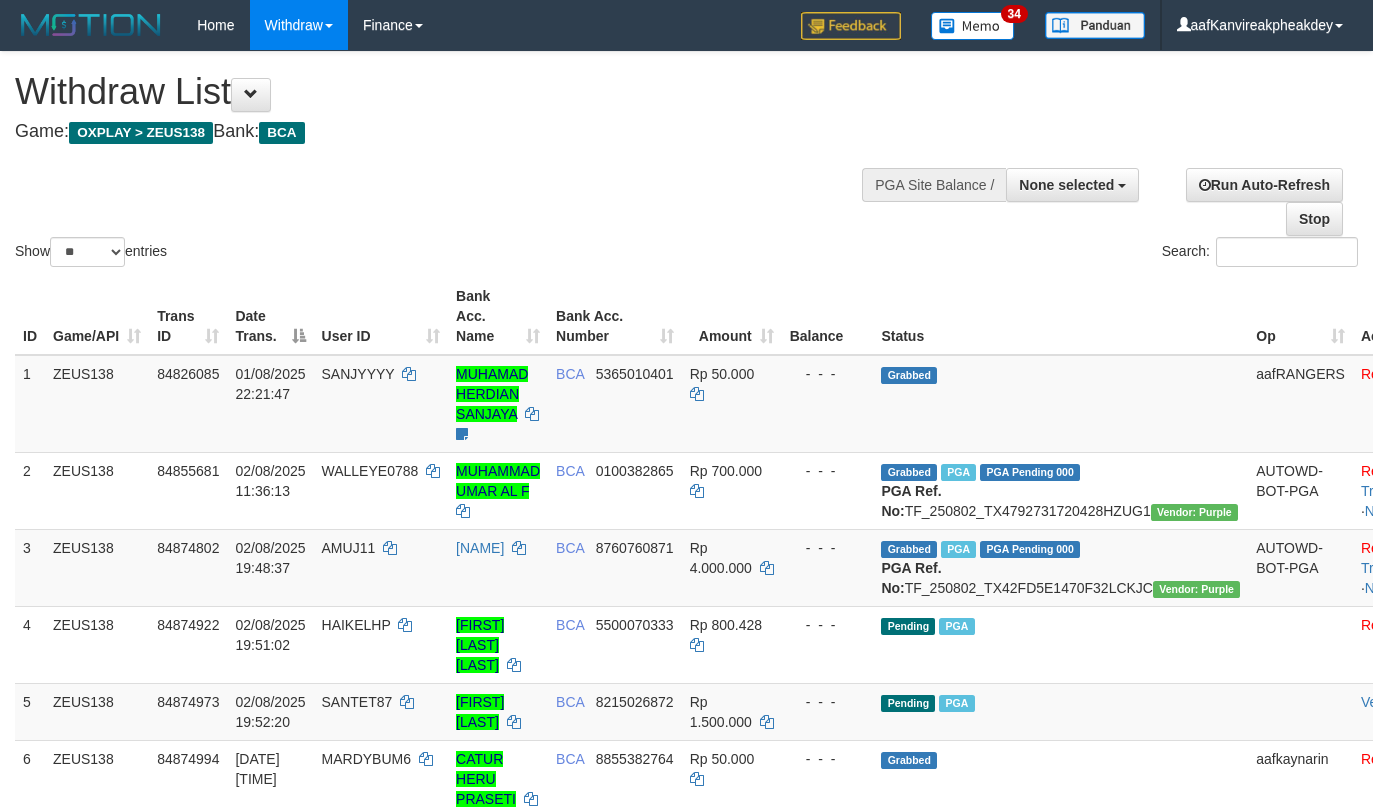 select 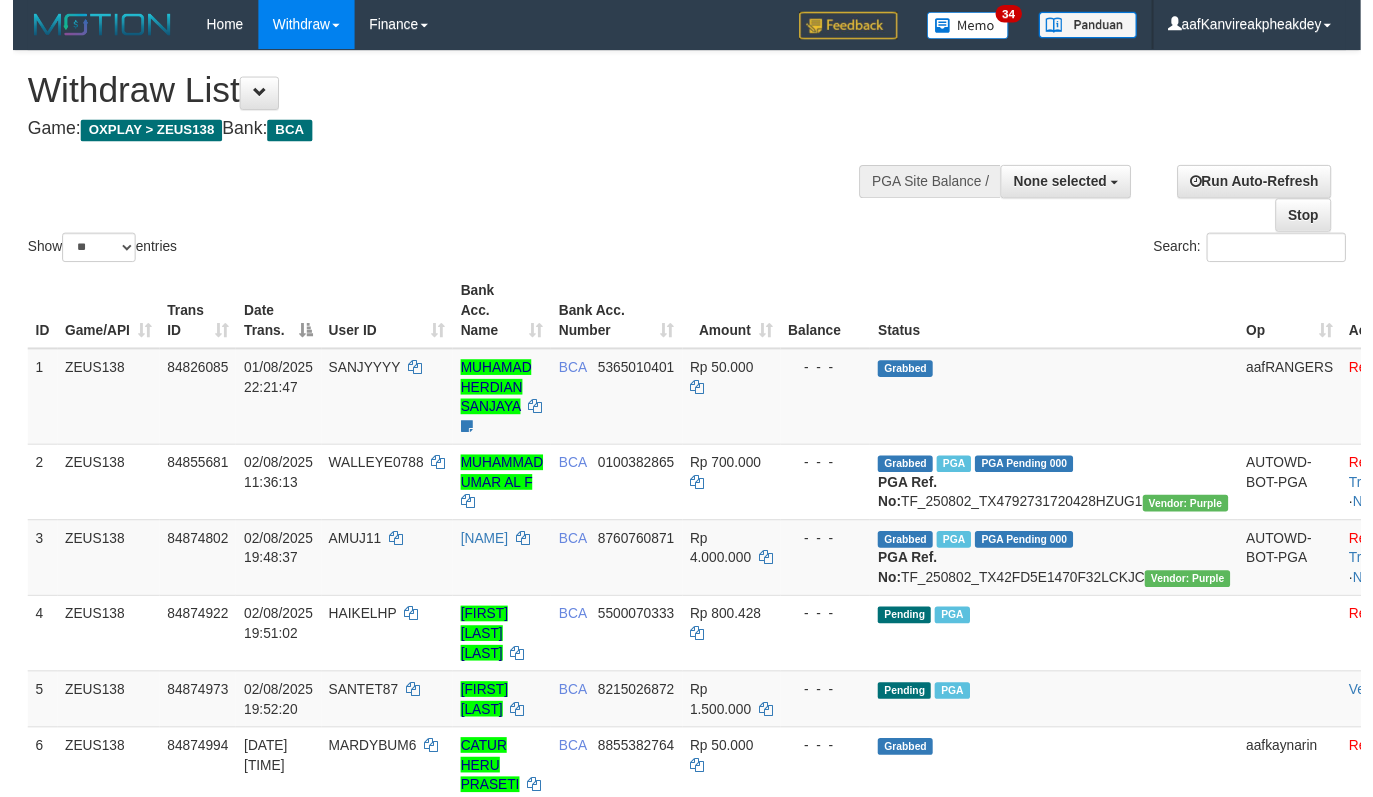 scroll, scrollTop: 200, scrollLeft: 0, axis: vertical 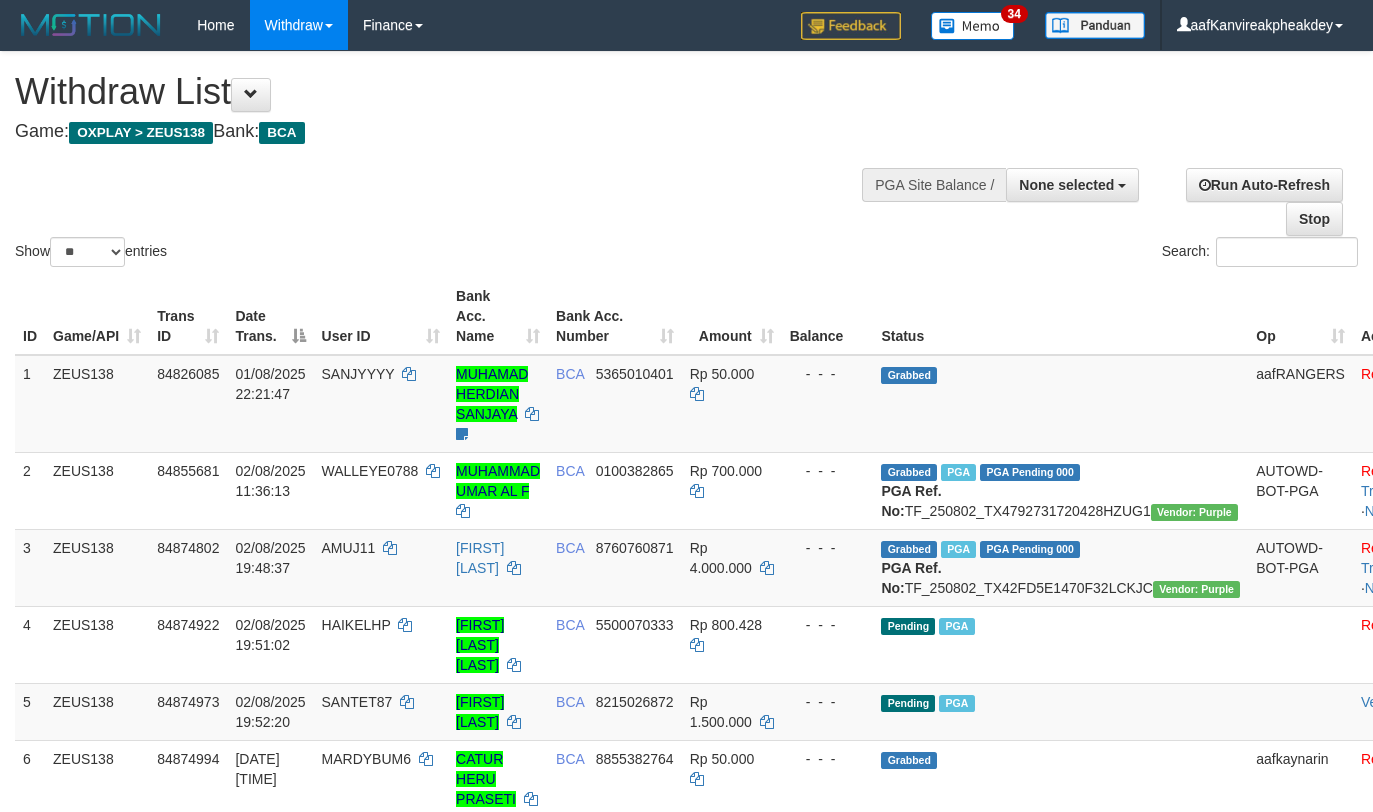 select 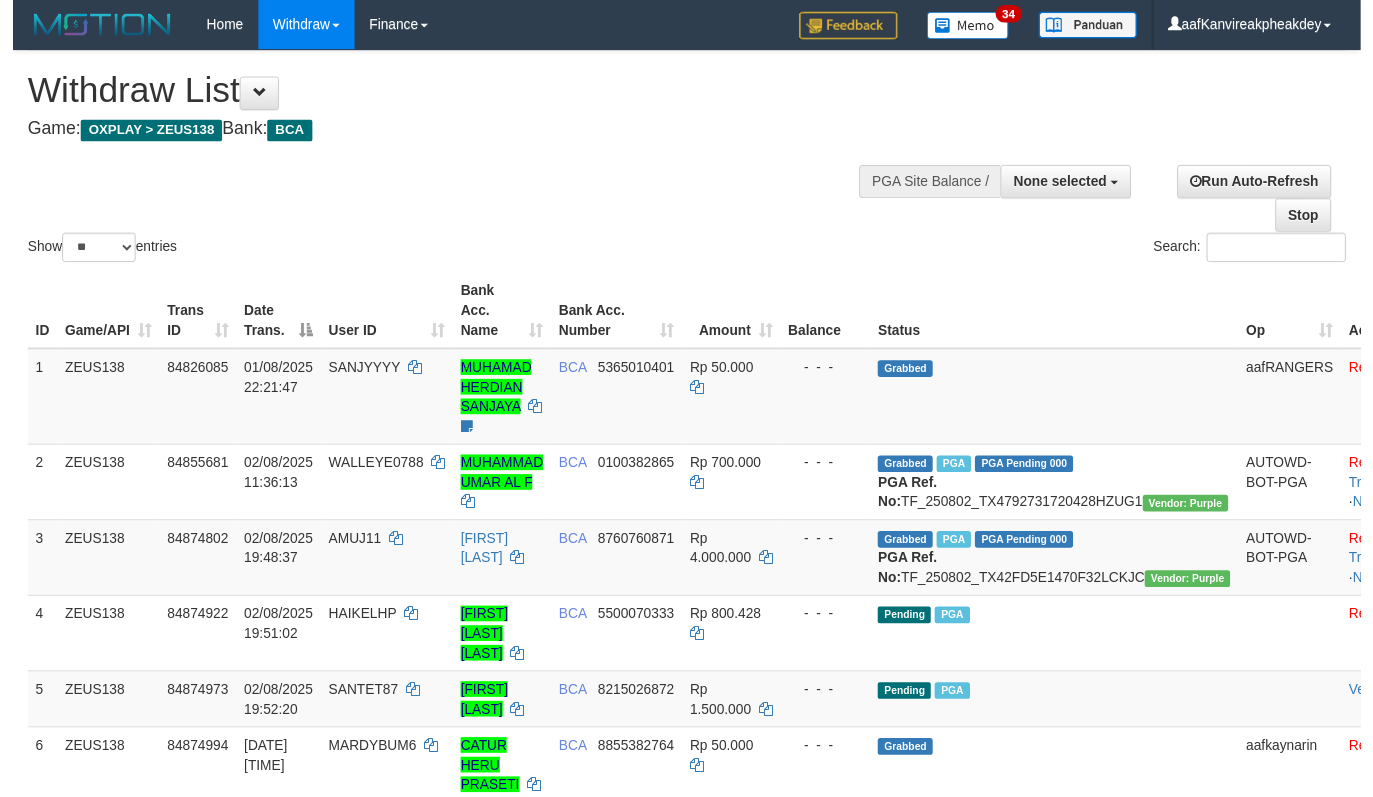 scroll, scrollTop: 200, scrollLeft: 0, axis: vertical 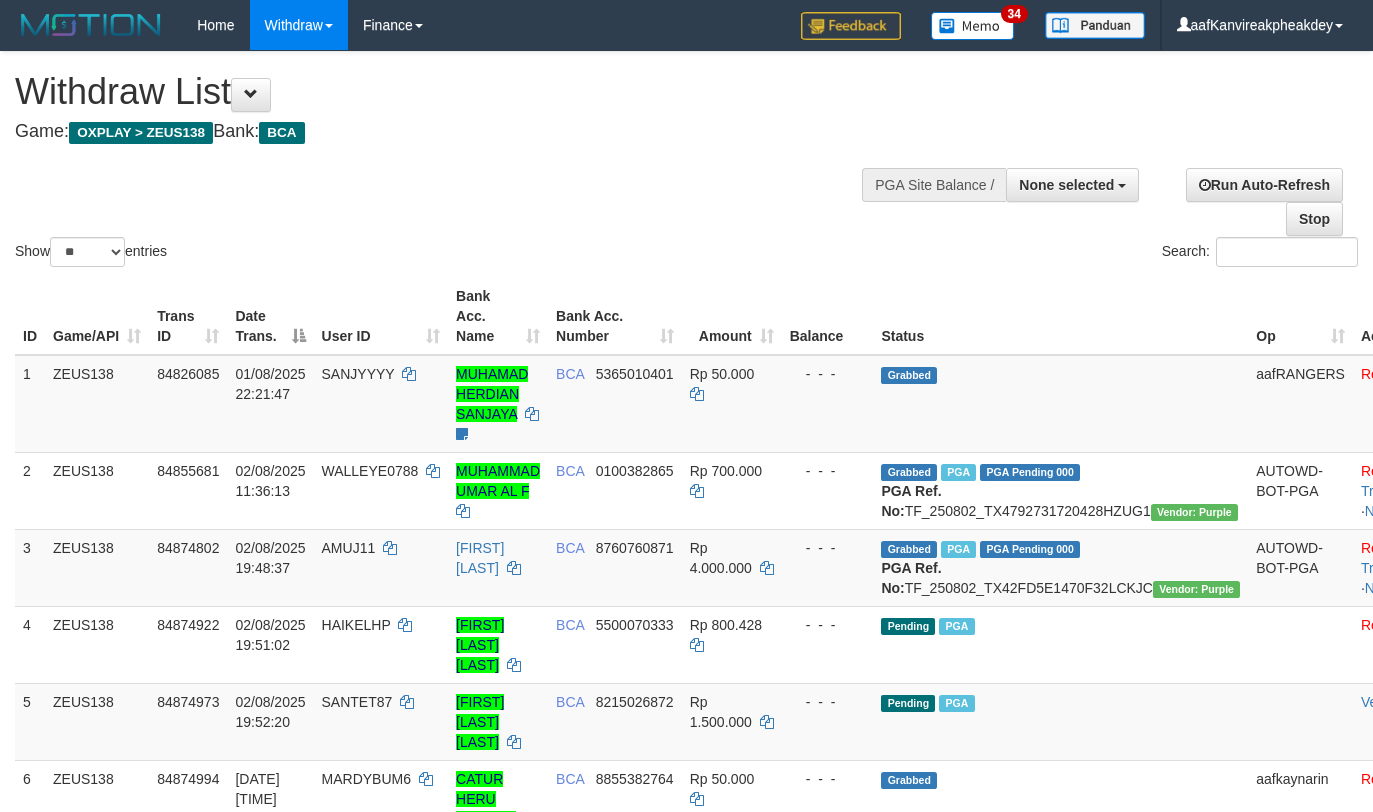 select 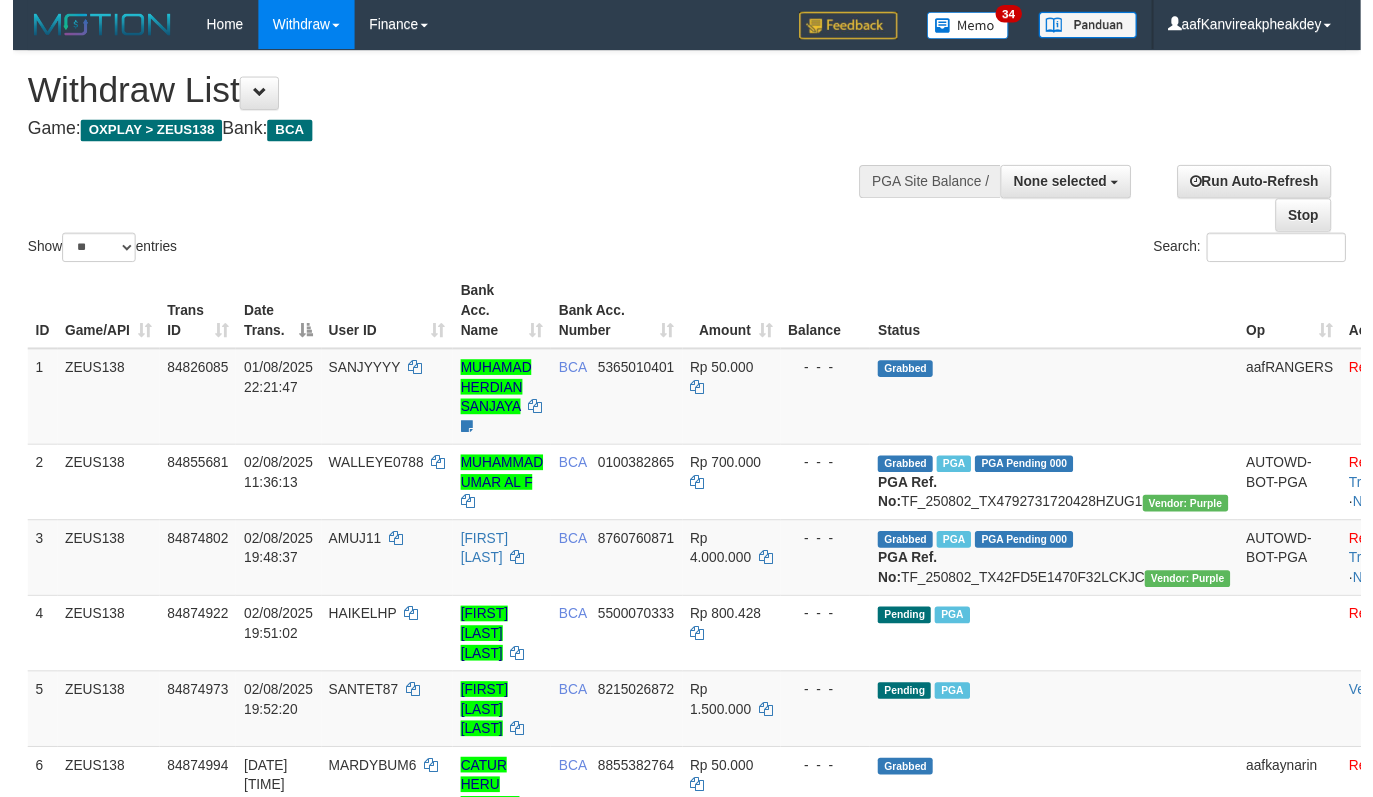 scroll, scrollTop: 200, scrollLeft: 0, axis: vertical 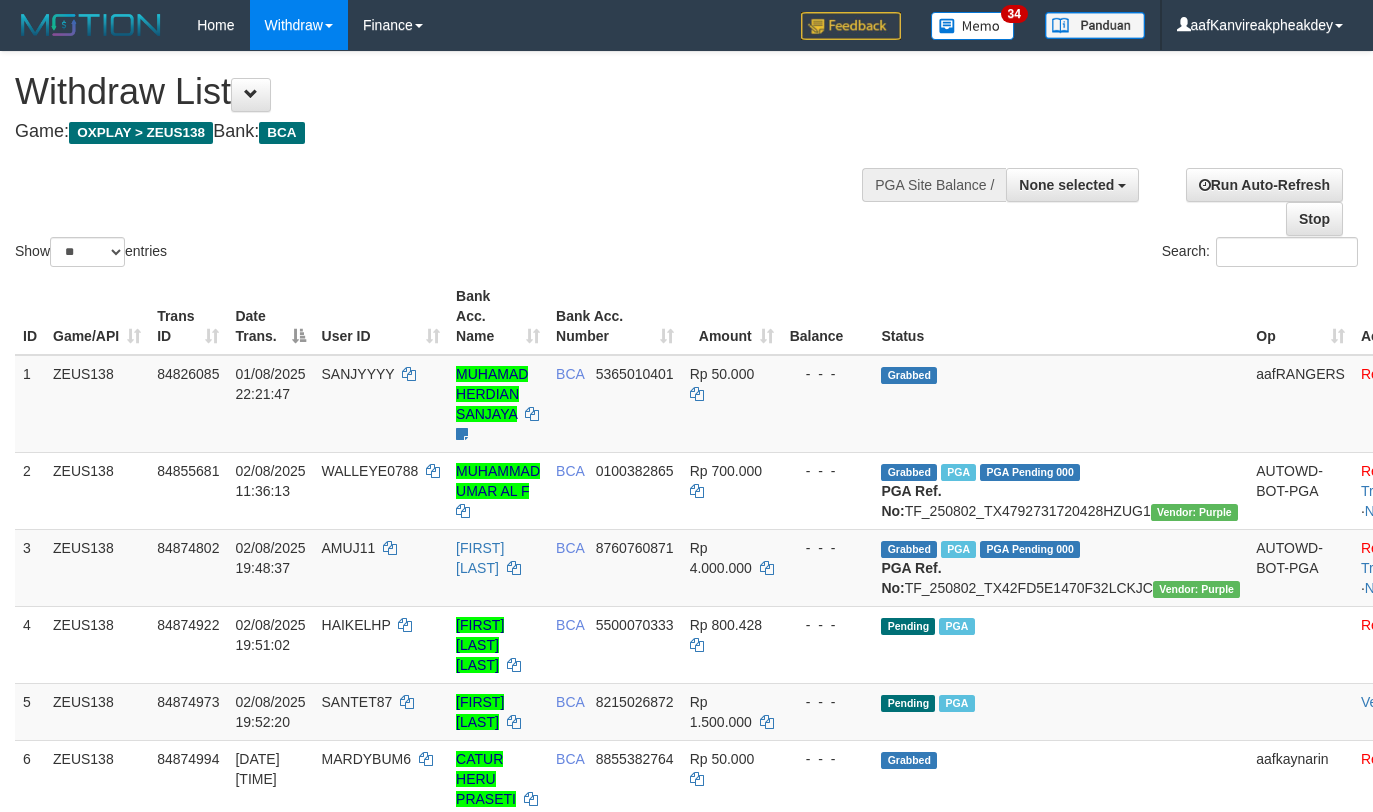 select 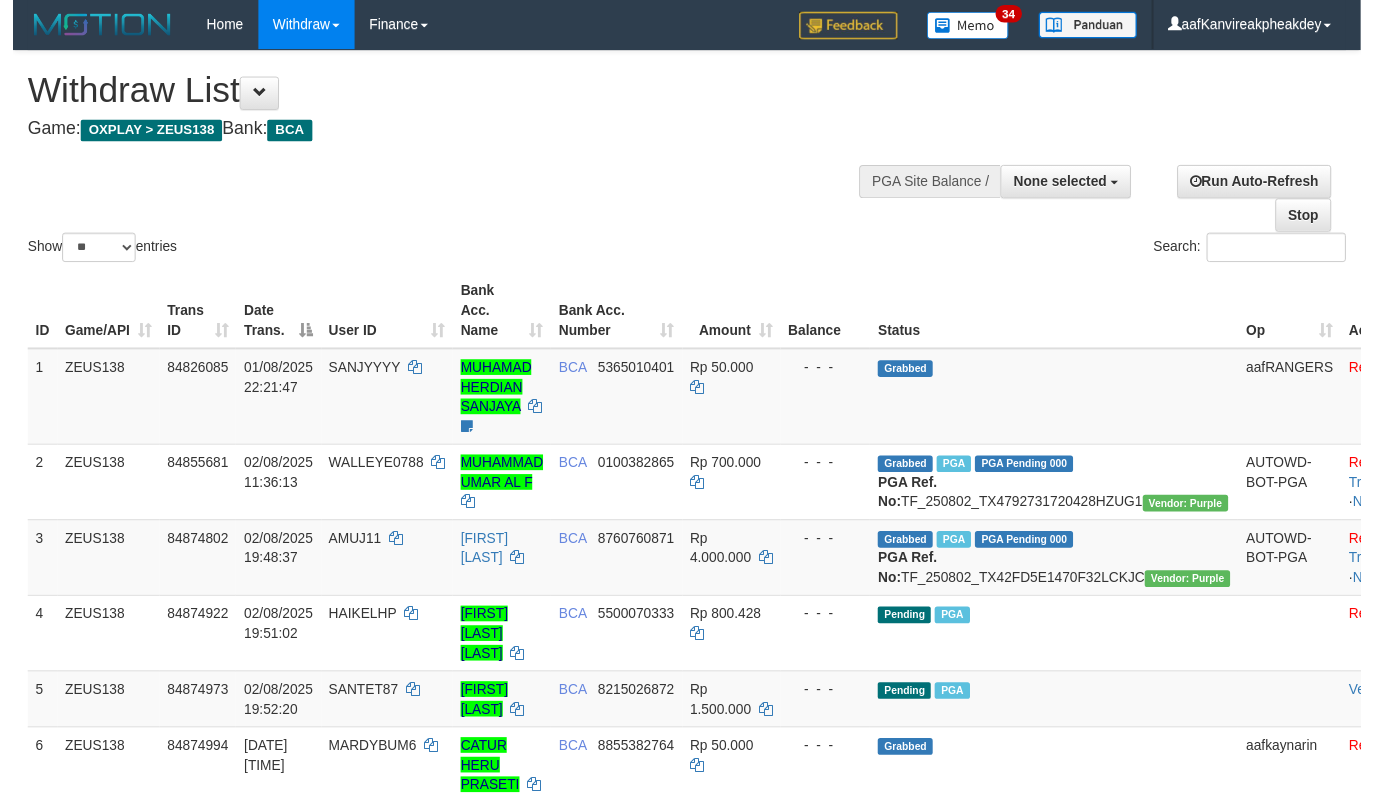 scroll, scrollTop: 200, scrollLeft: 0, axis: vertical 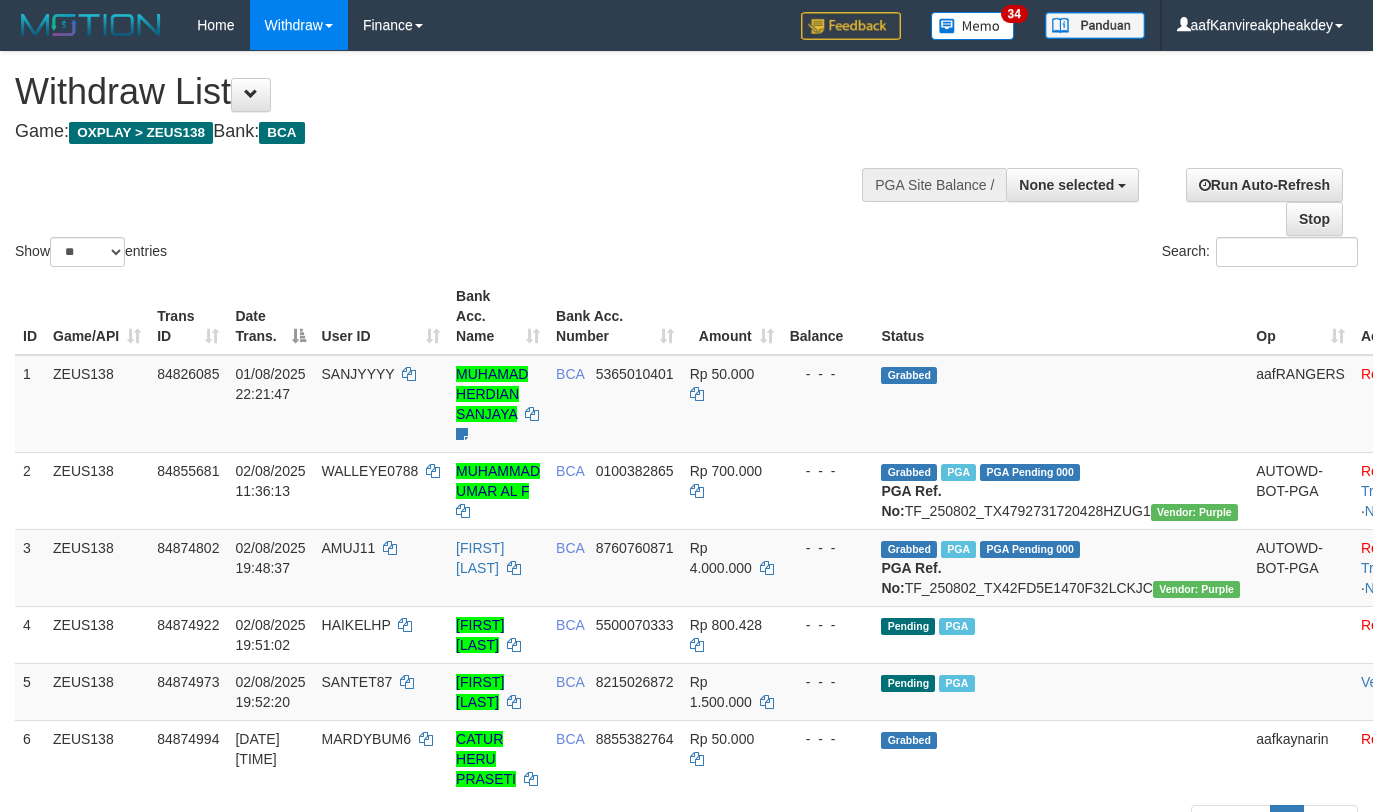 select 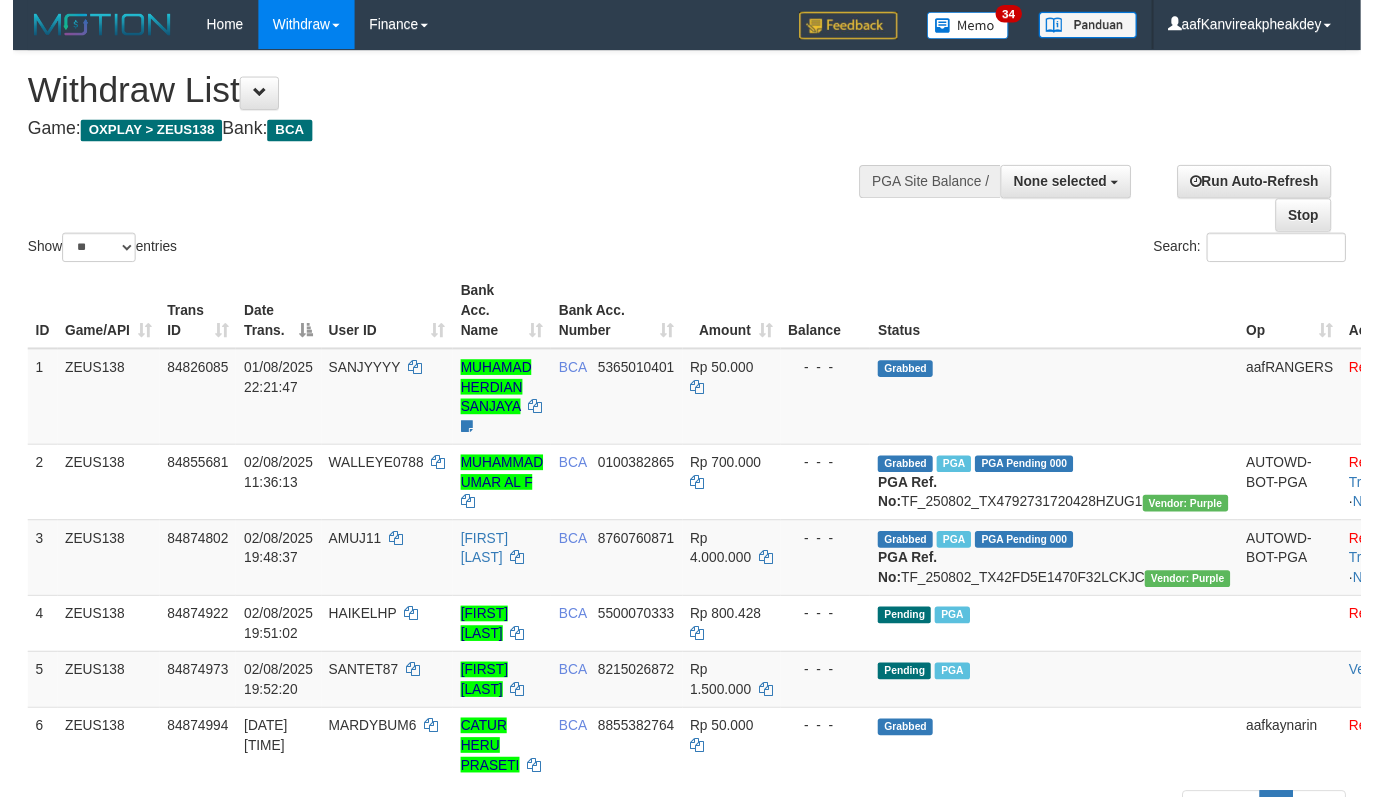 scroll, scrollTop: 200, scrollLeft: 0, axis: vertical 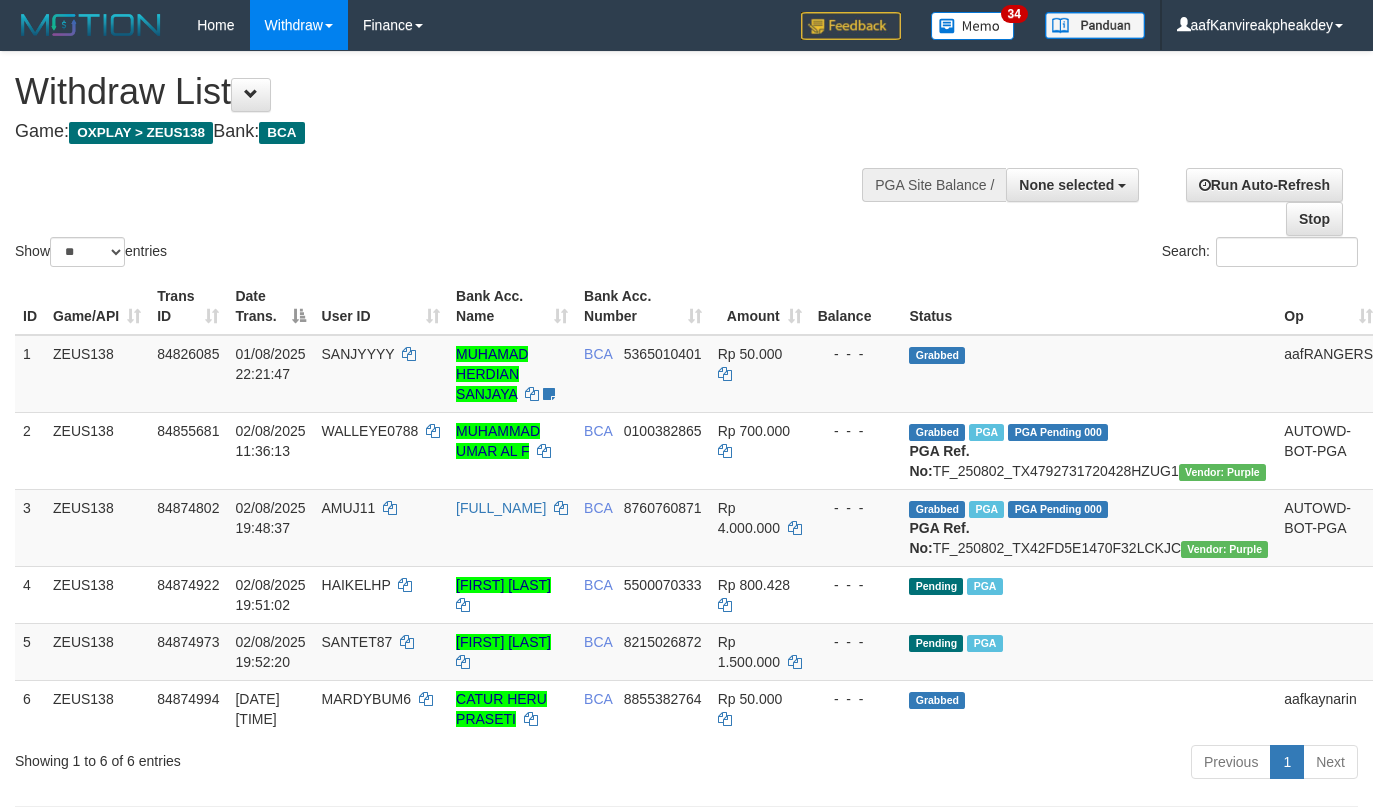 select 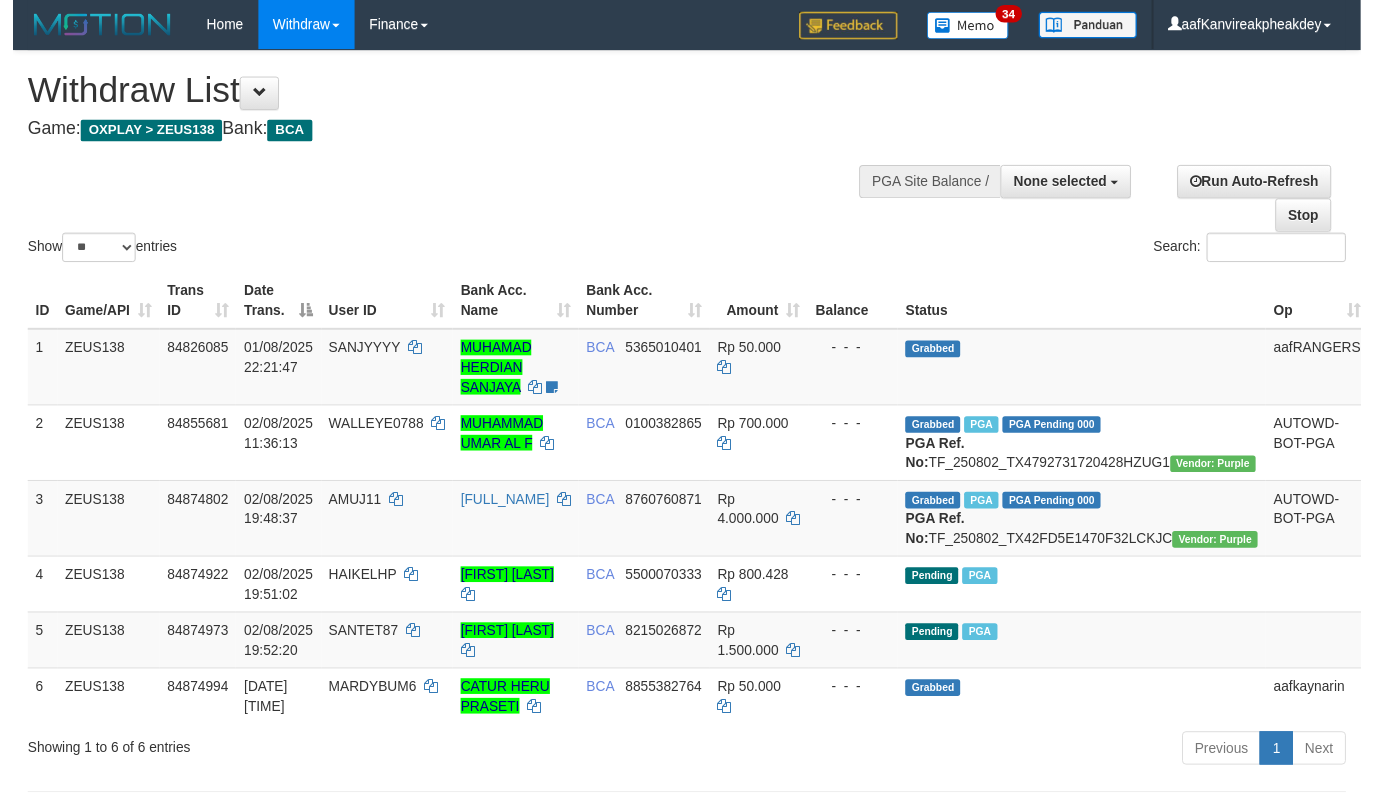 scroll, scrollTop: 200, scrollLeft: 0, axis: vertical 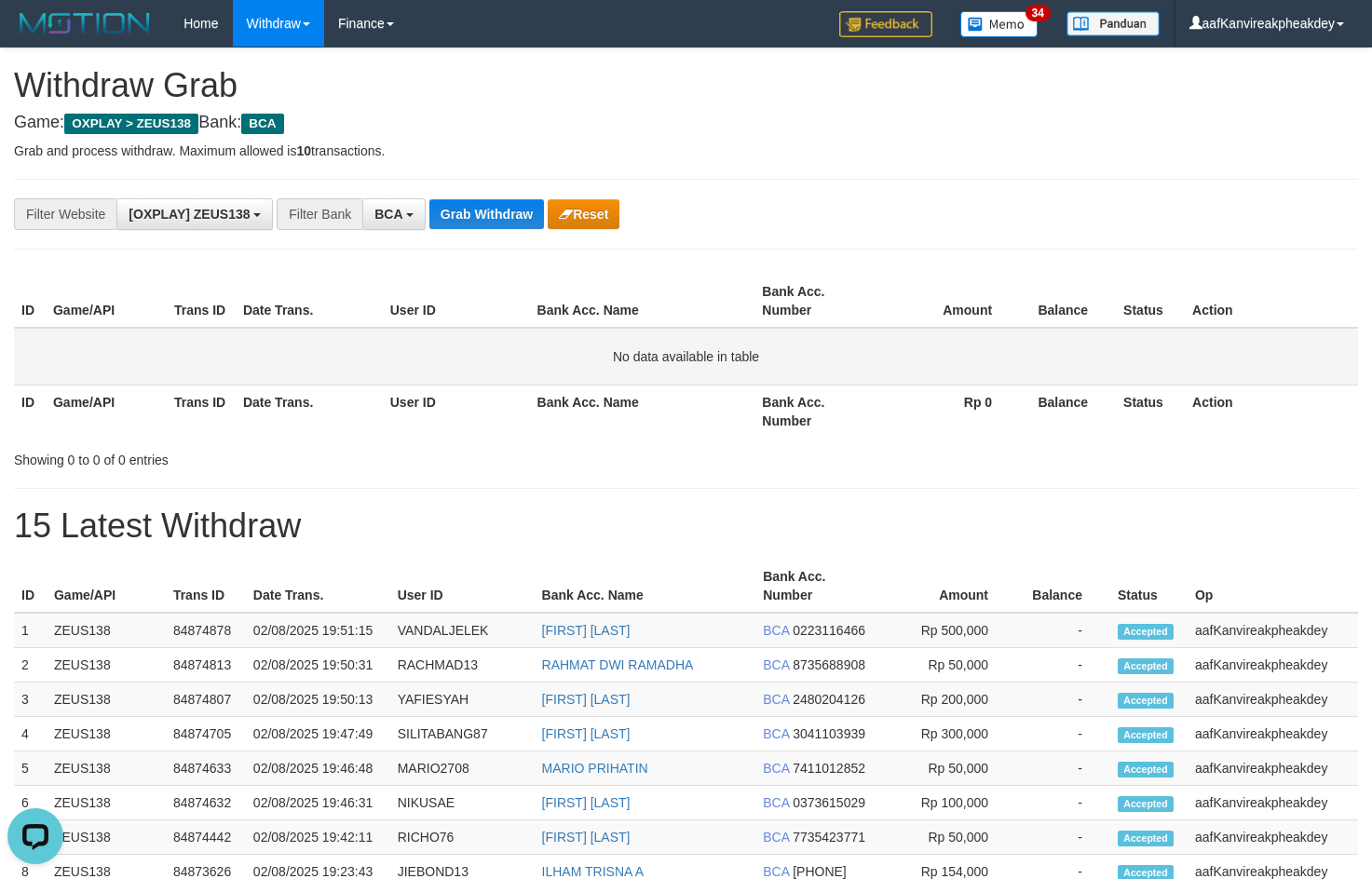 click on "No data available in table" at bounding box center (686, 357) 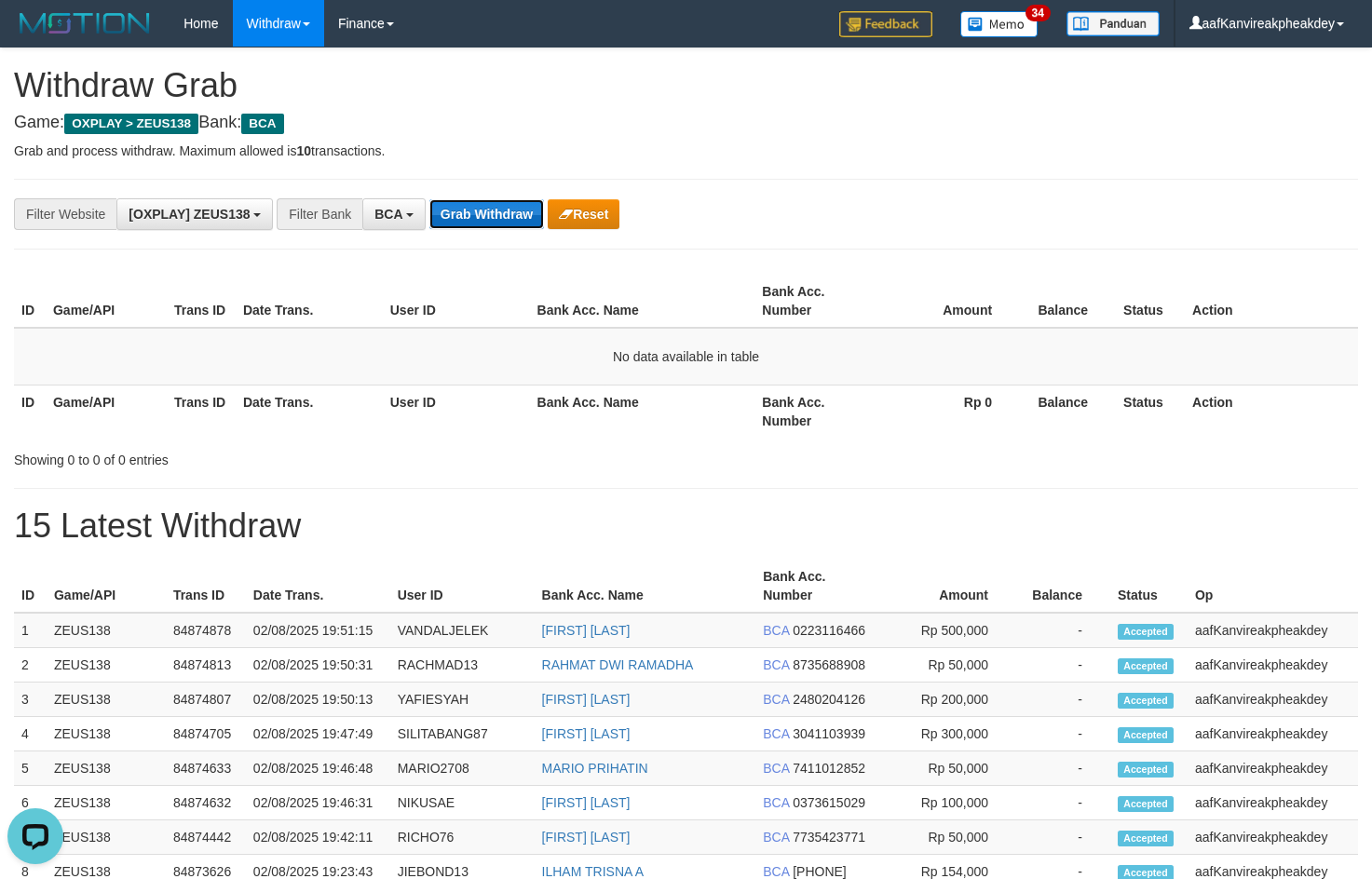 click on "Grab Withdraw" at bounding box center [486, 214] 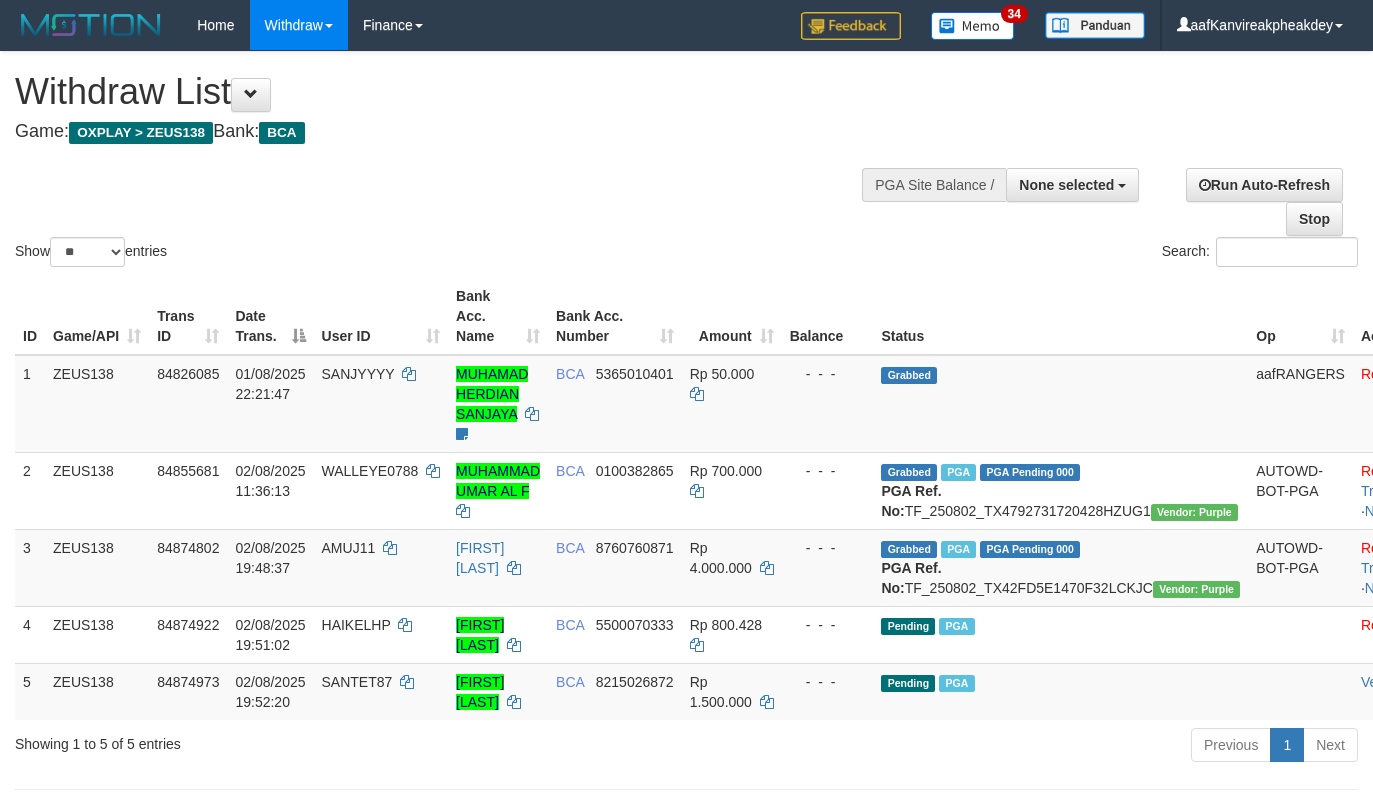 select 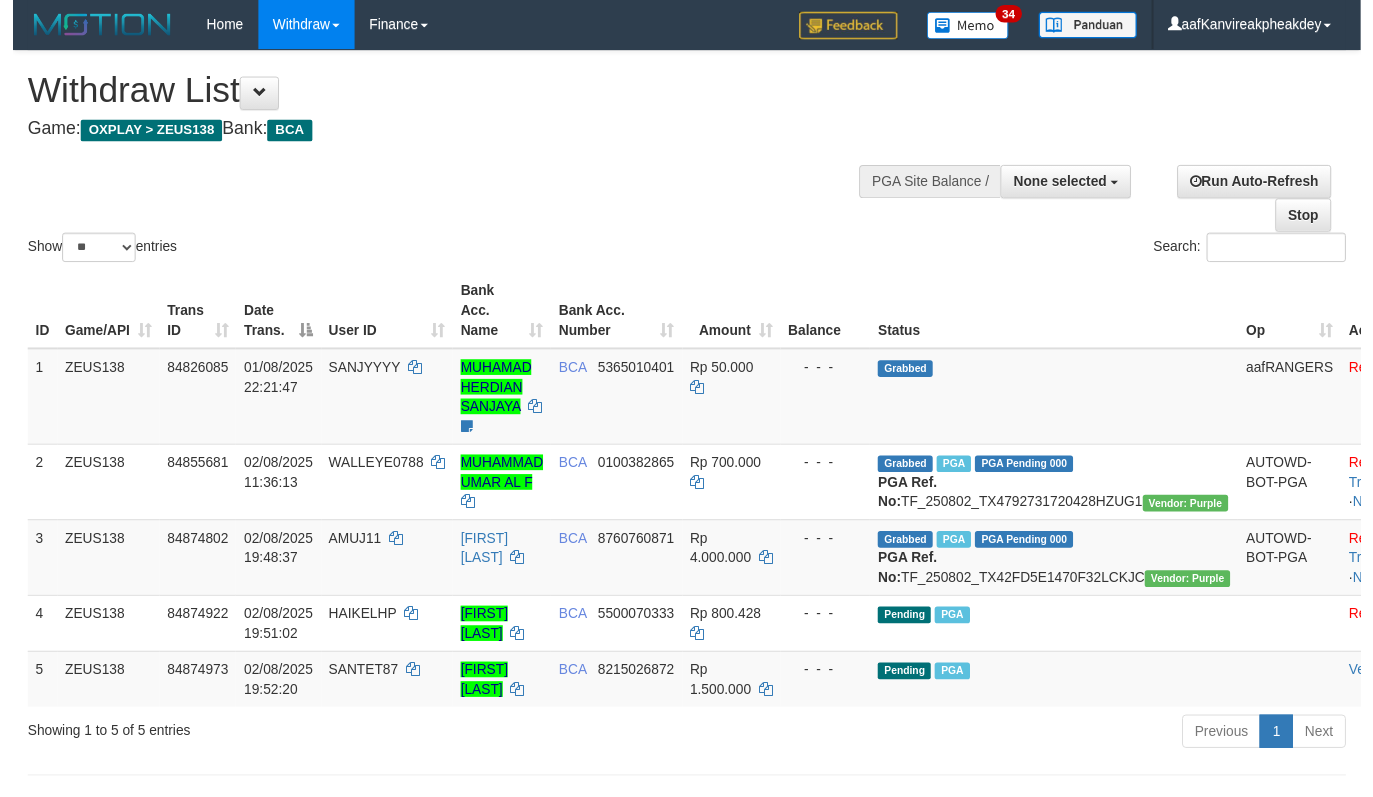 scroll, scrollTop: 200, scrollLeft: 0, axis: vertical 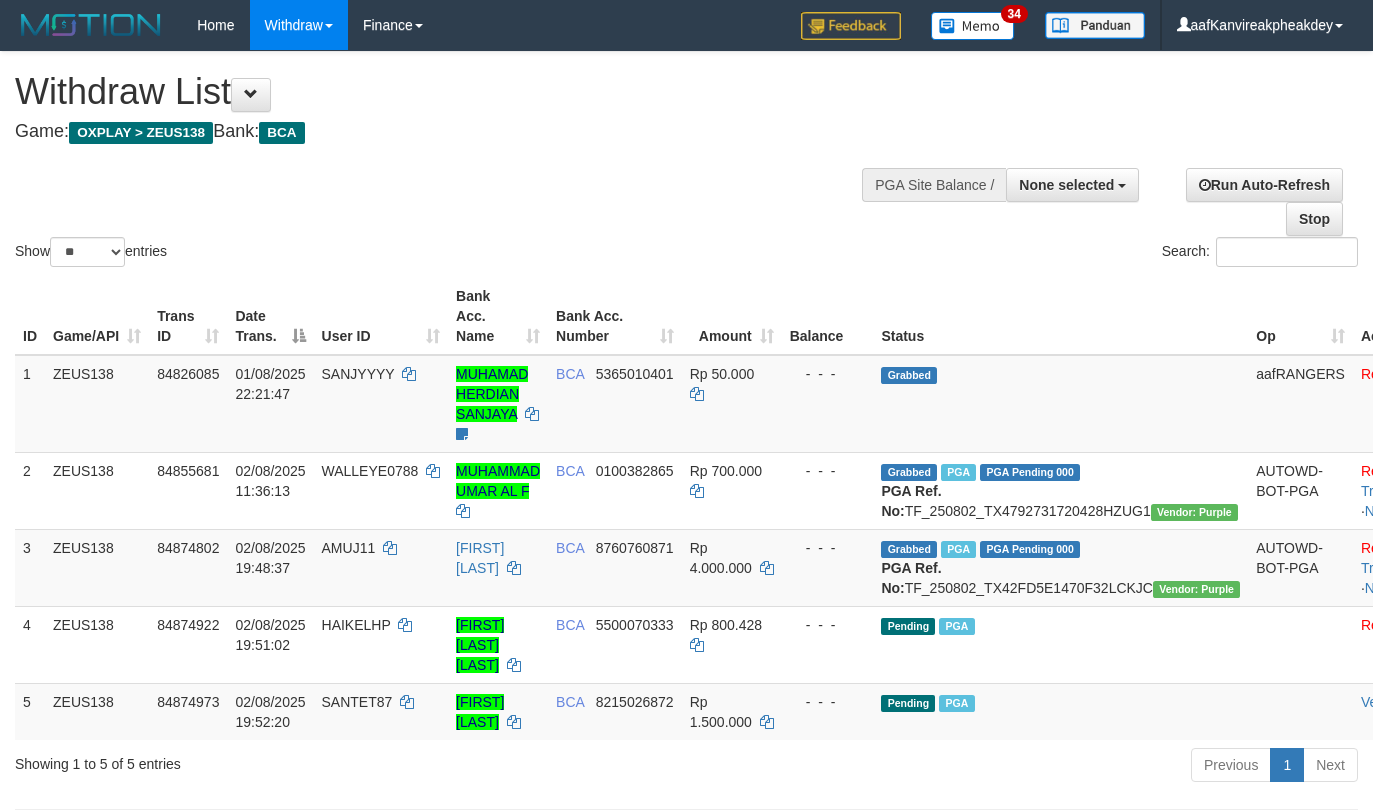 select 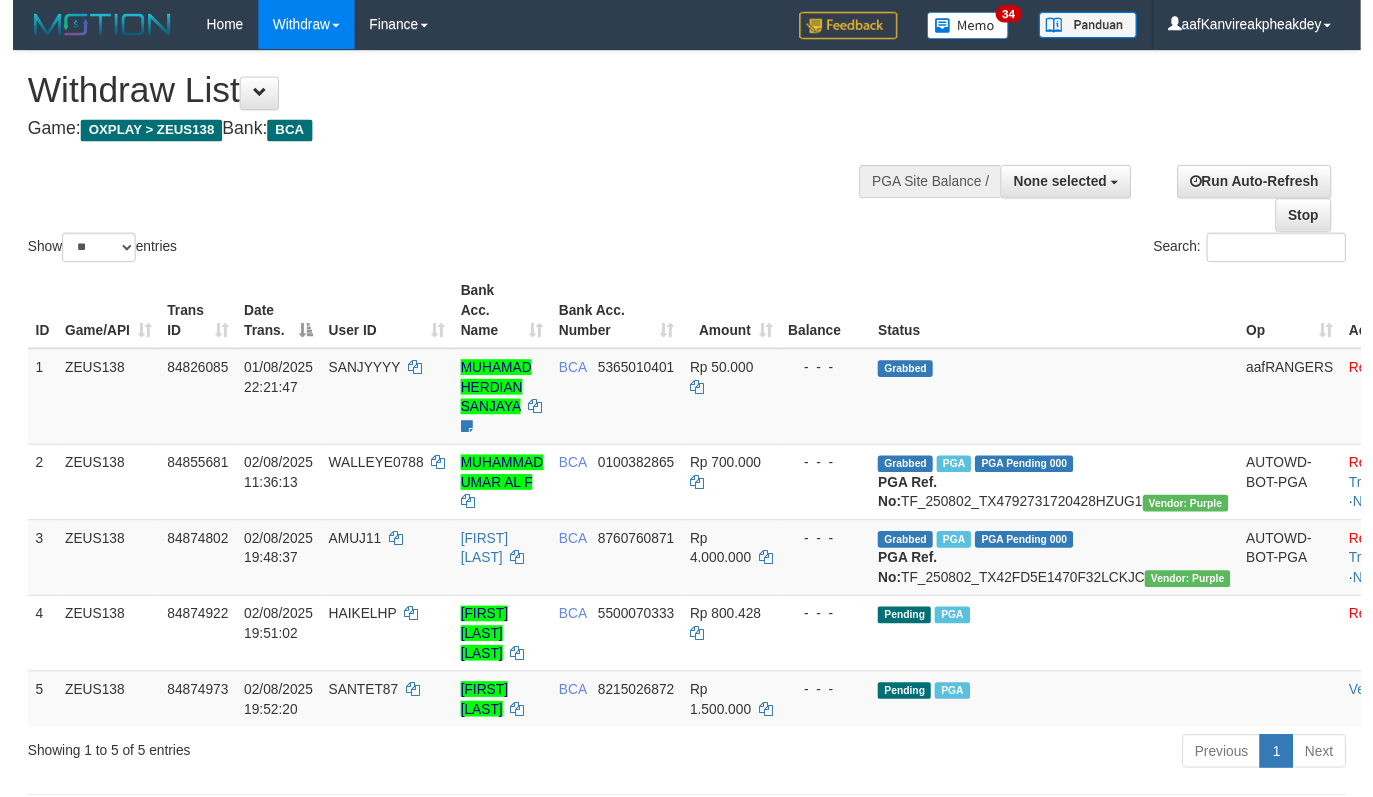 scroll, scrollTop: 200, scrollLeft: 0, axis: vertical 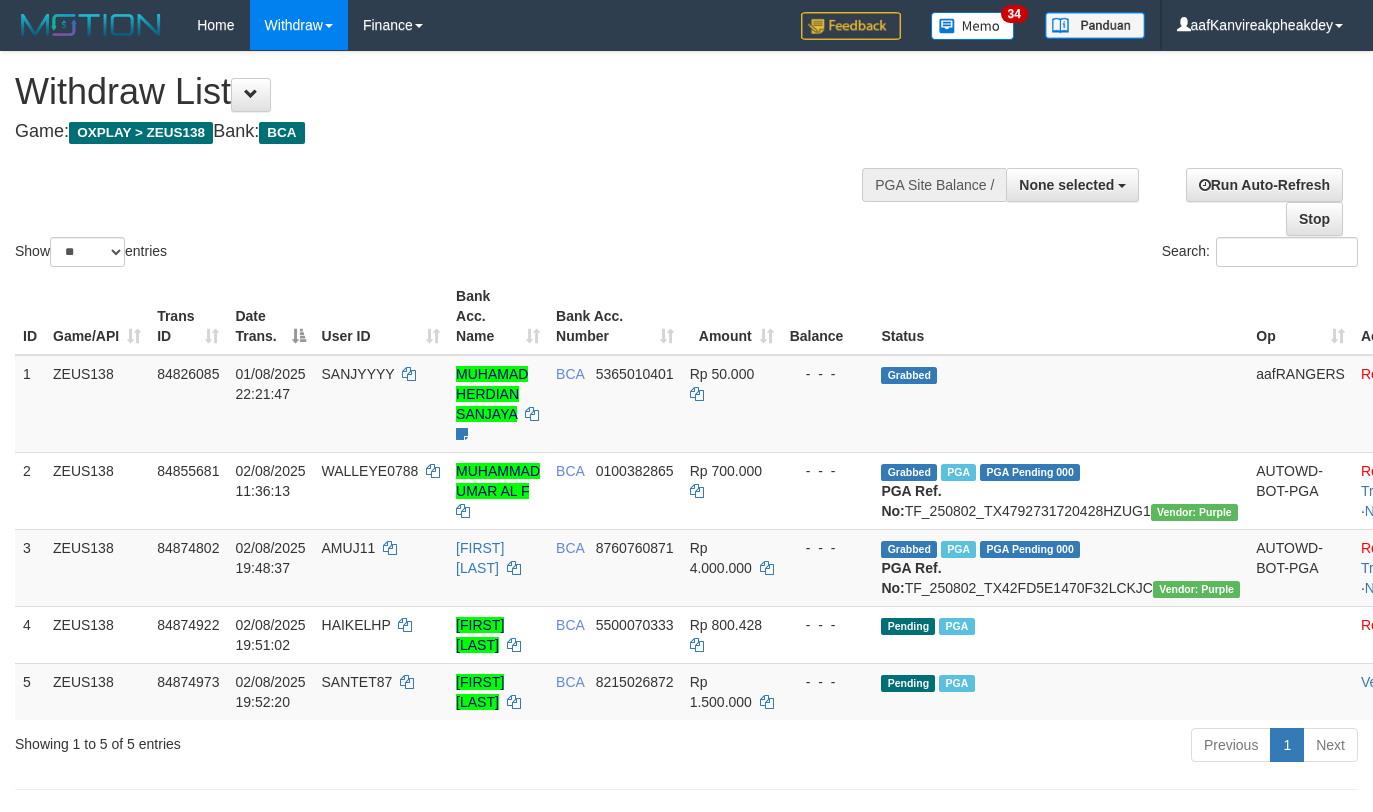 select 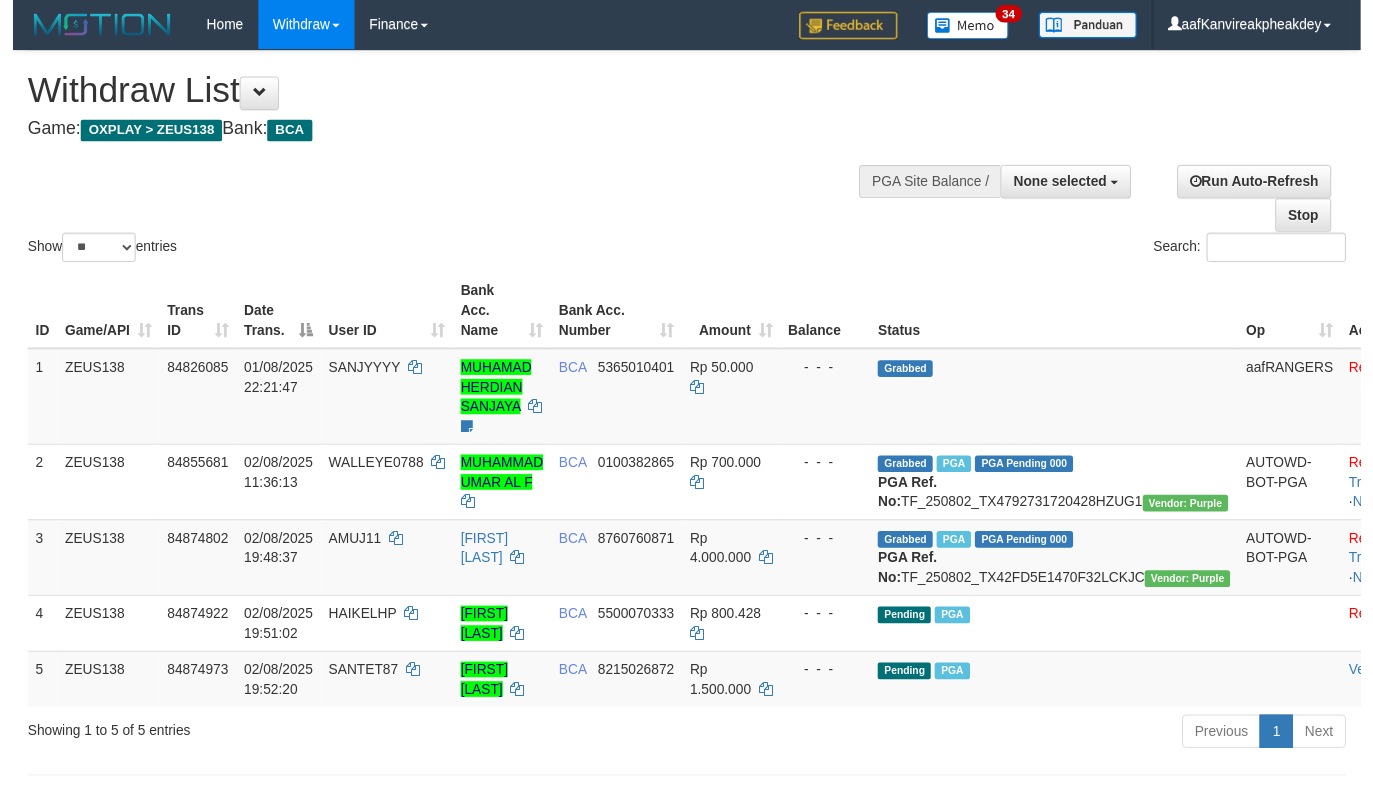 scroll, scrollTop: 200, scrollLeft: 0, axis: vertical 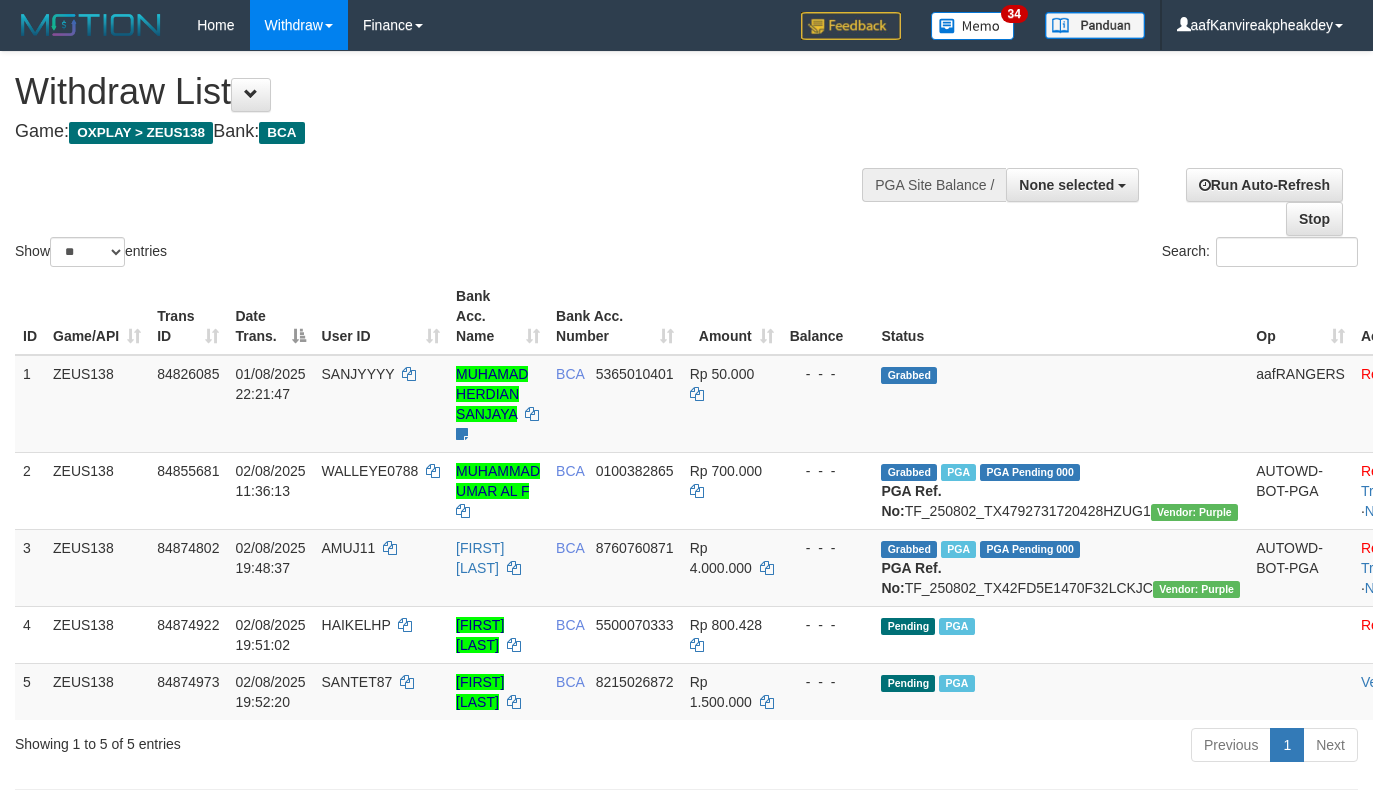select 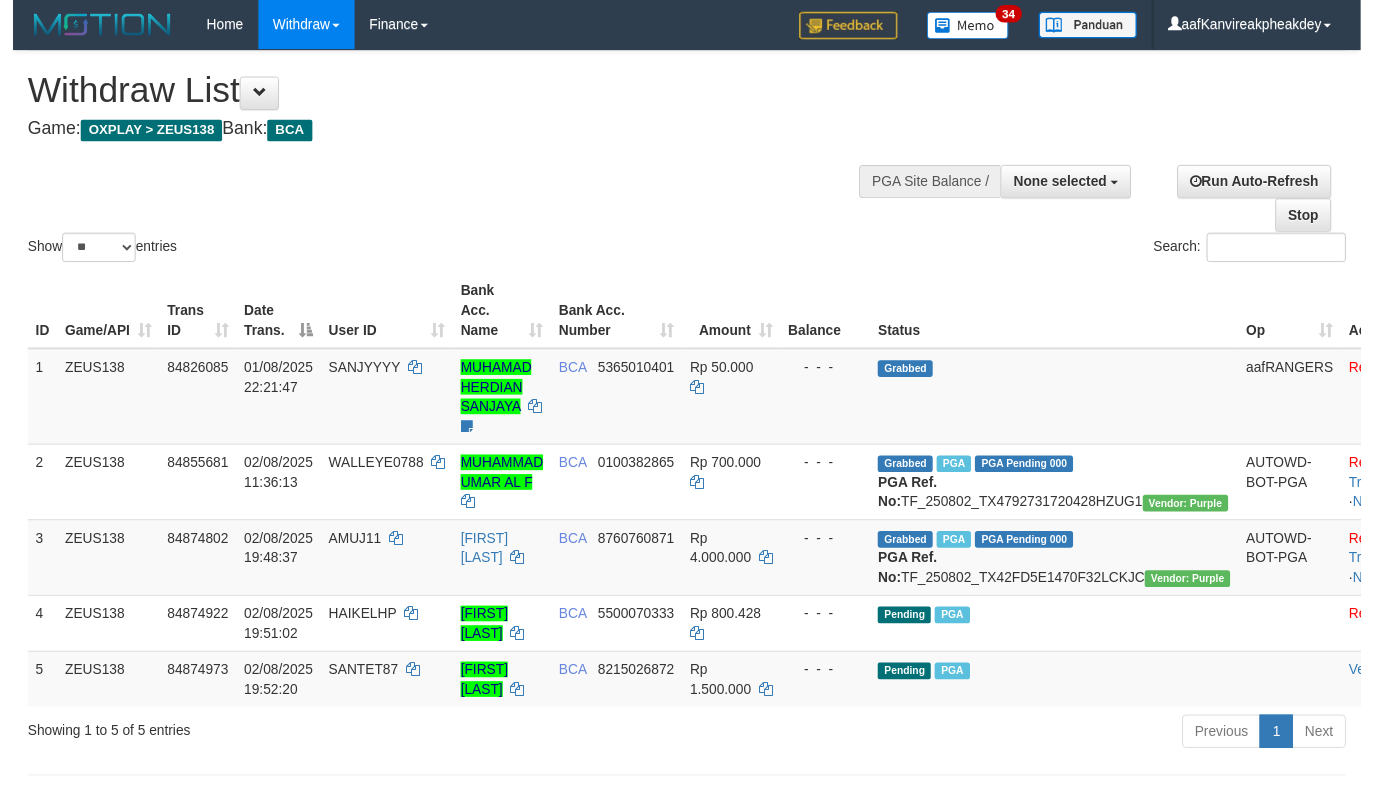 scroll, scrollTop: 200, scrollLeft: 0, axis: vertical 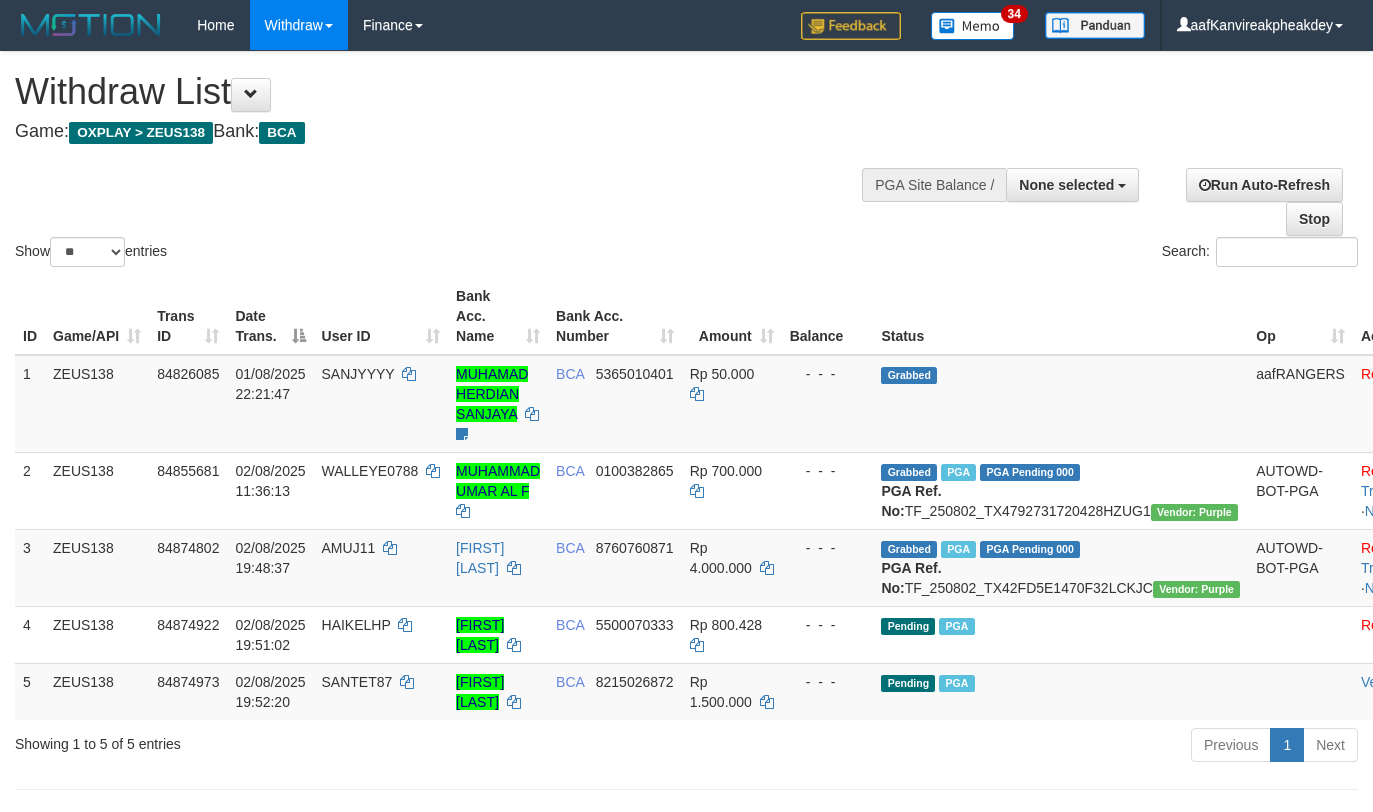 select 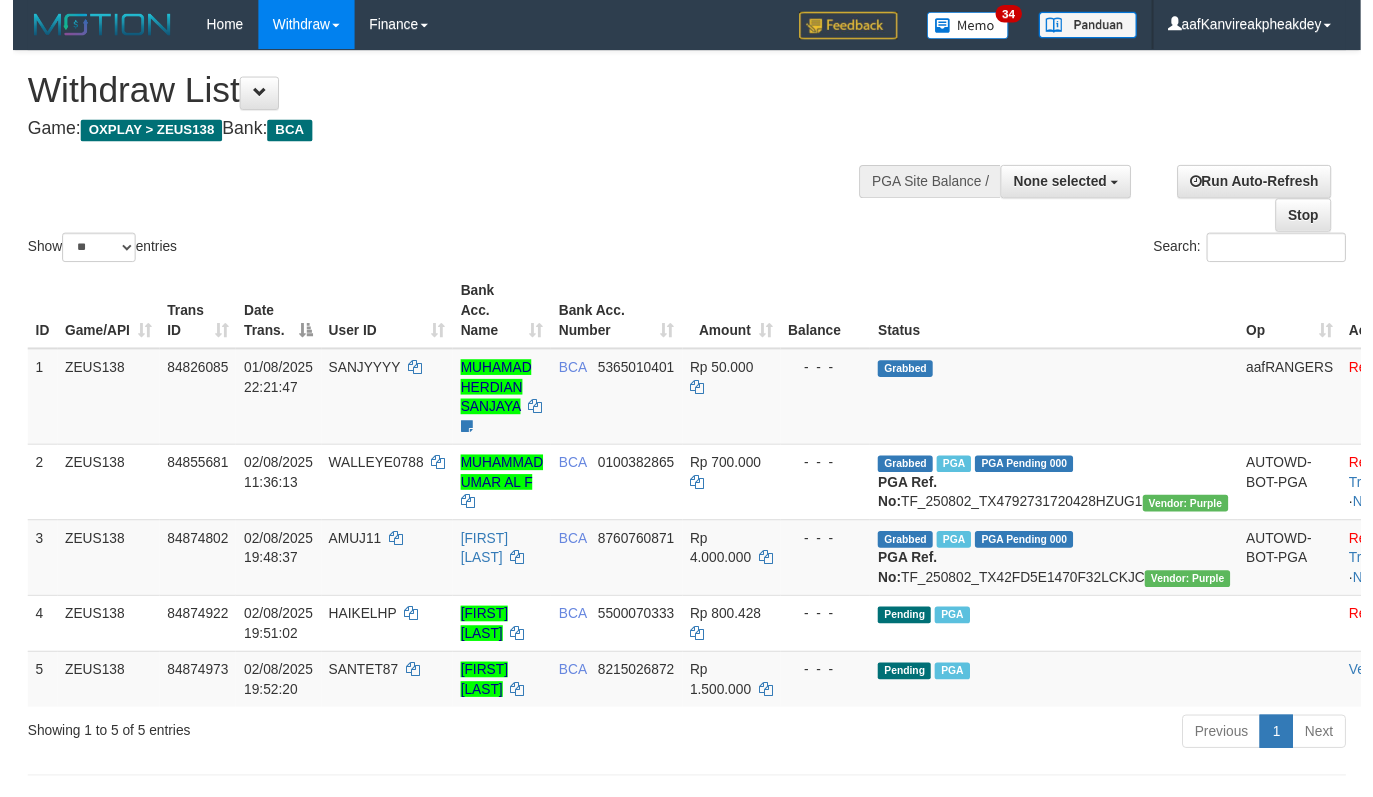 scroll, scrollTop: 200, scrollLeft: 0, axis: vertical 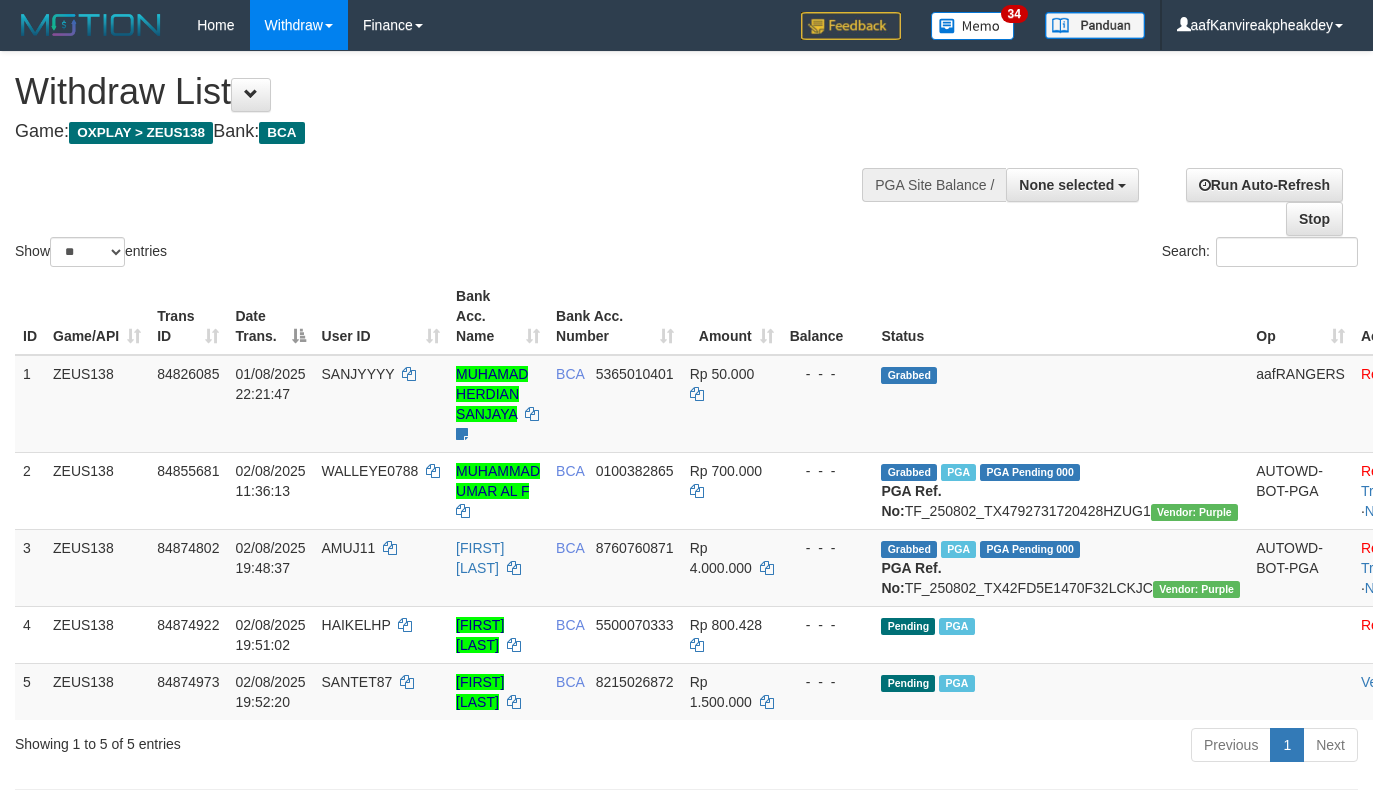 select 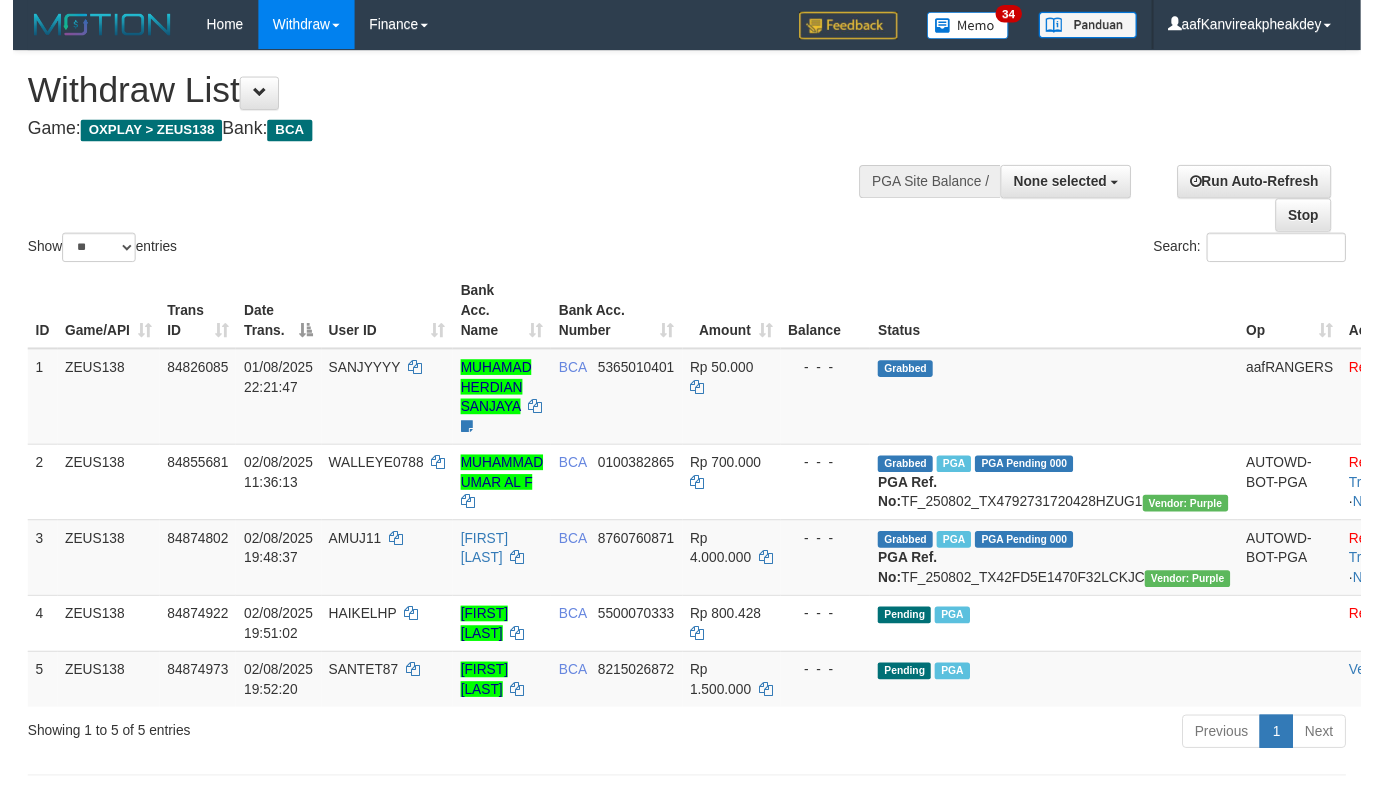 scroll, scrollTop: 200, scrollLeft: 0, axis: vertical 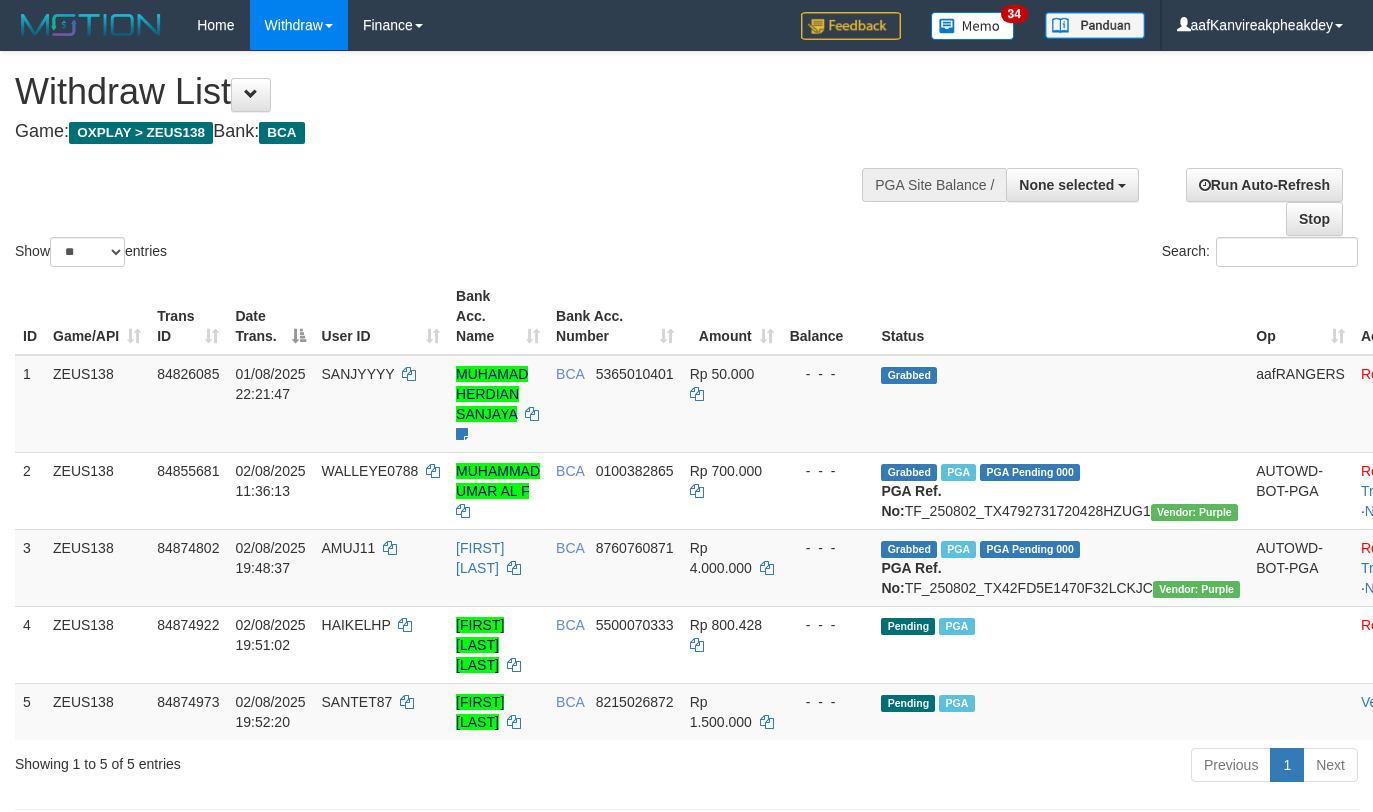select 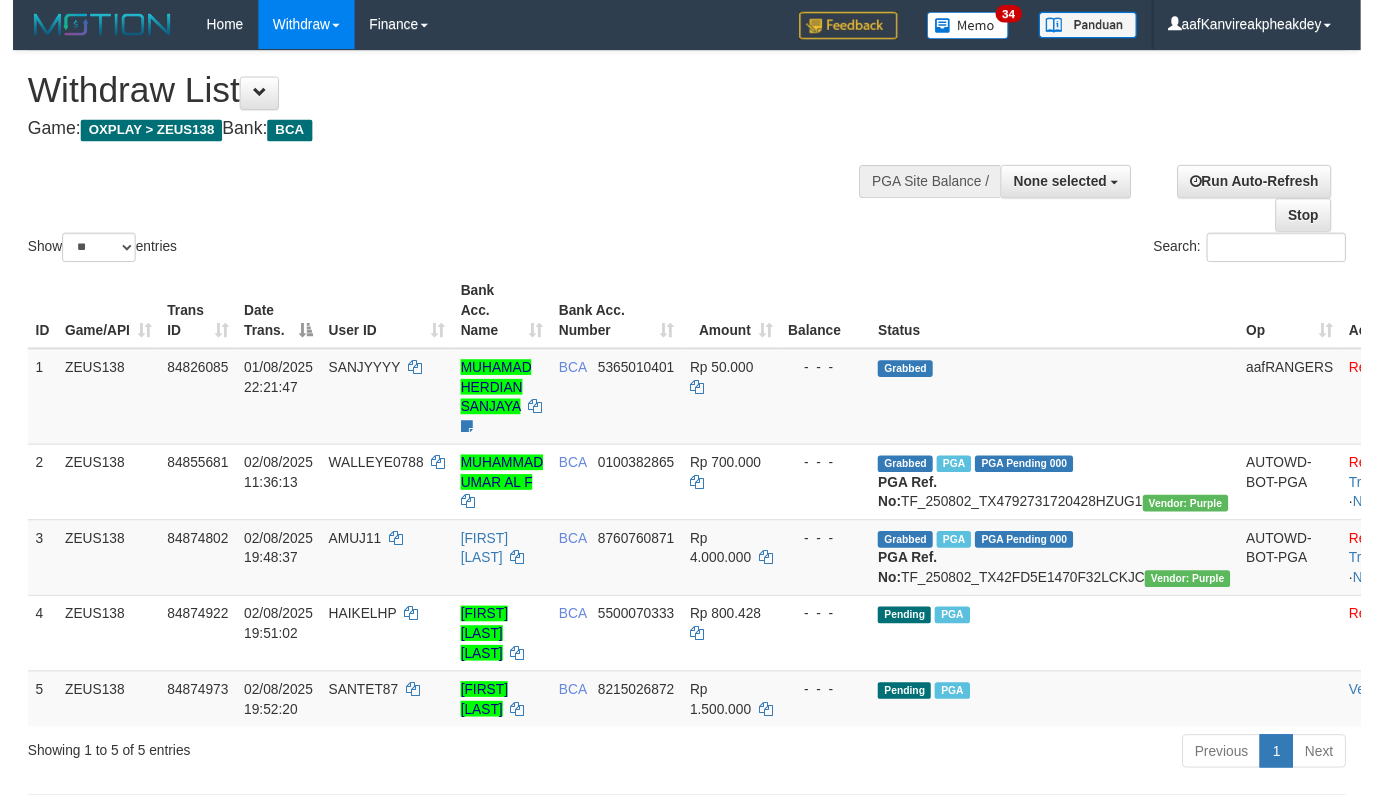 scroll, scrollTop: 200, scrollLeft: 0, axis: vertical 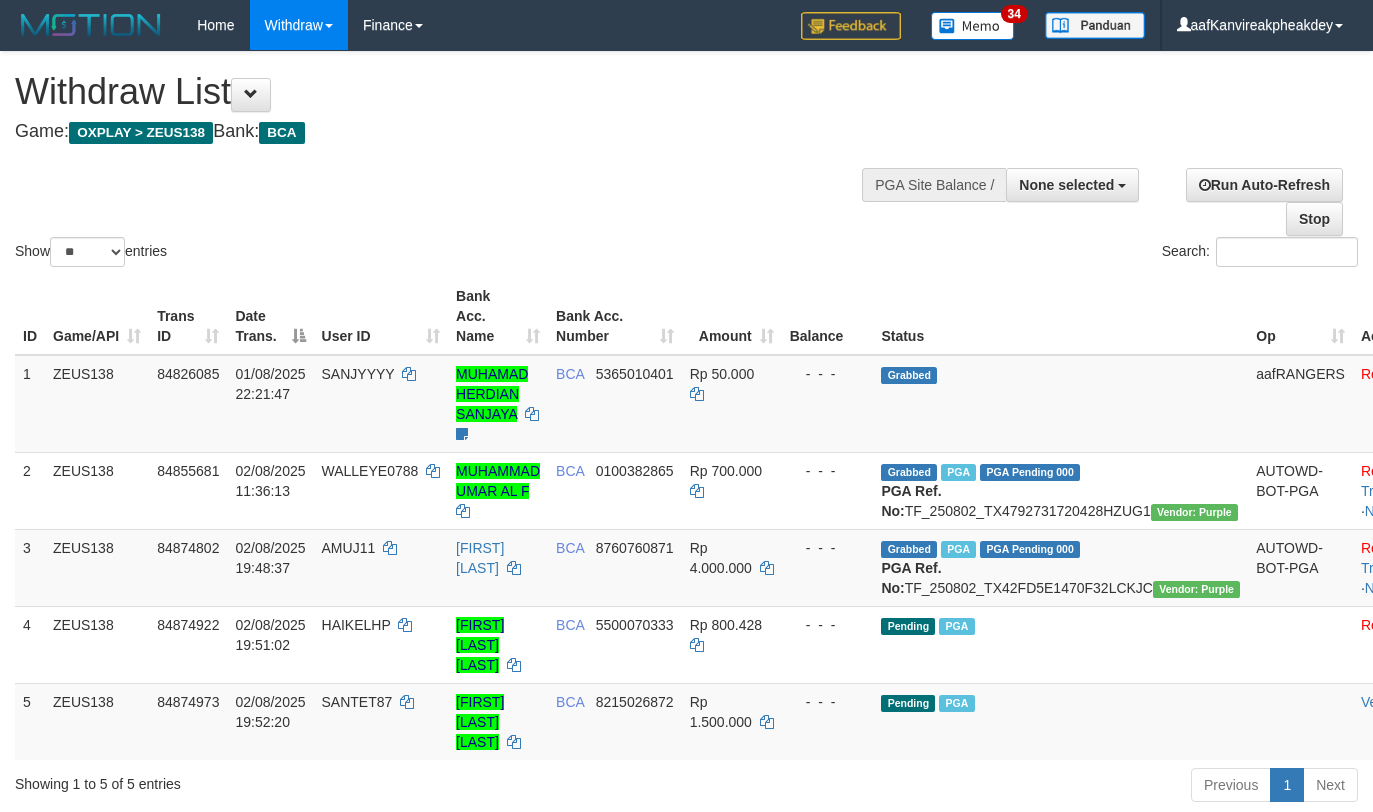 select 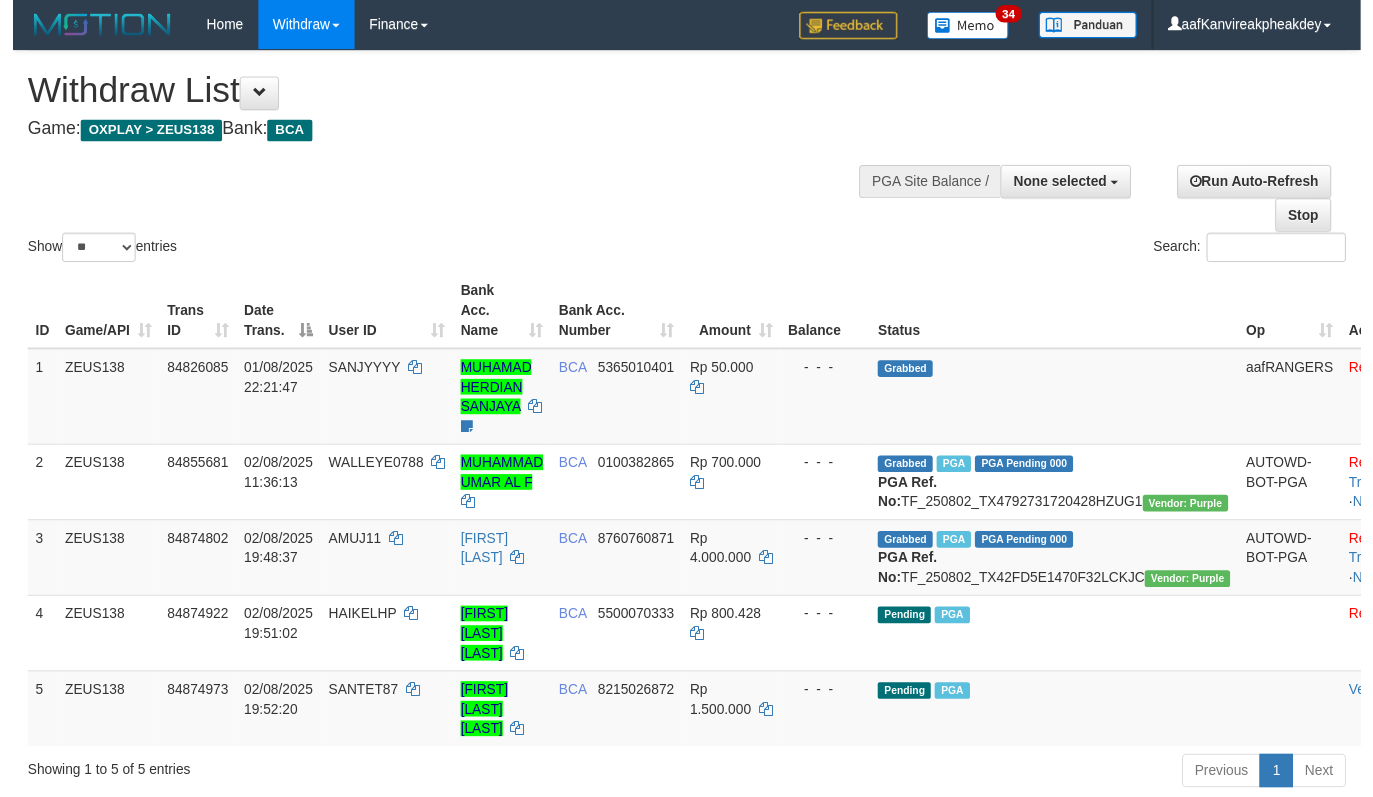 scroll, scrollTop: 200, scrollLeft: 0, axis: vertical 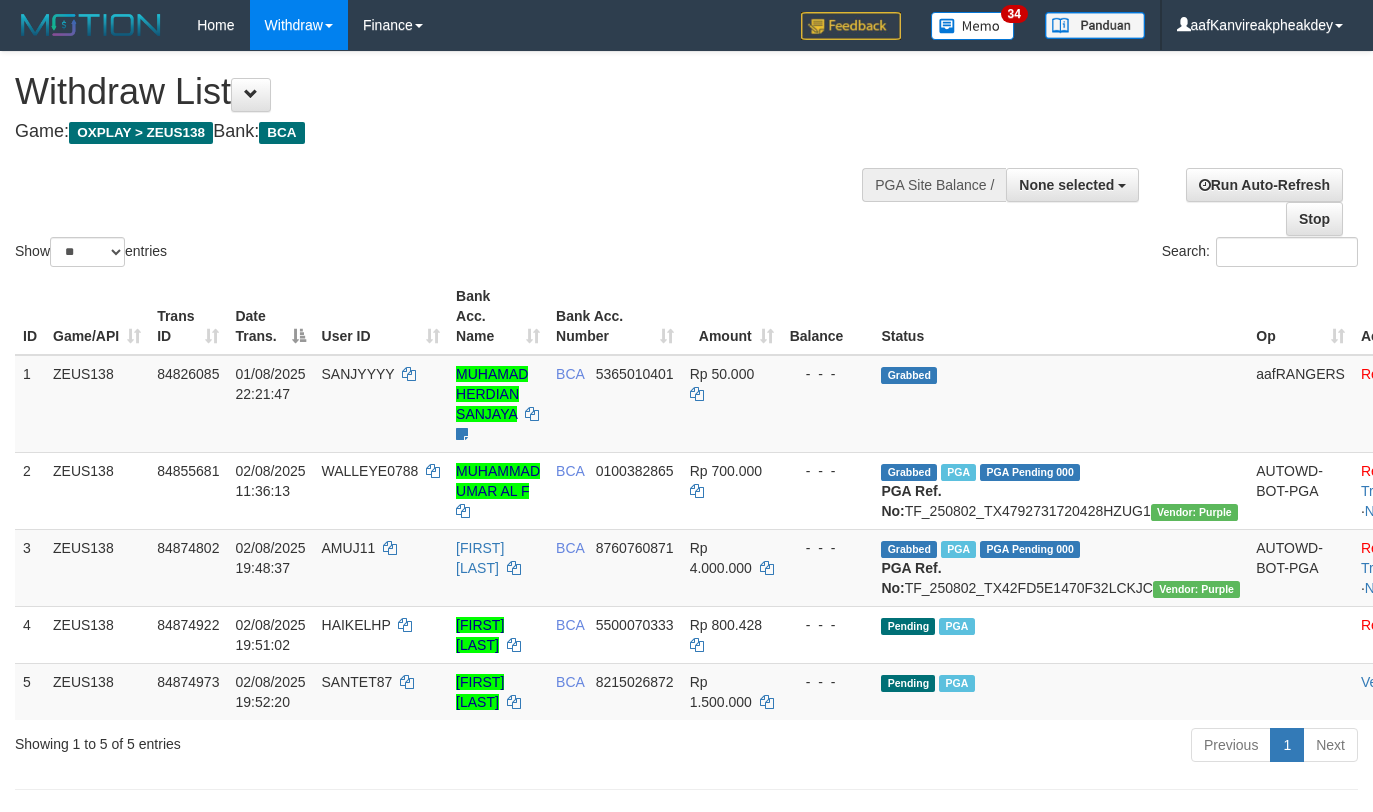 select 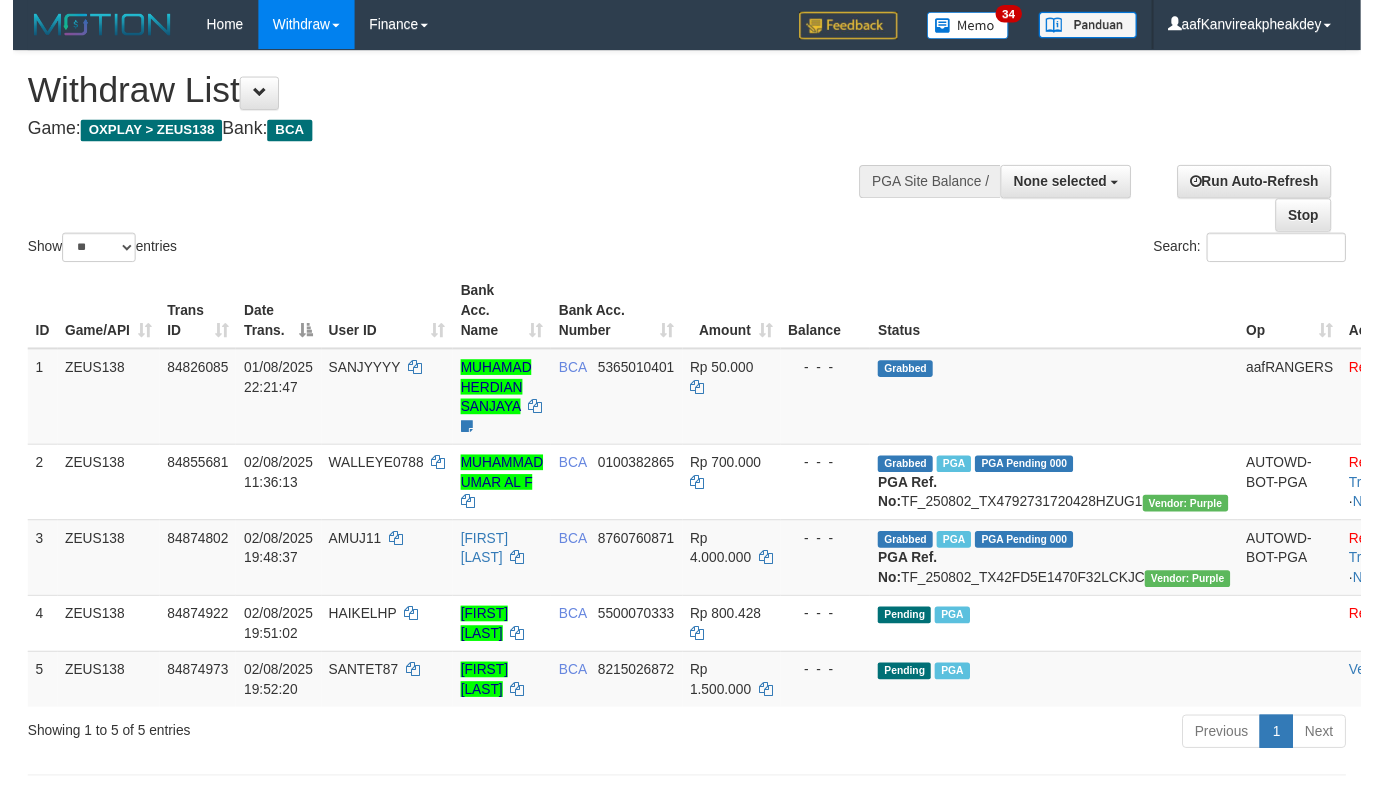 scroll, scrollTop: 200, scrollLeft: 0, axis: vertical 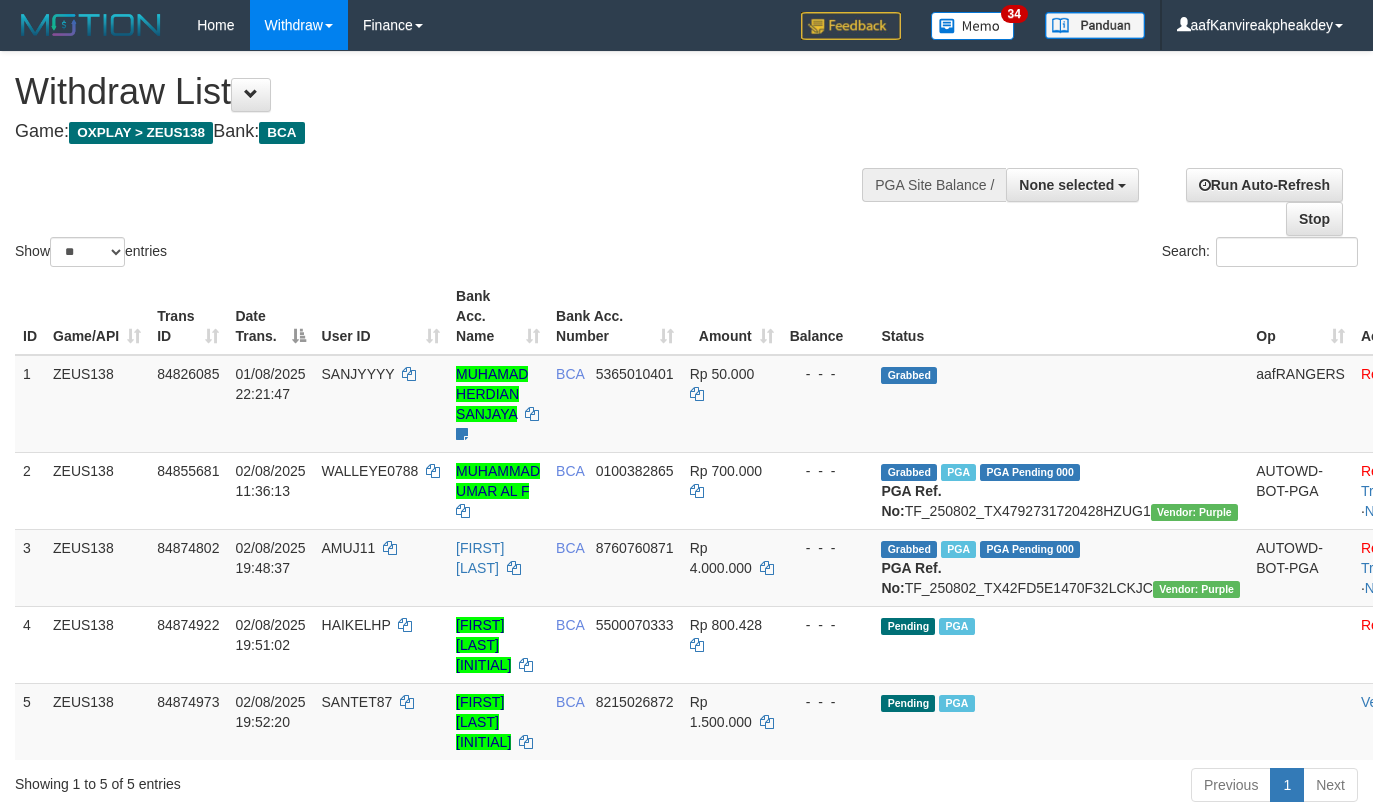select 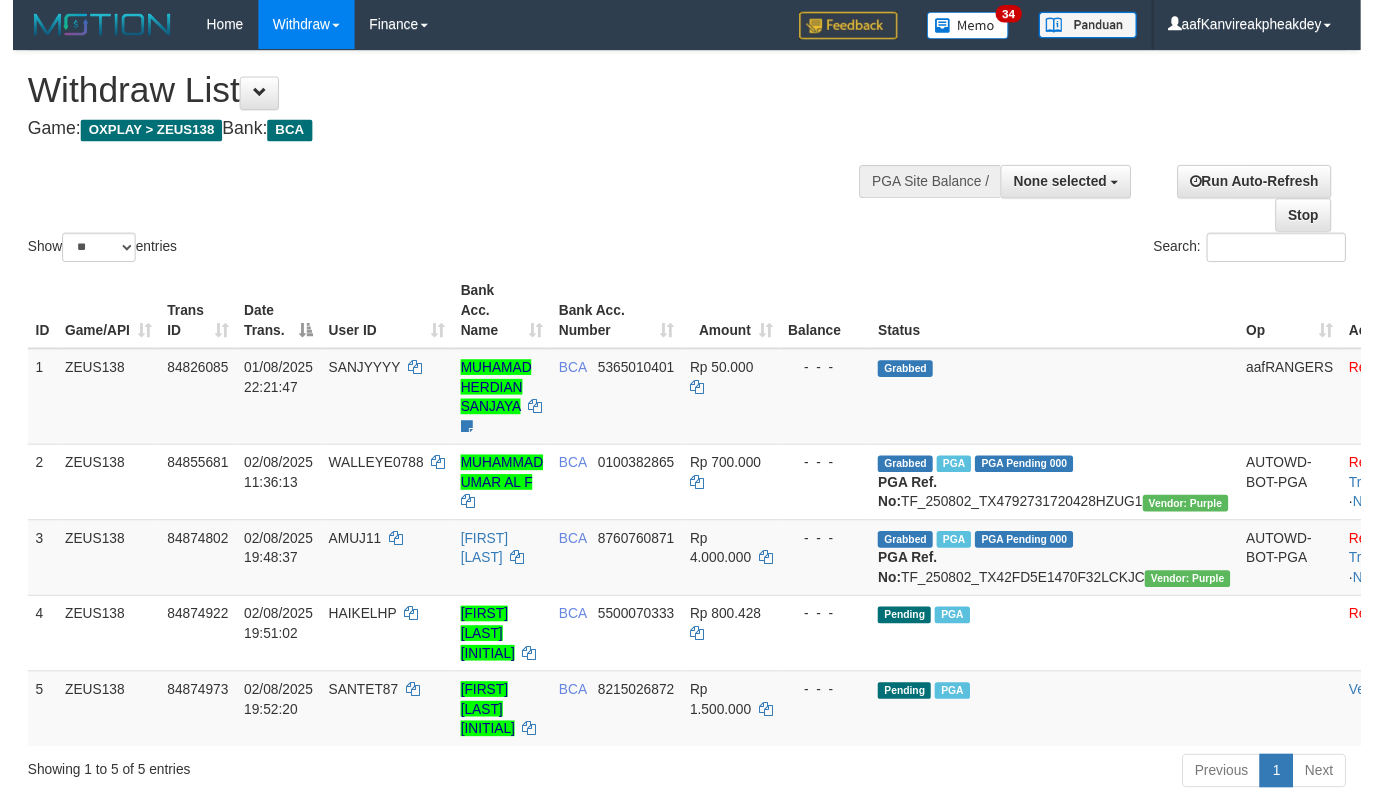 scroll, scrollTop: 200, scrollLeft: 0, axis: vertical 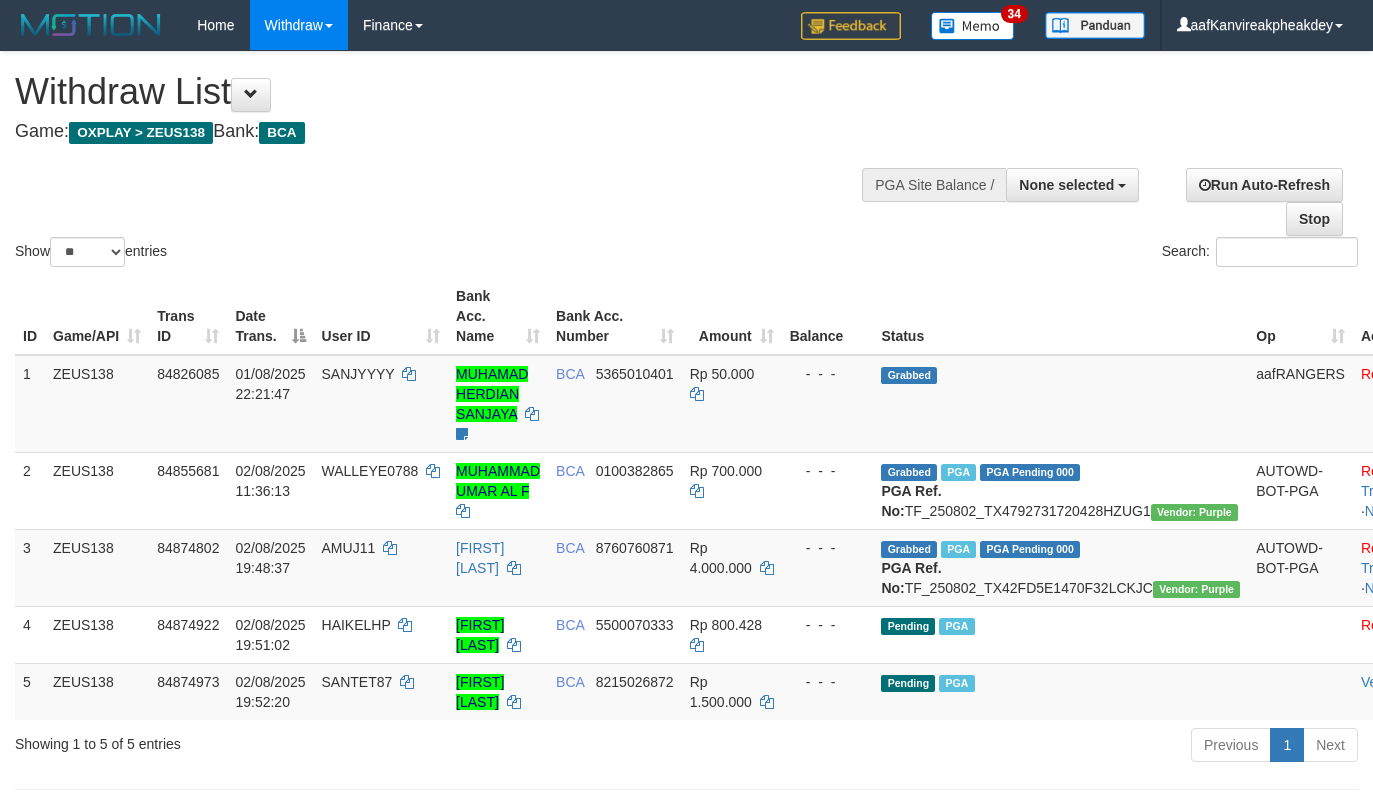 select 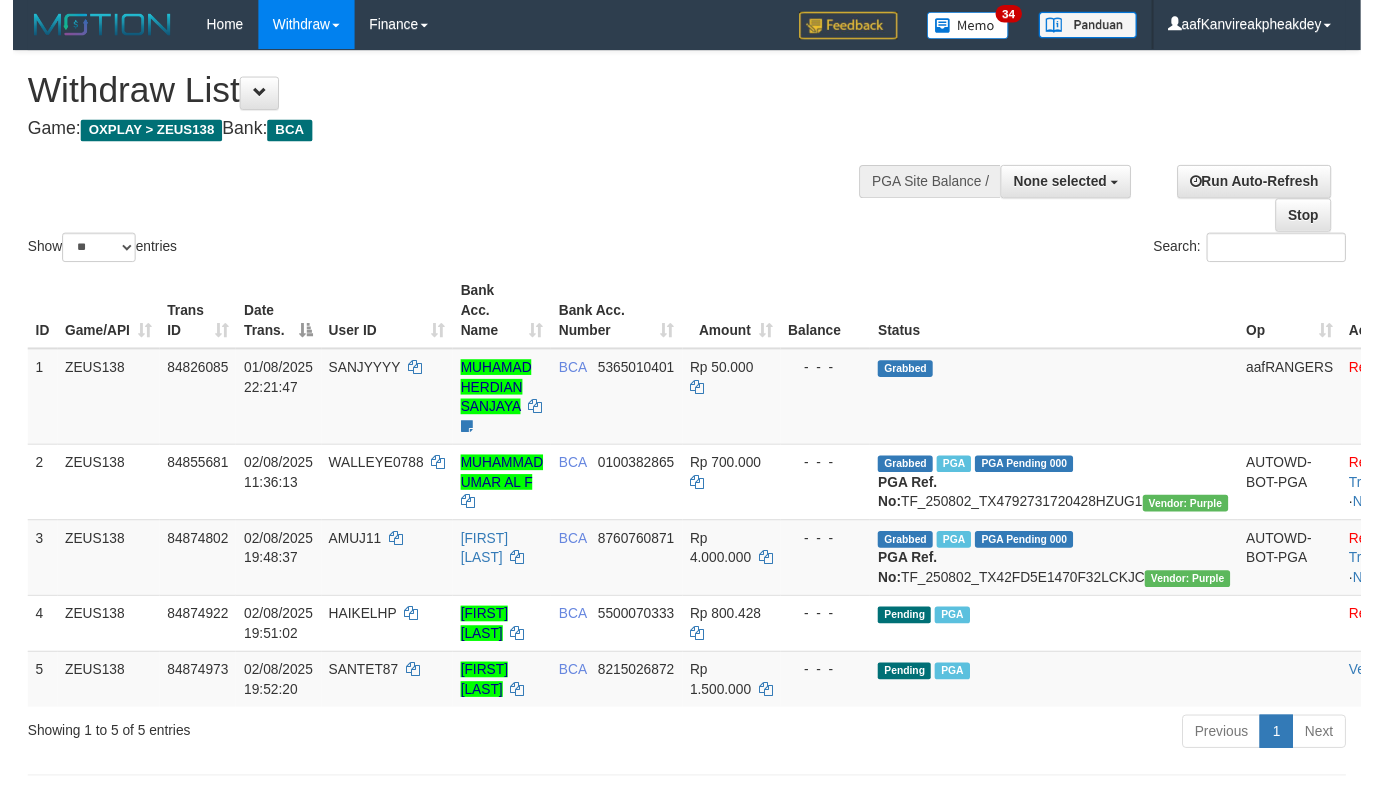 scroll, scrollTop: 200, scrollLeft: 0, axis: vertical 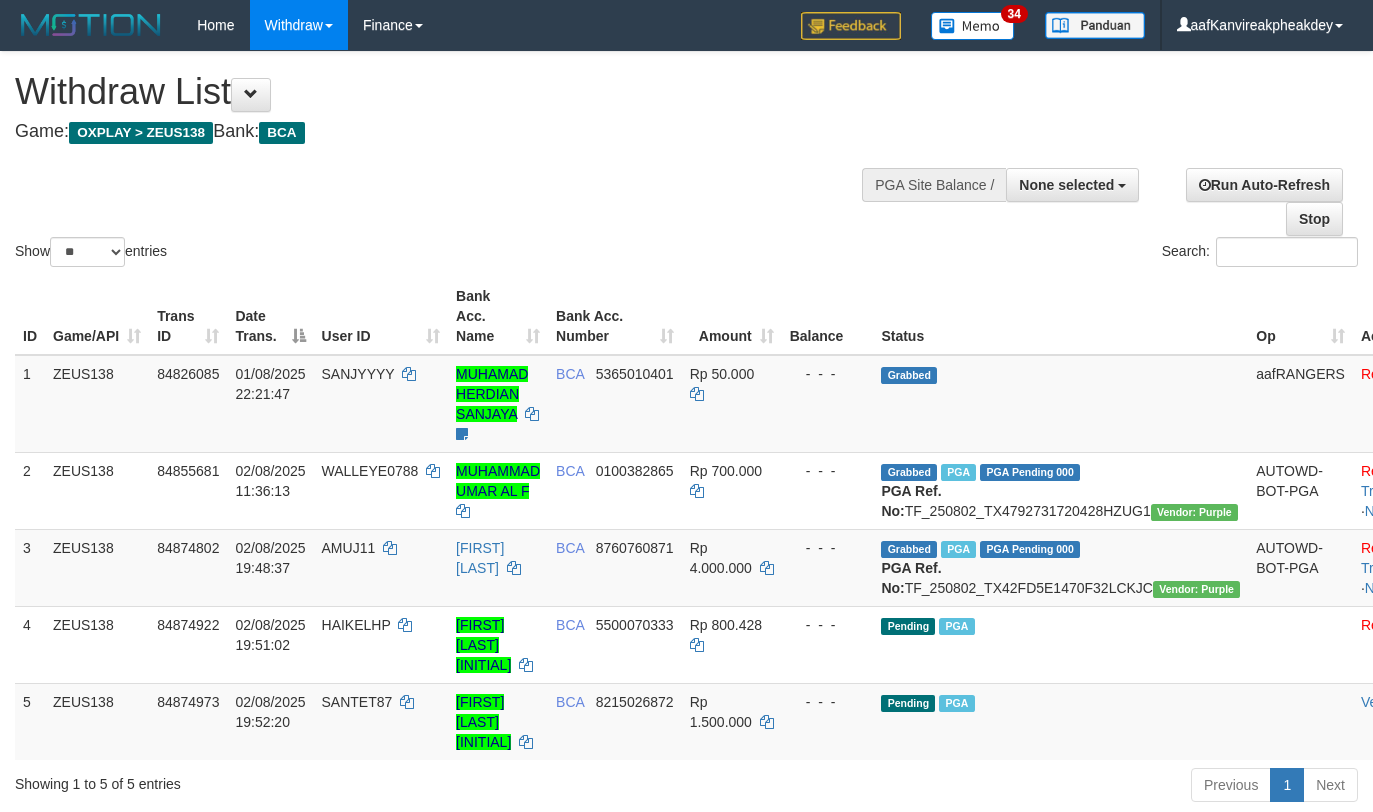 select 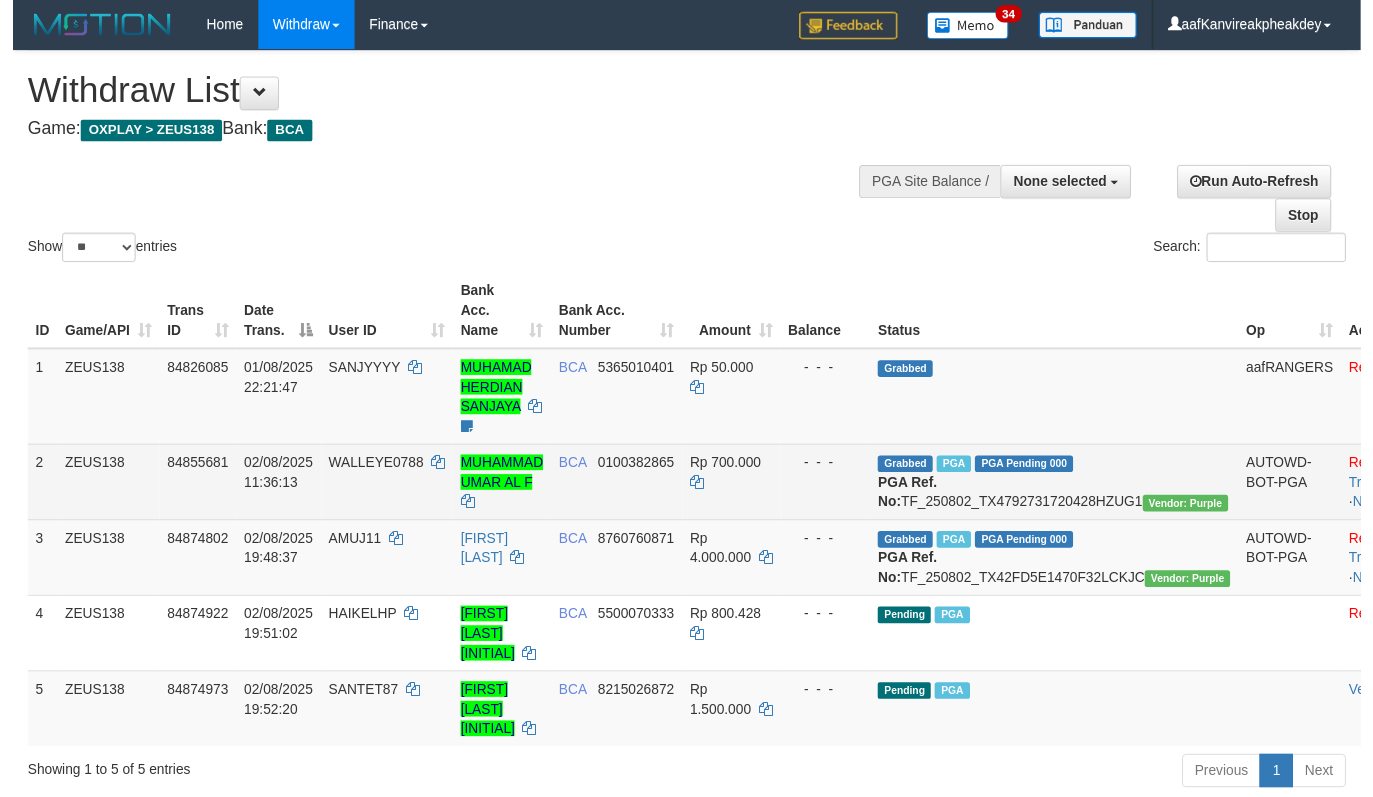 scroll, scrollTop: 200, scrollLeft: 0, axis: vertical 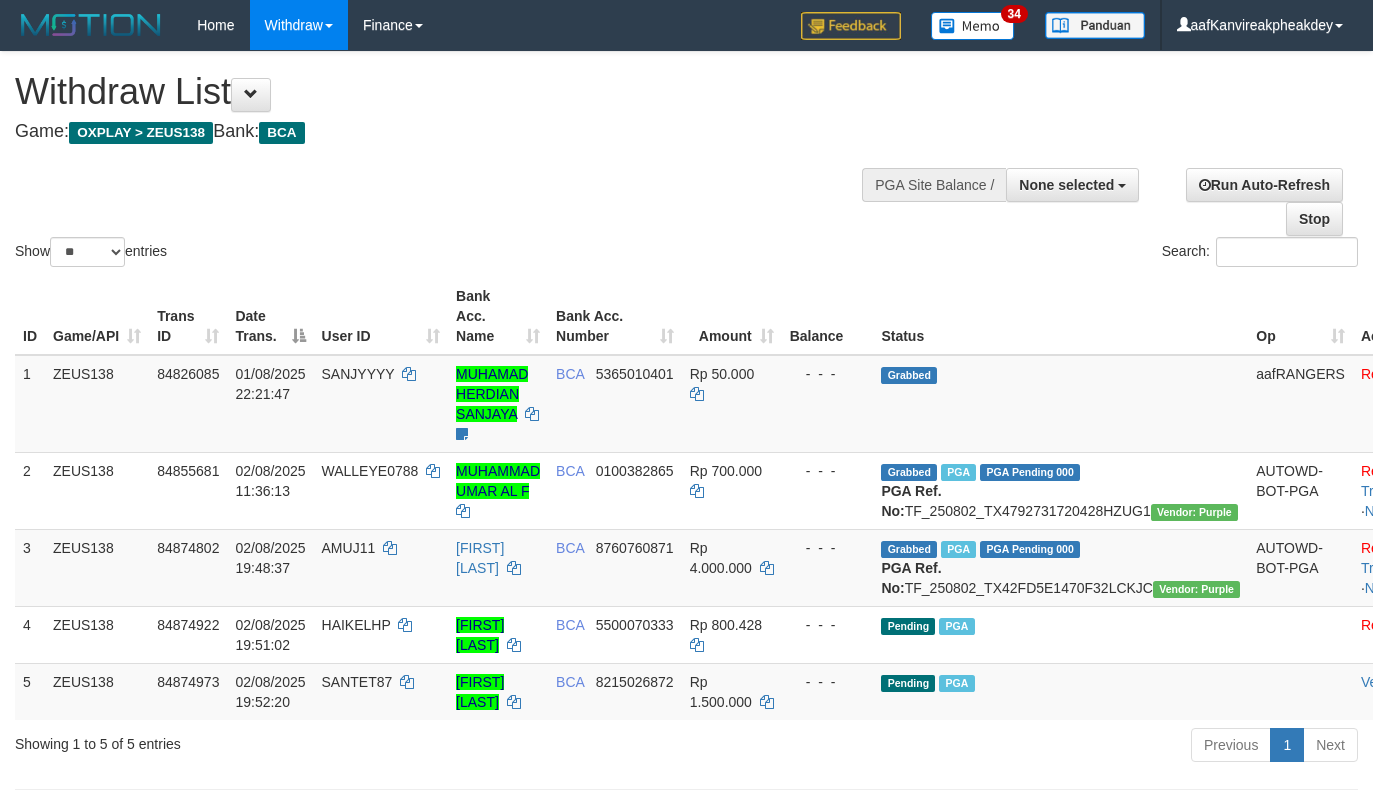 select 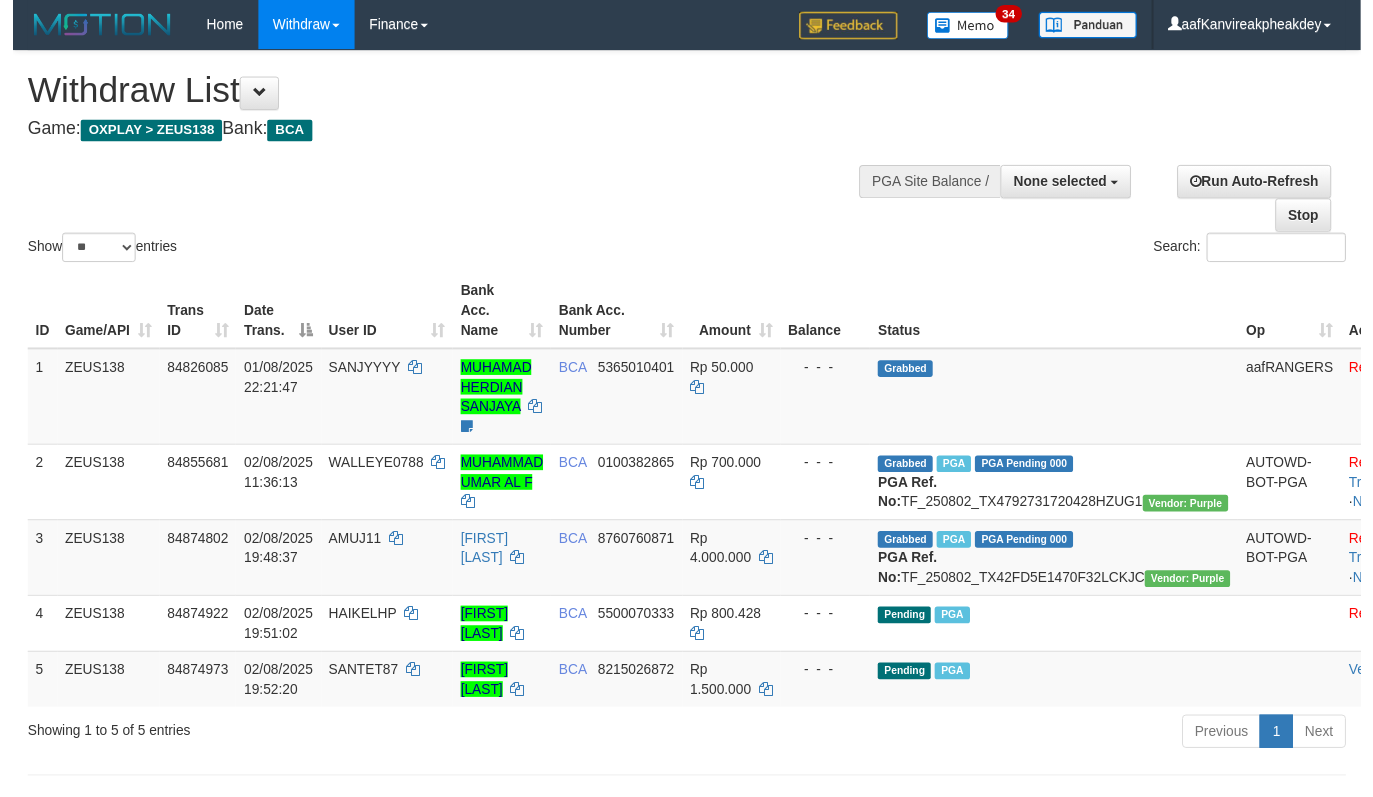 scroll, scrollTop: 200, scrollLeft: 0, axis: vertical 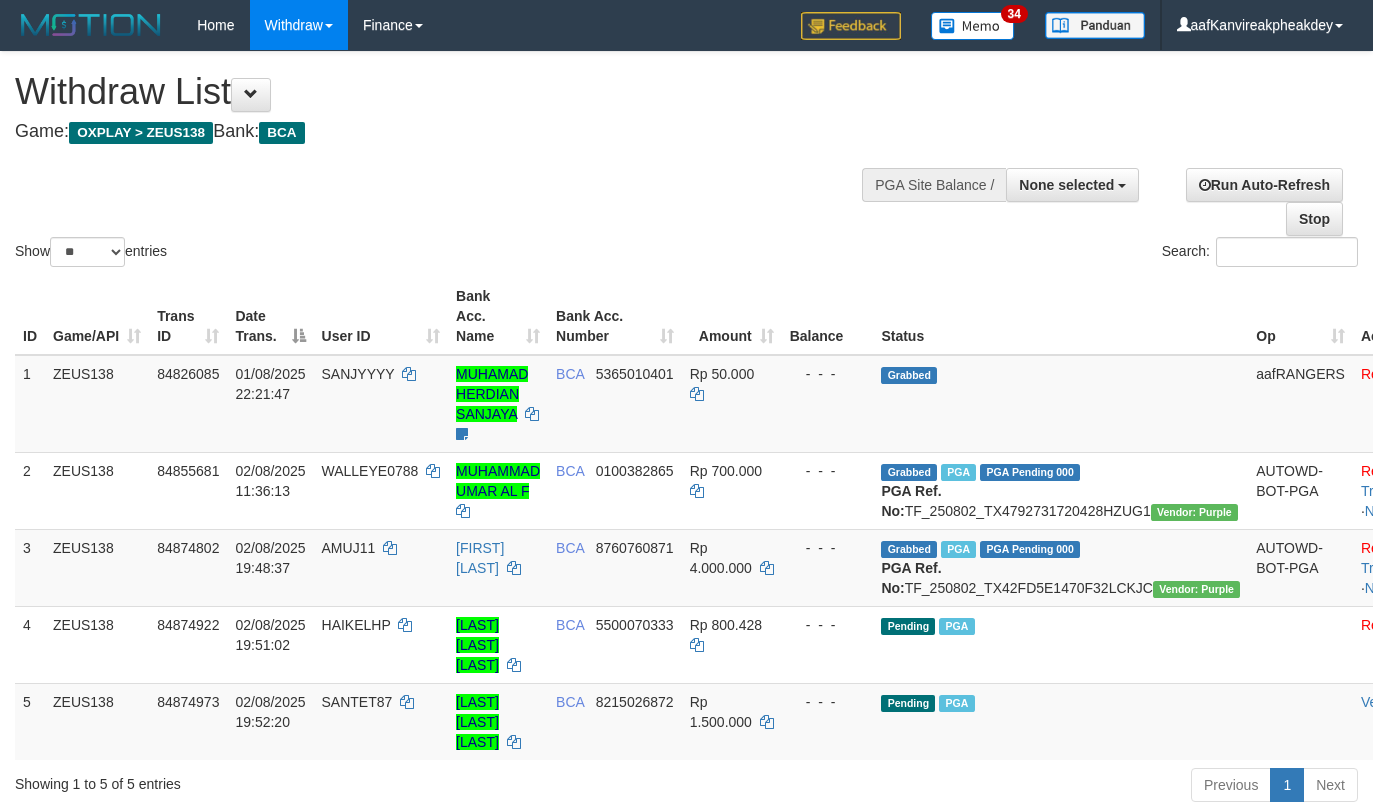 select 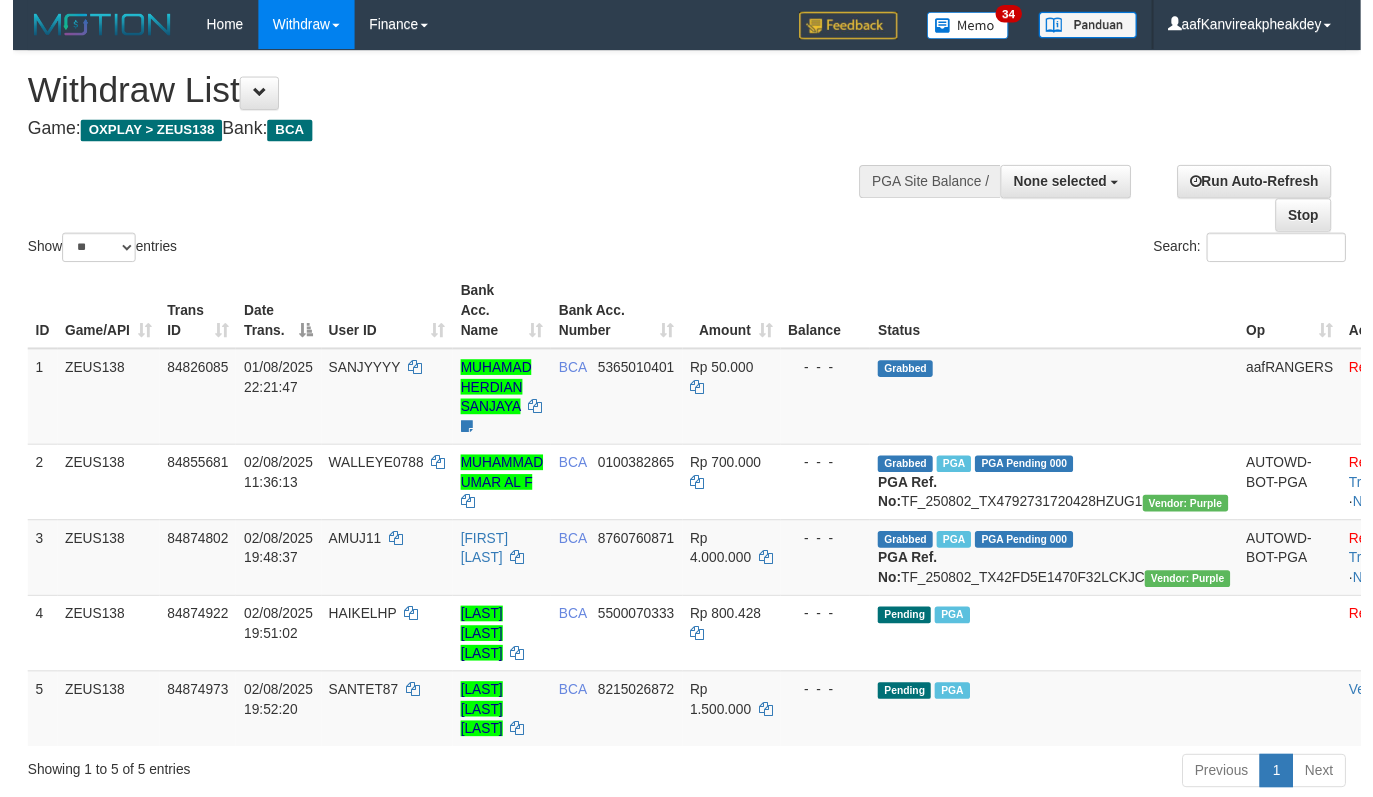 scroll, scrollTop: 200, scrollLeft: 0, axis: vertical 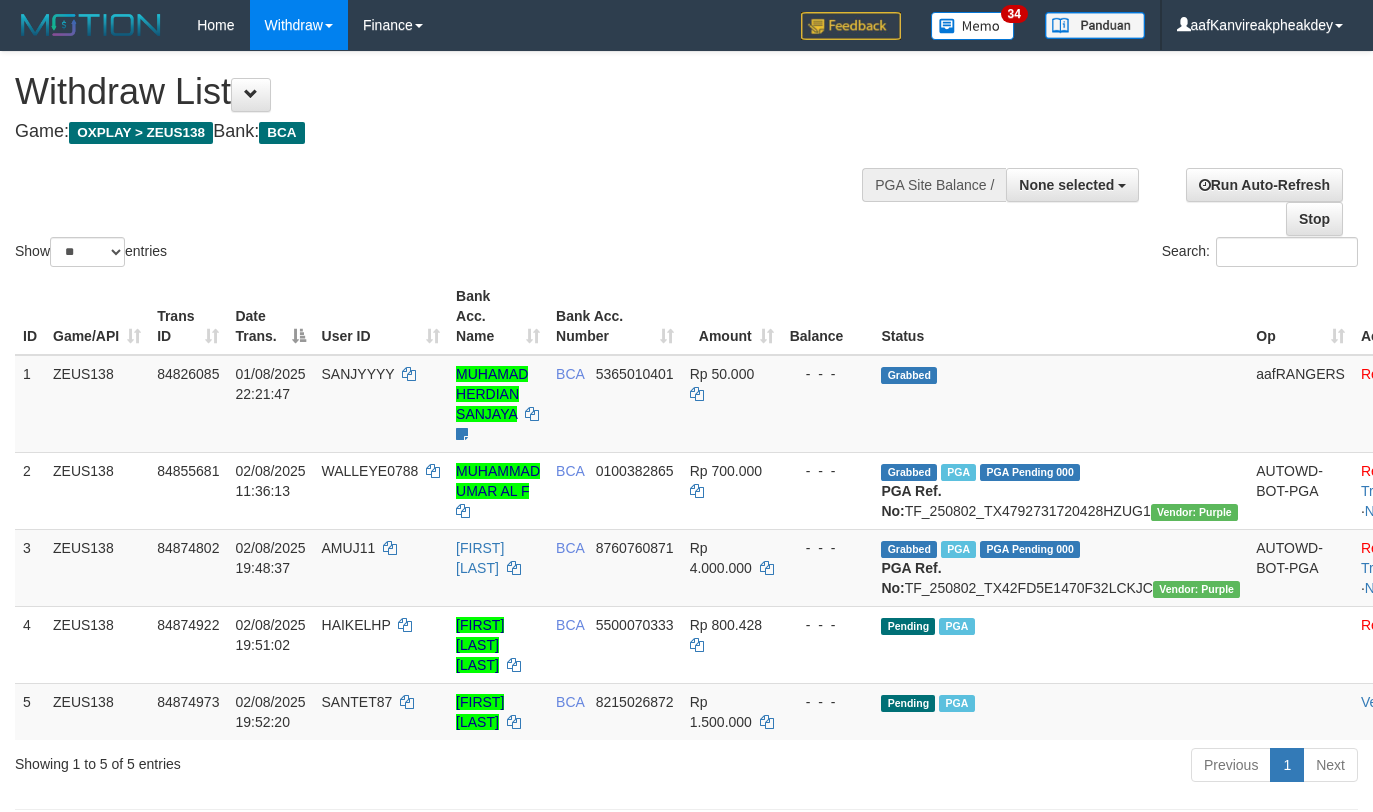 select 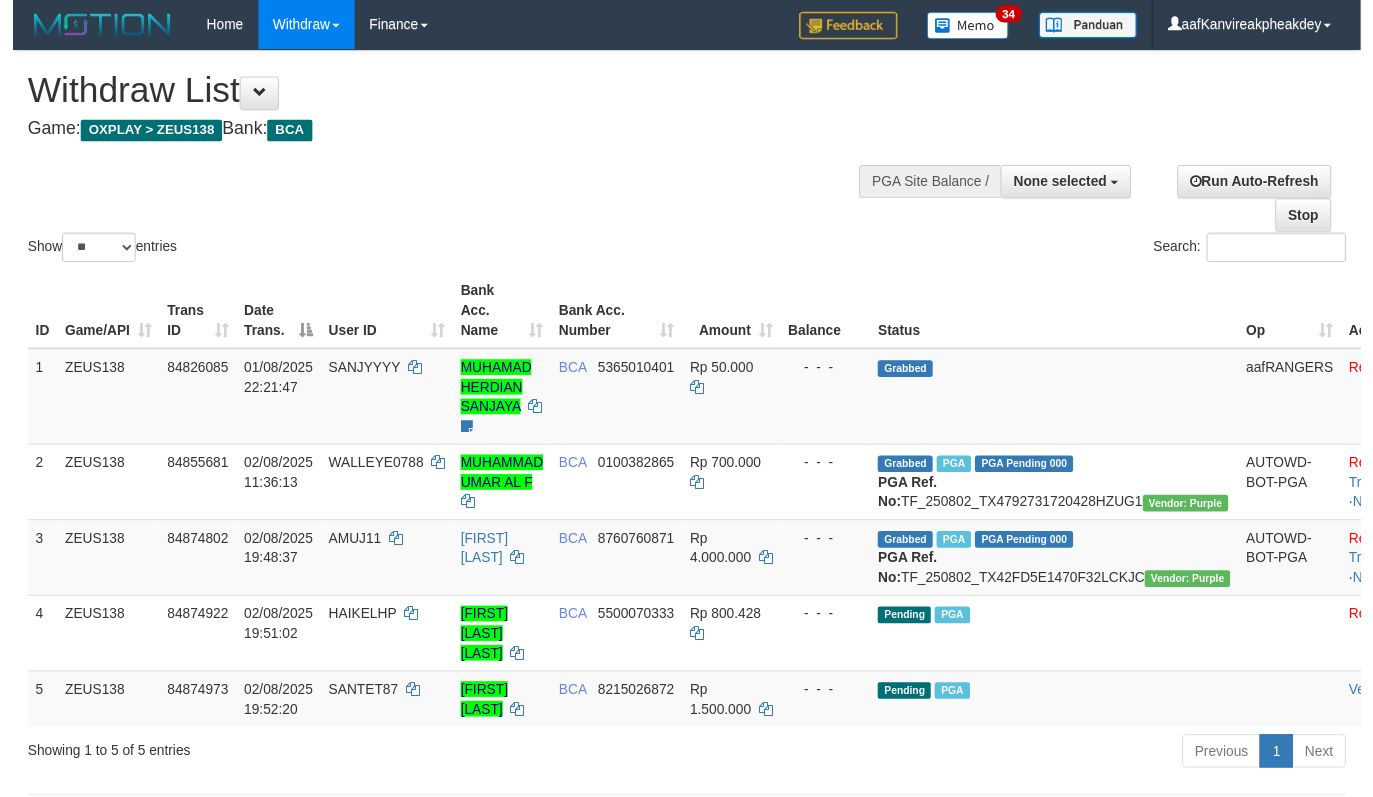scroll, scrollTop: 200, scrollLeft: 0, axis: vertical 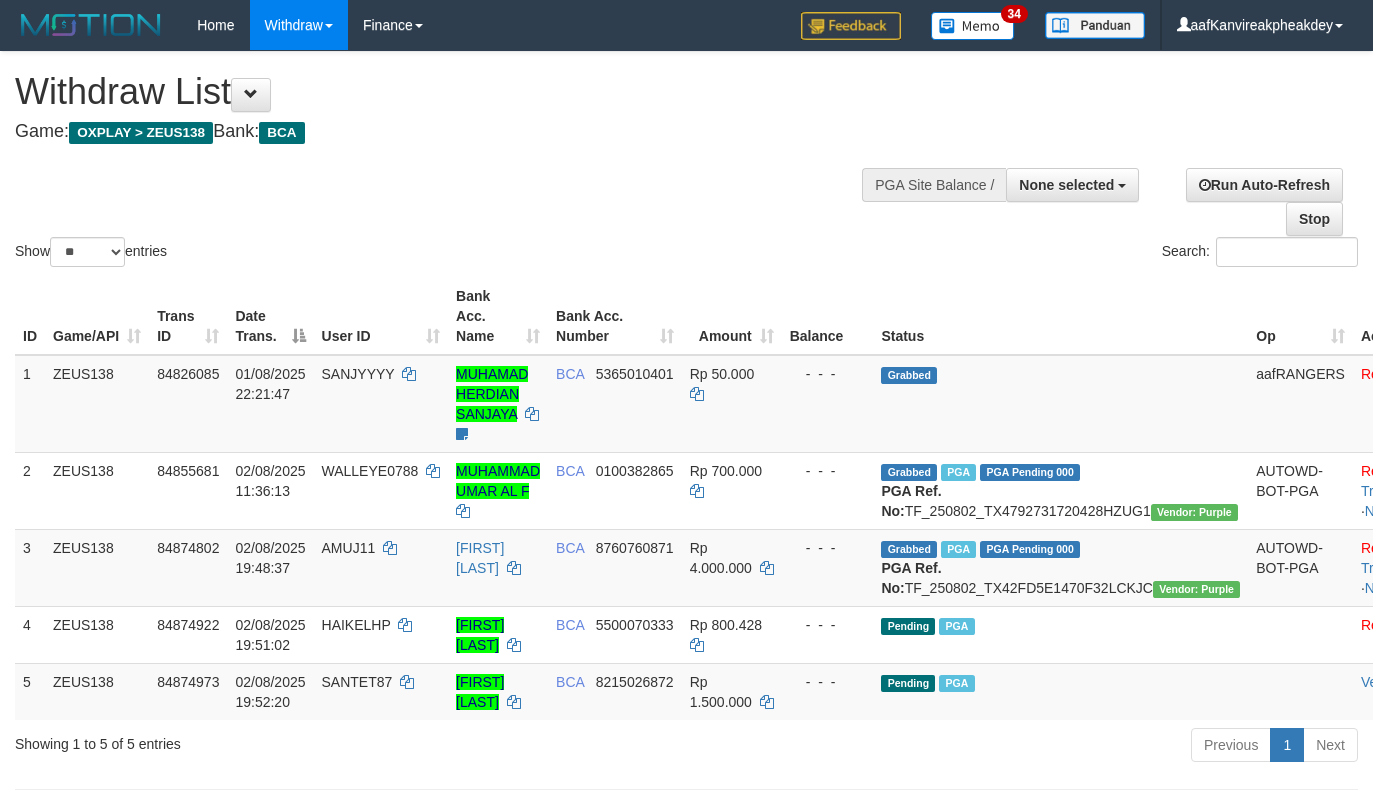 select 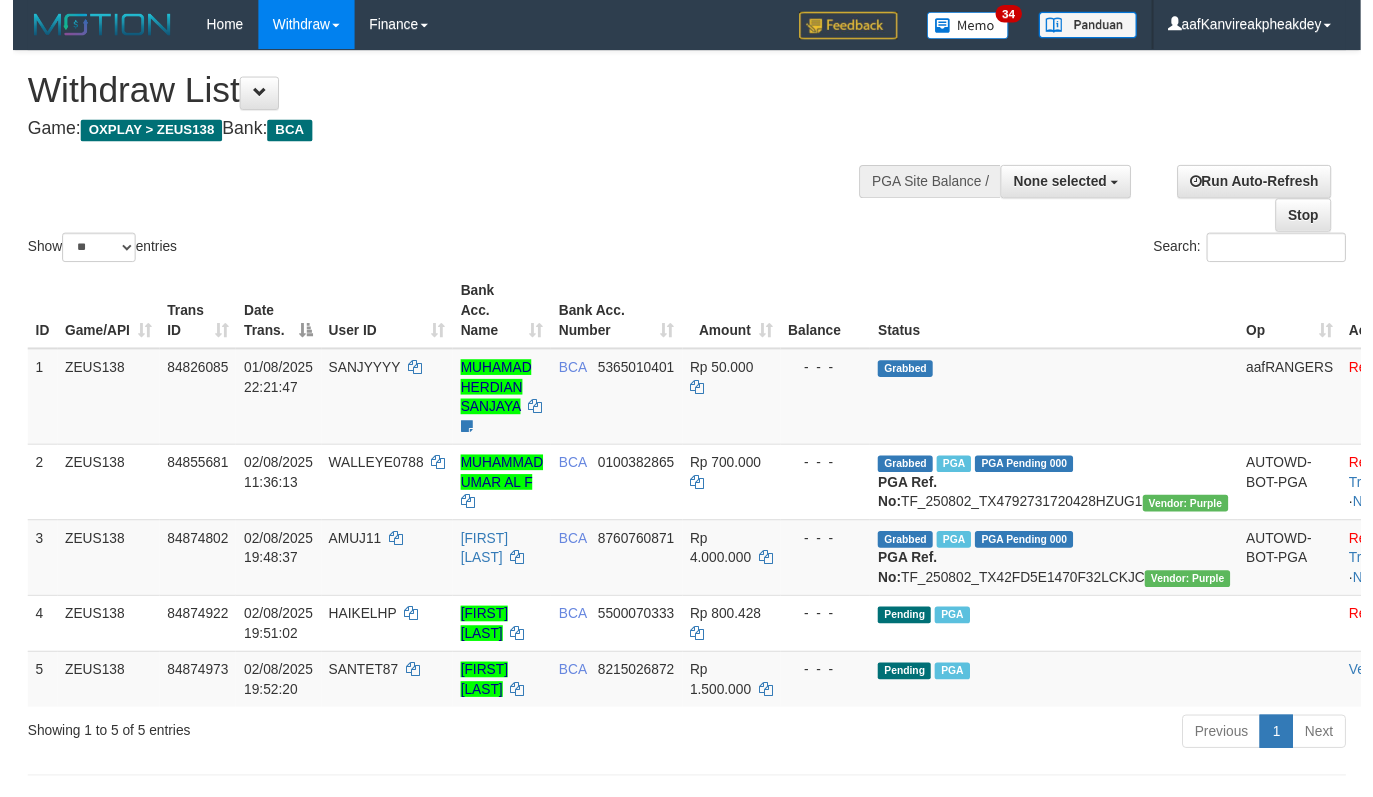 scroll, scrollTop: 200, scrollLeft: 0, axis: vertical 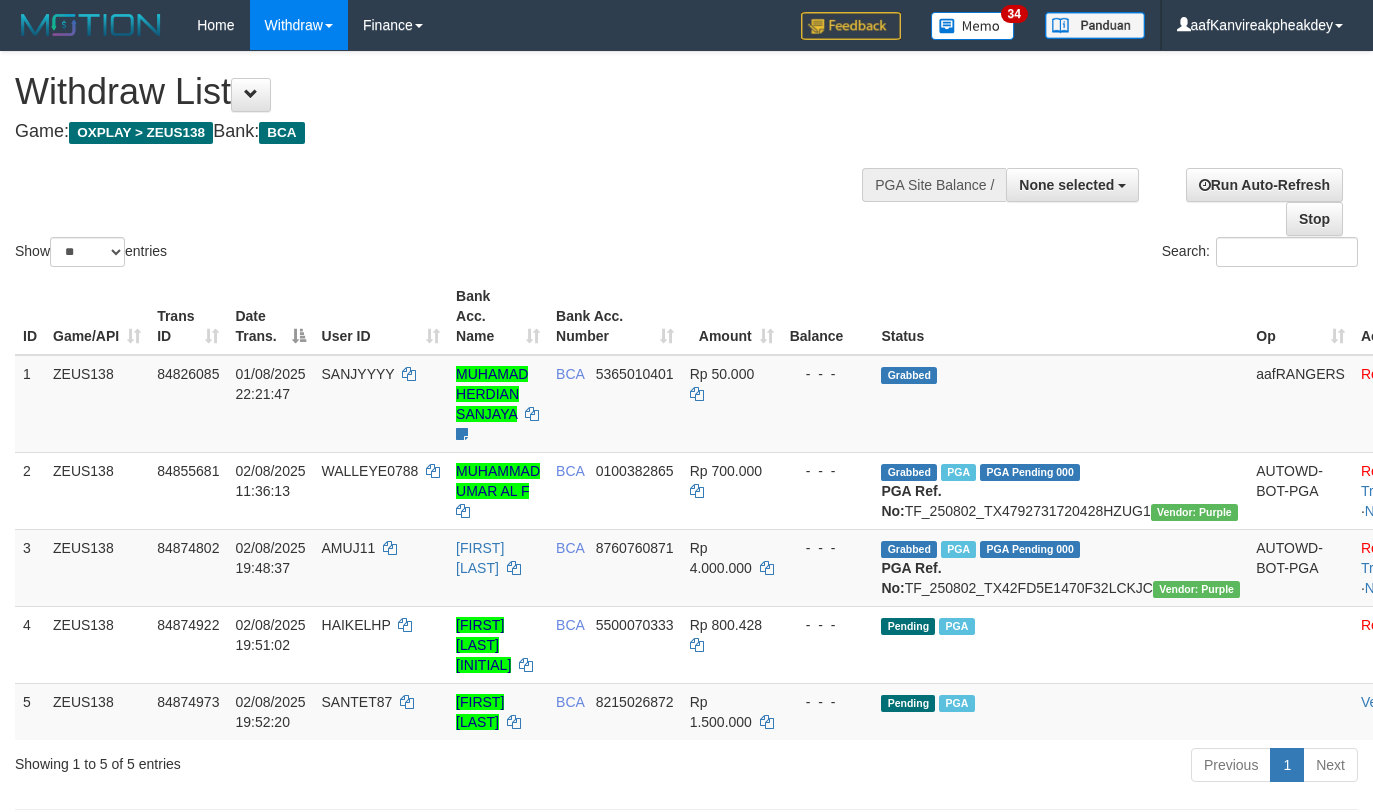 select 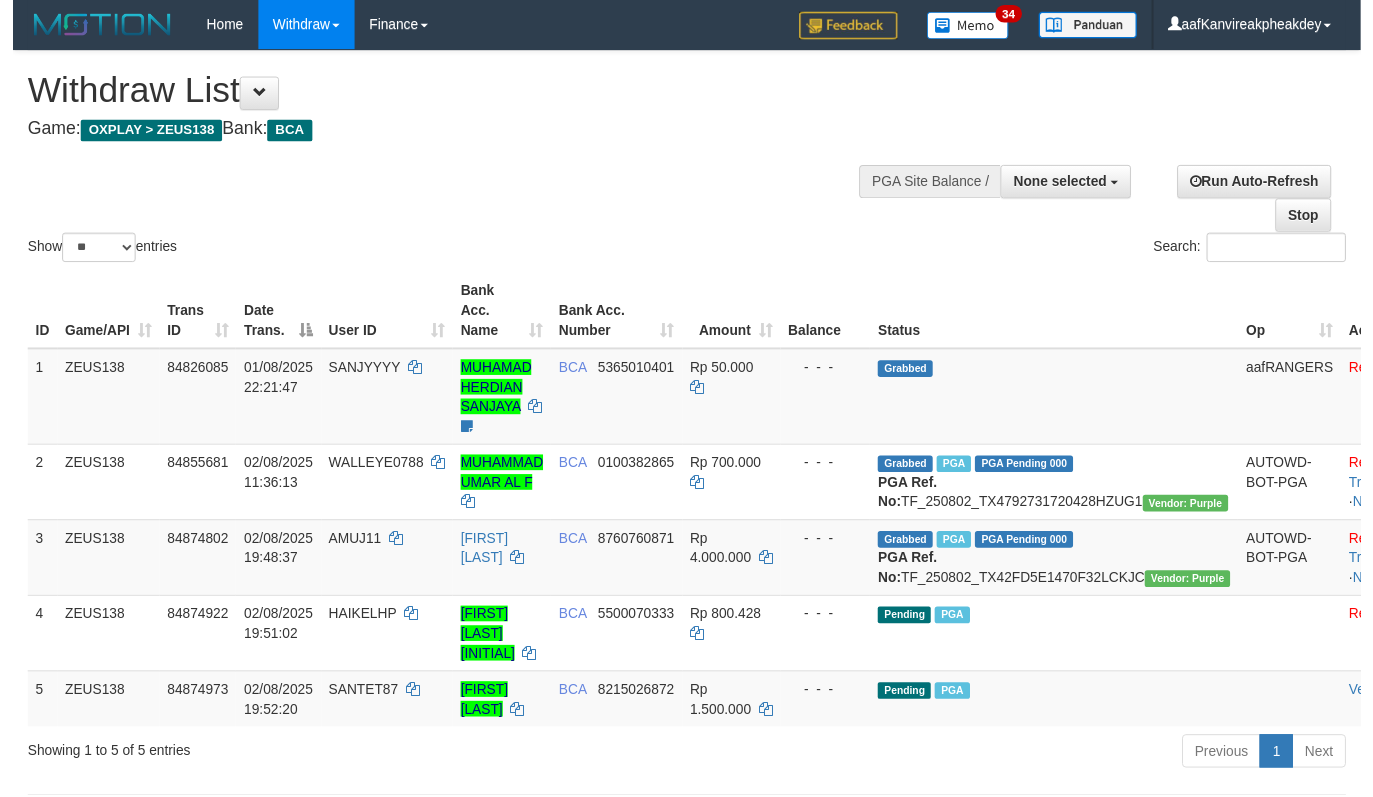 scroll, scrollTop: 200, scrollLeft: 0, axis: vertical 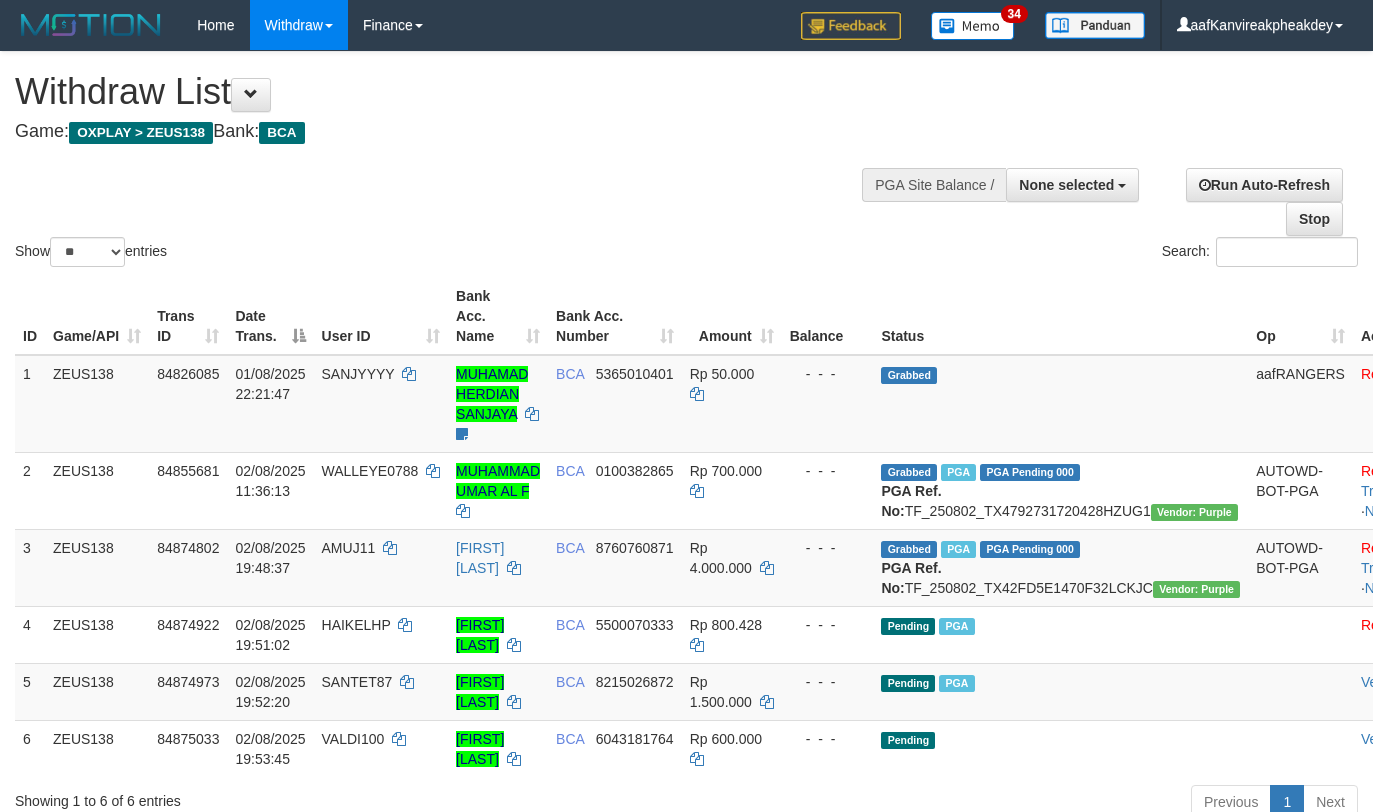 select 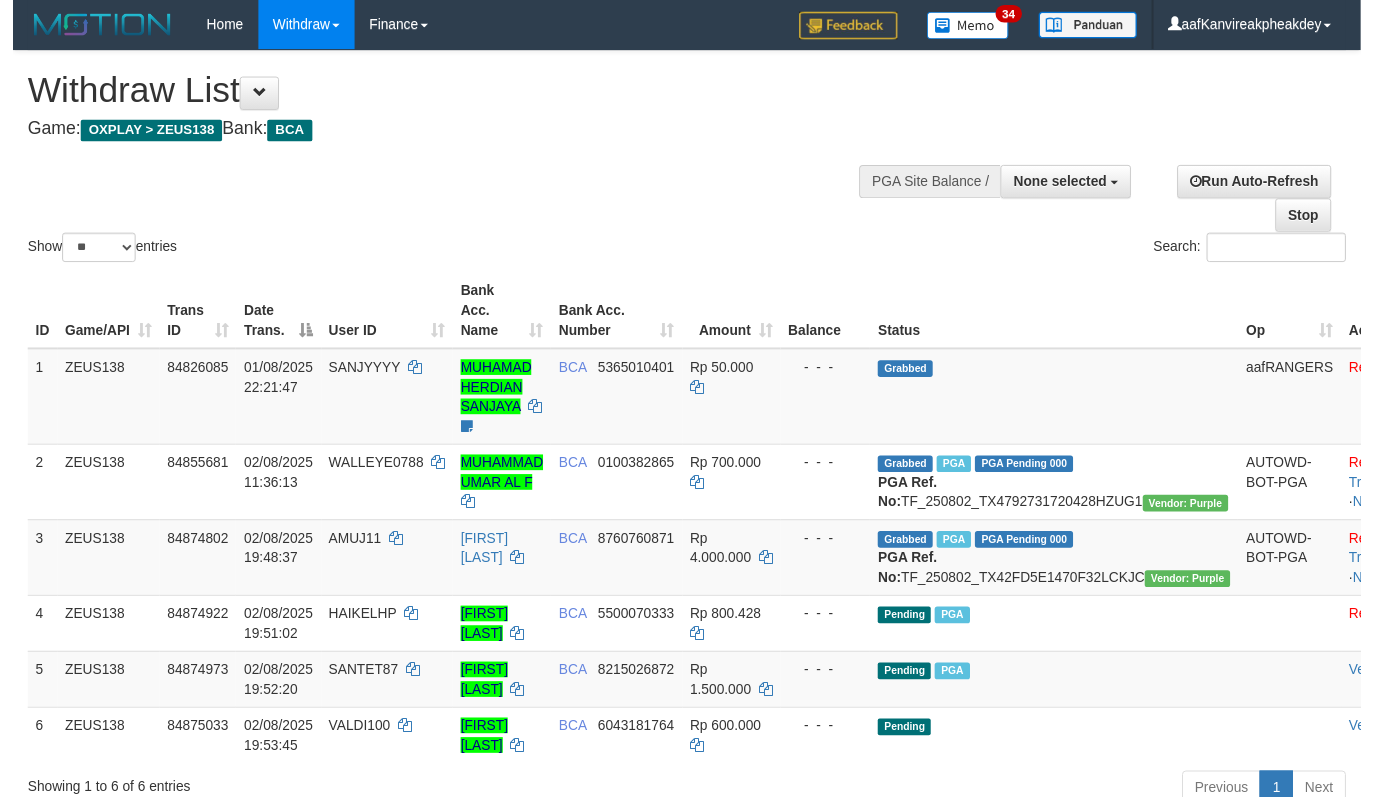 scroll, scrollTop: 200, scrollLeft: 0, axis: vertical 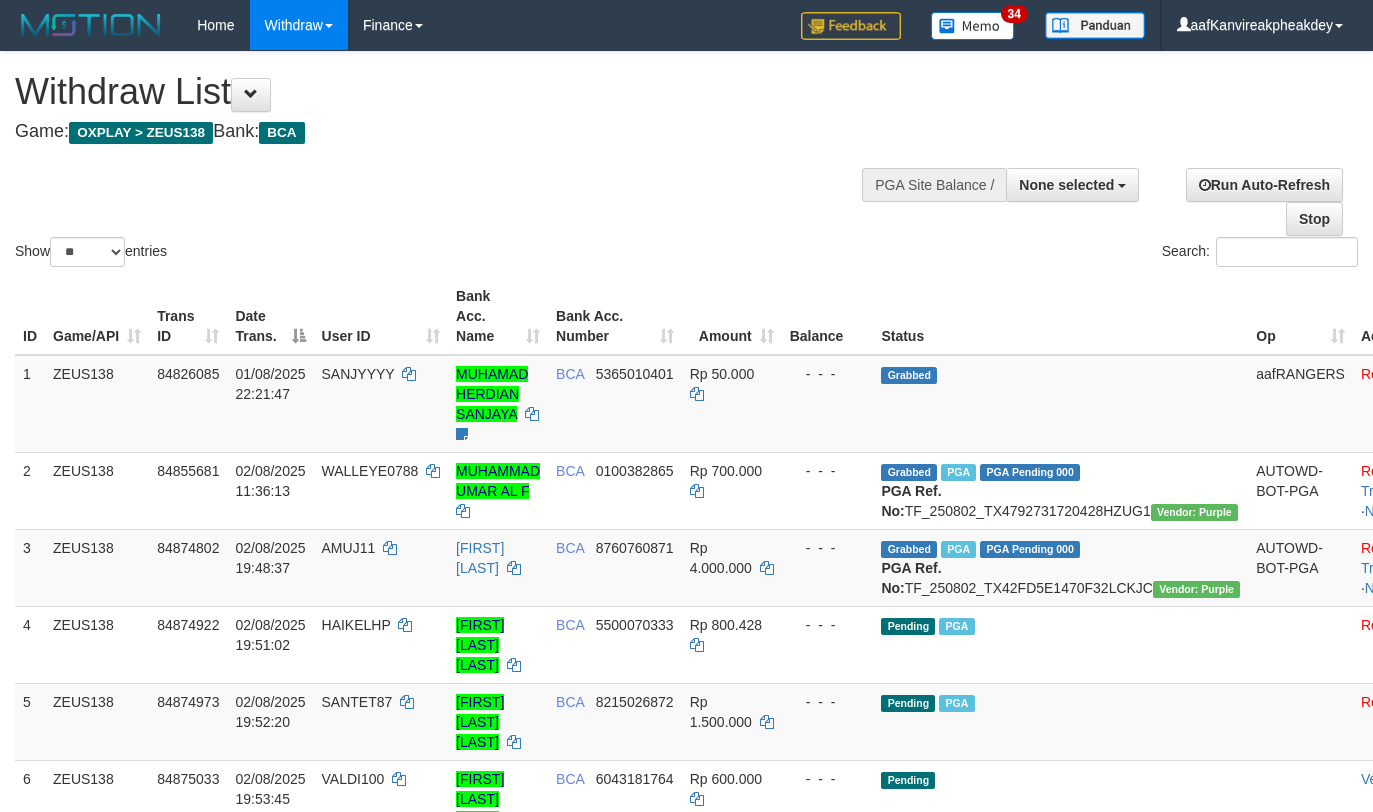 select 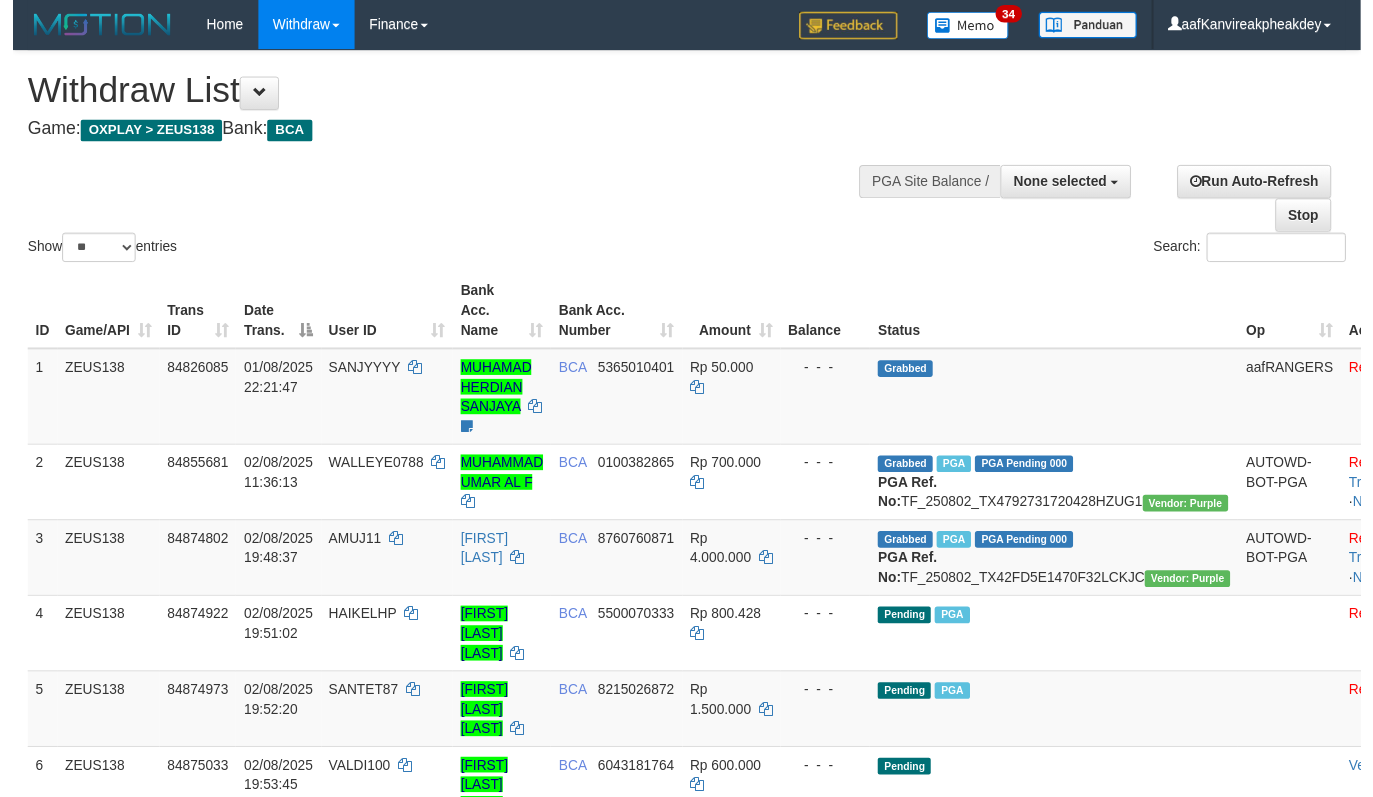 scroll, scrollTop: 200, scrollLeft: 0, axis: vertical 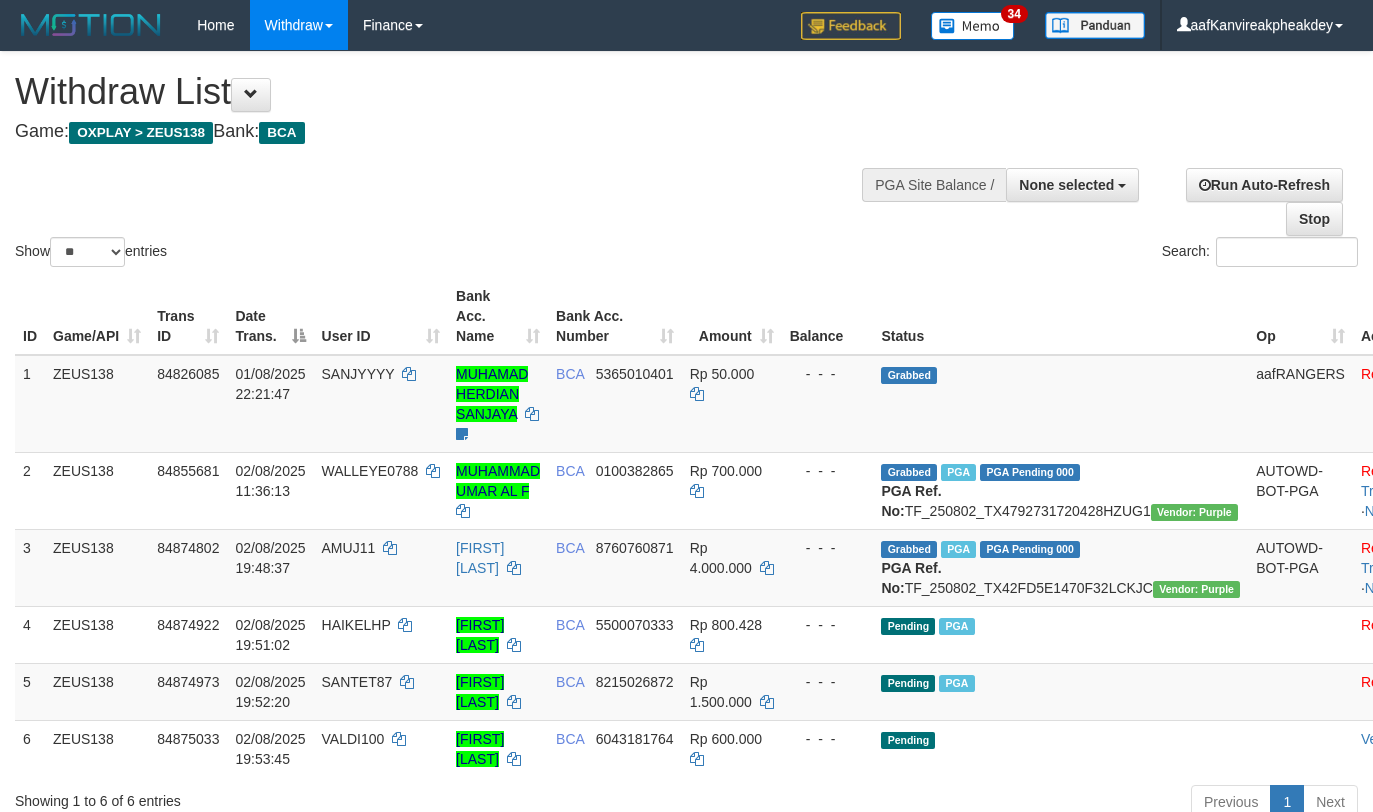 select 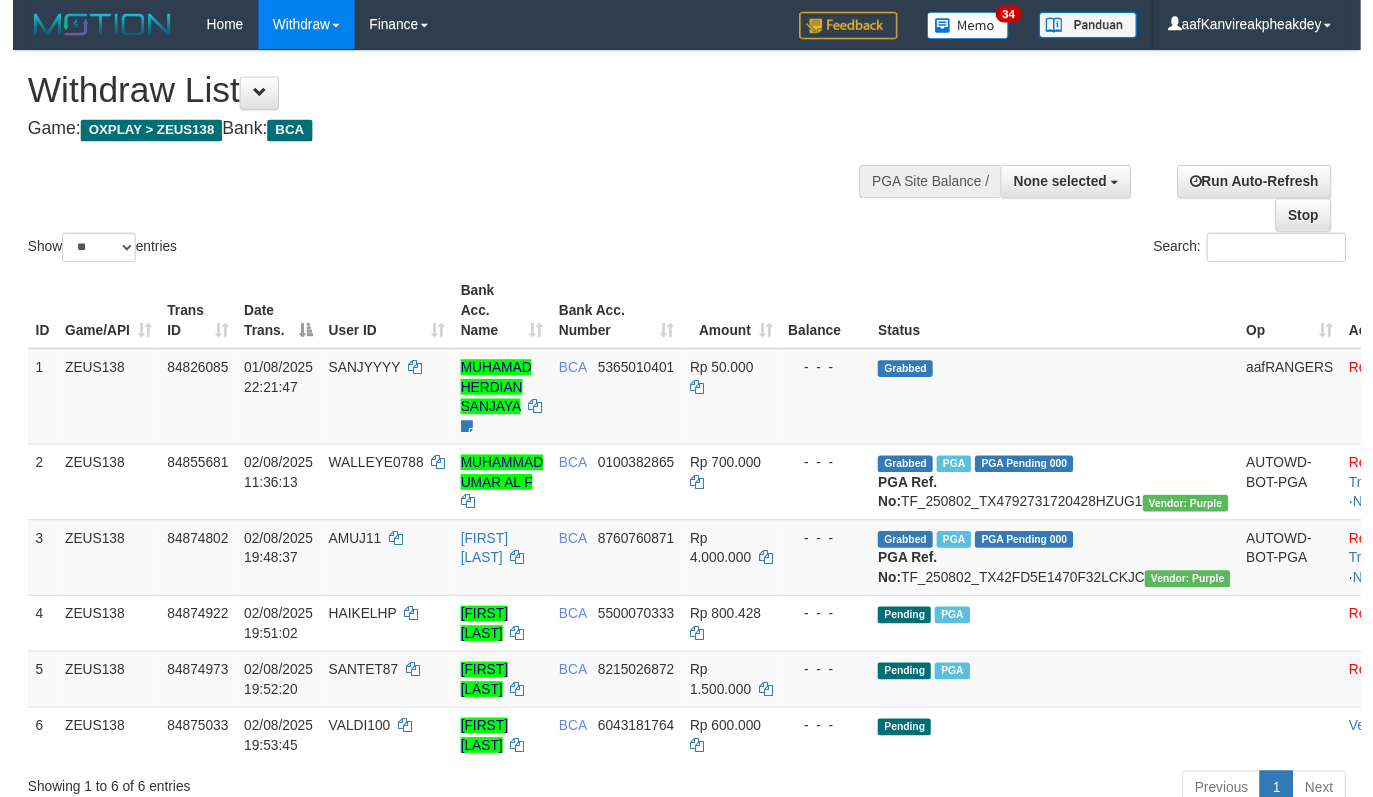 scroll, scrollTop: 200, scrollLeft: 0, axis: vertical 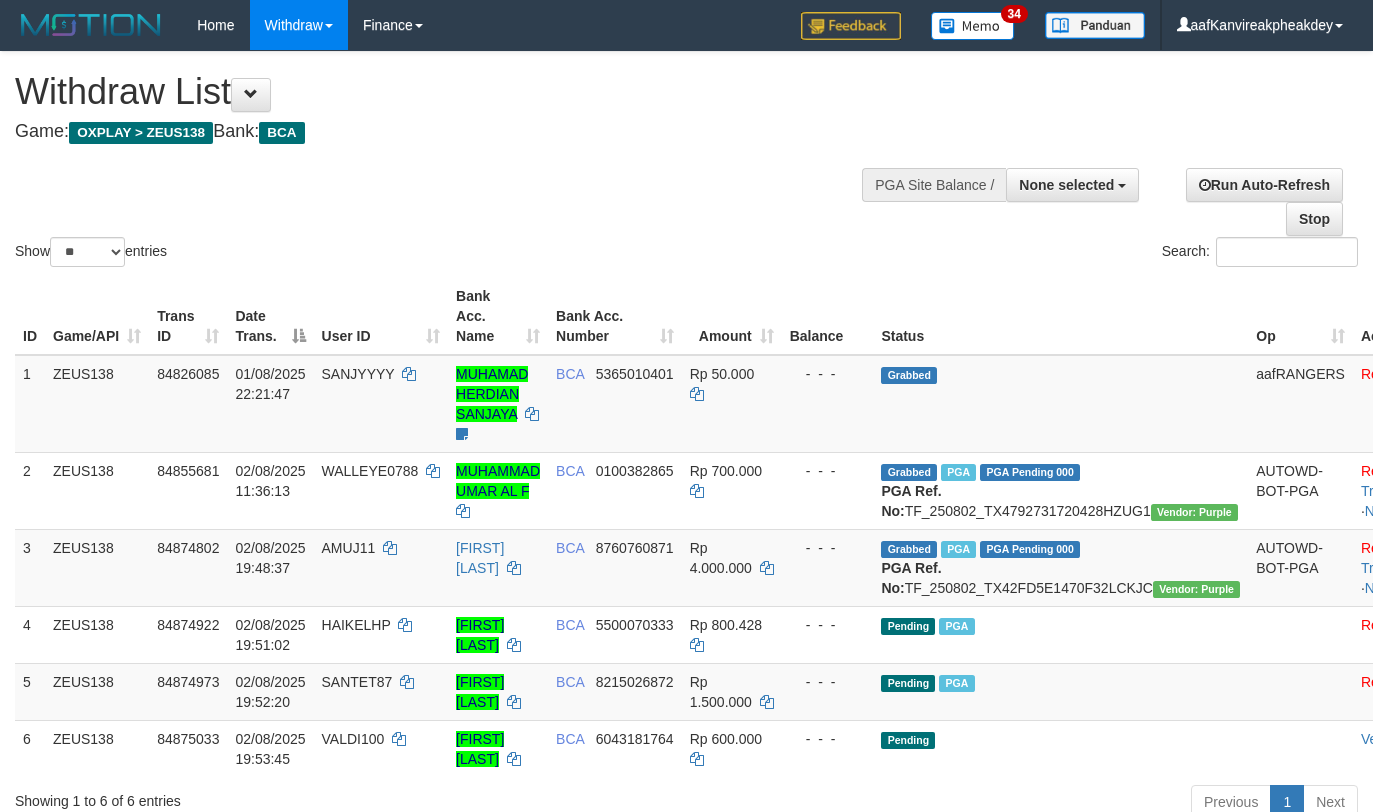 select 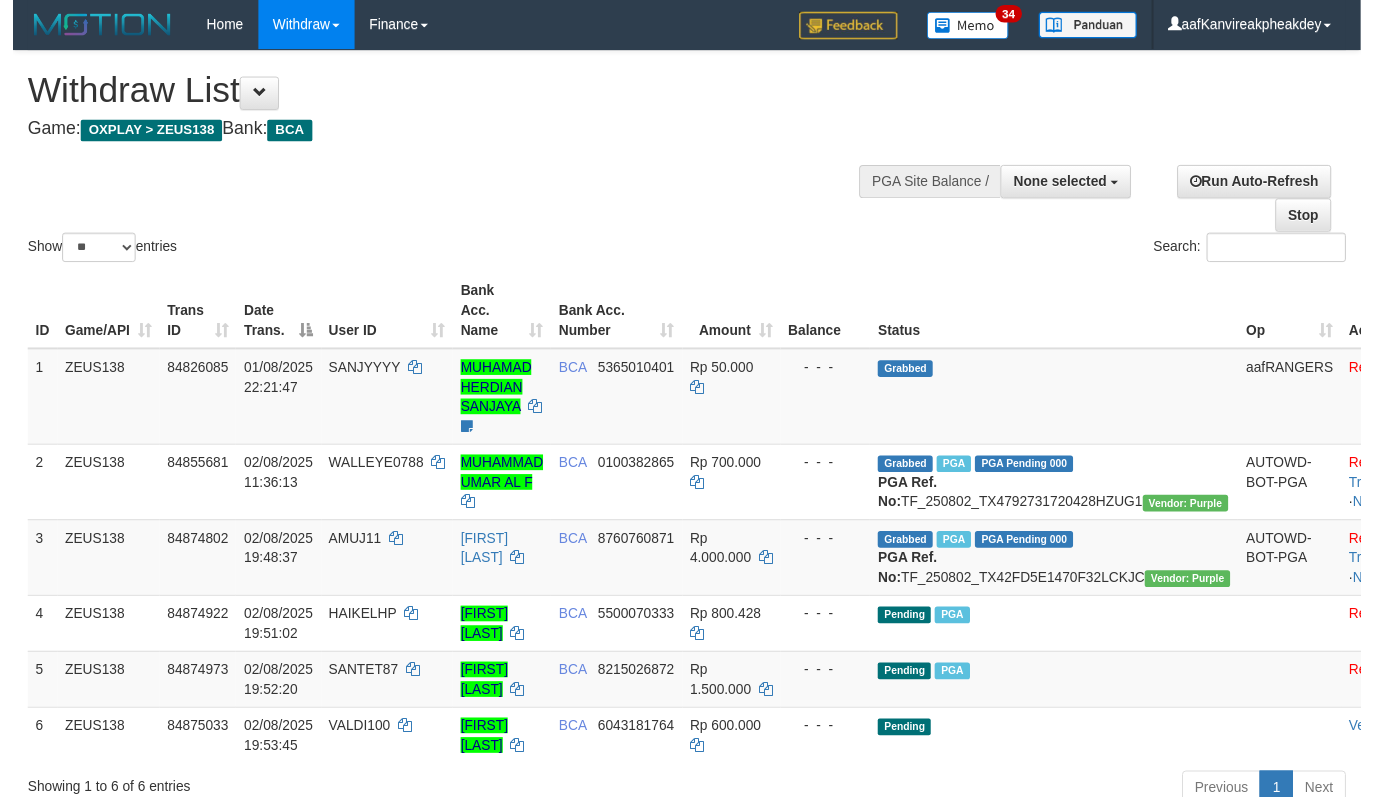 scroll, scrollTop: 200, scrollLeft: 0, axis: vertical 